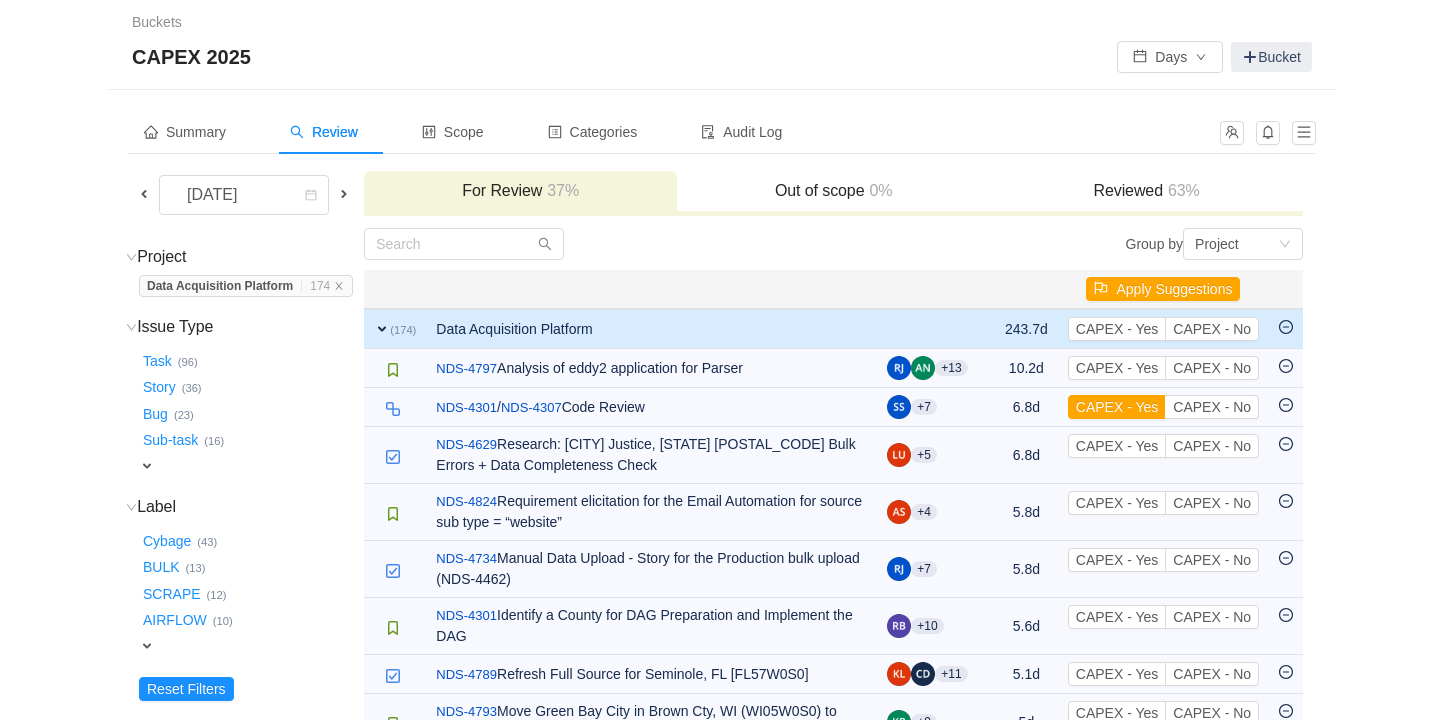 scroll, scrollTop: 0, scrollLeft: 0, axis: both 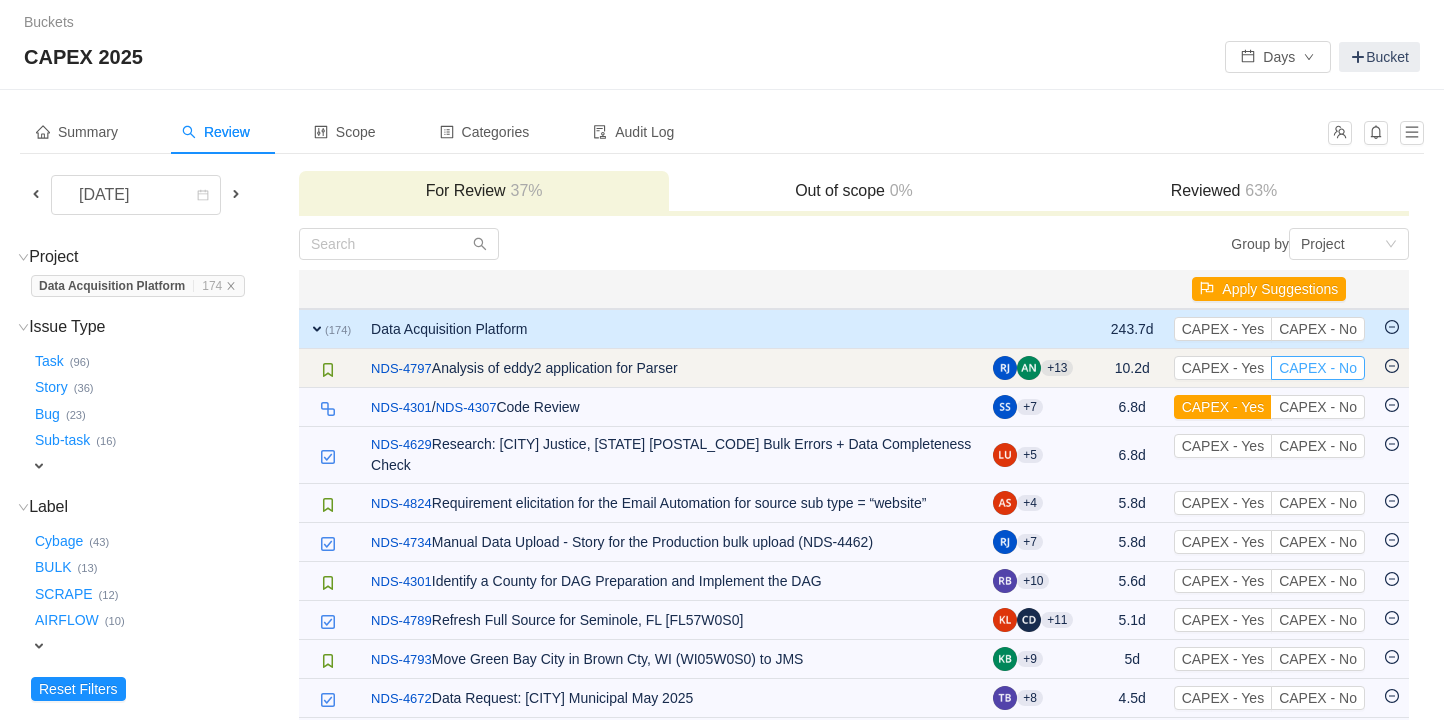 click on "CAPEX - No" at bounding box center (1318, 368) 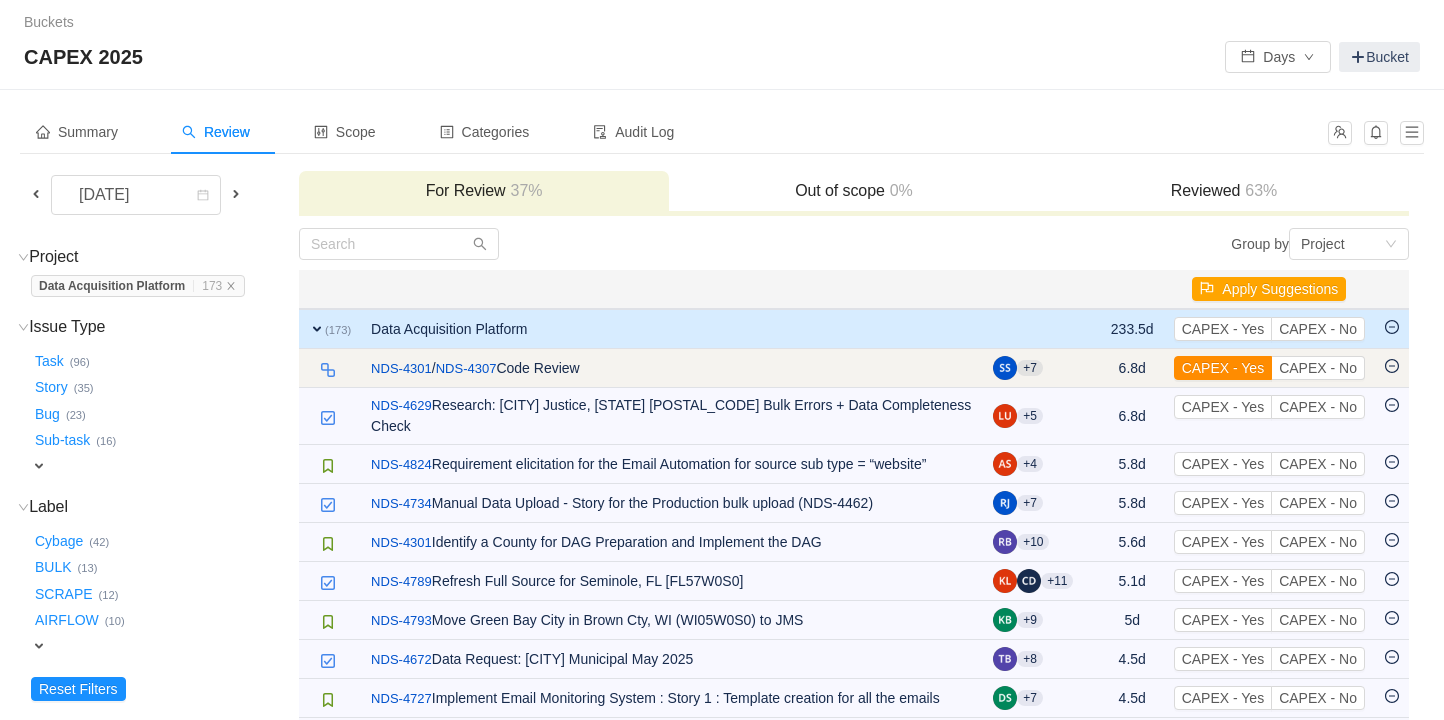 click on "CAPEX - Yes" at bounding box center (1223, 368) 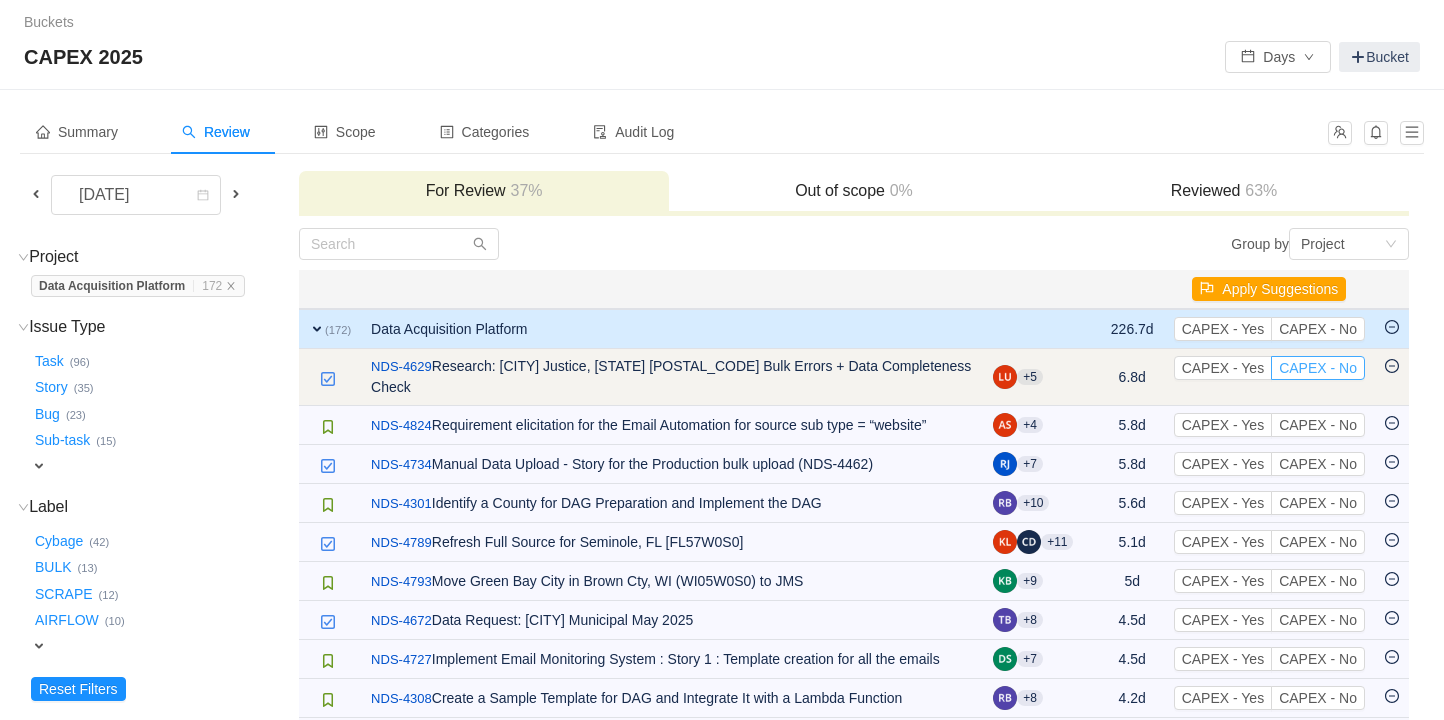 click on "CAPEX - No" at bounding box center (1318, 368) 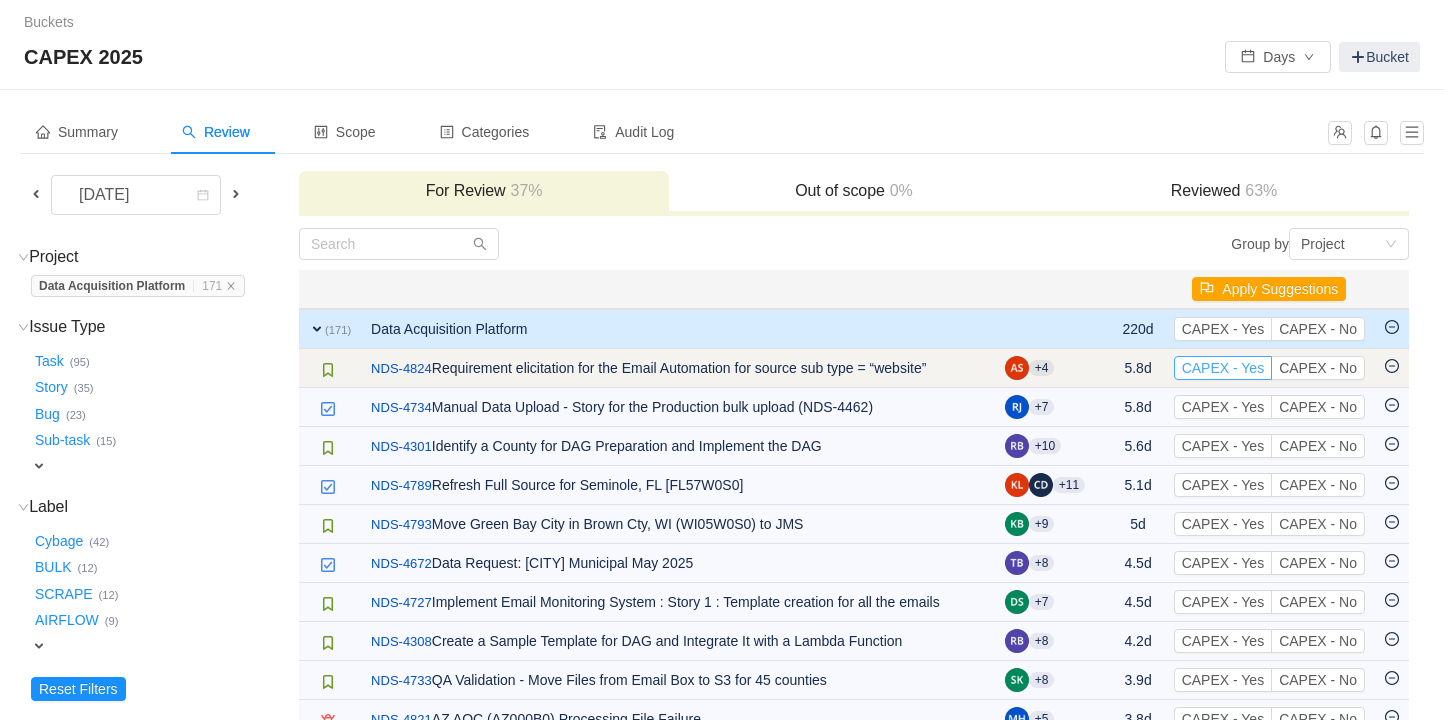 click on "CAPEX - Yes" at bounding box center [1223, 368] 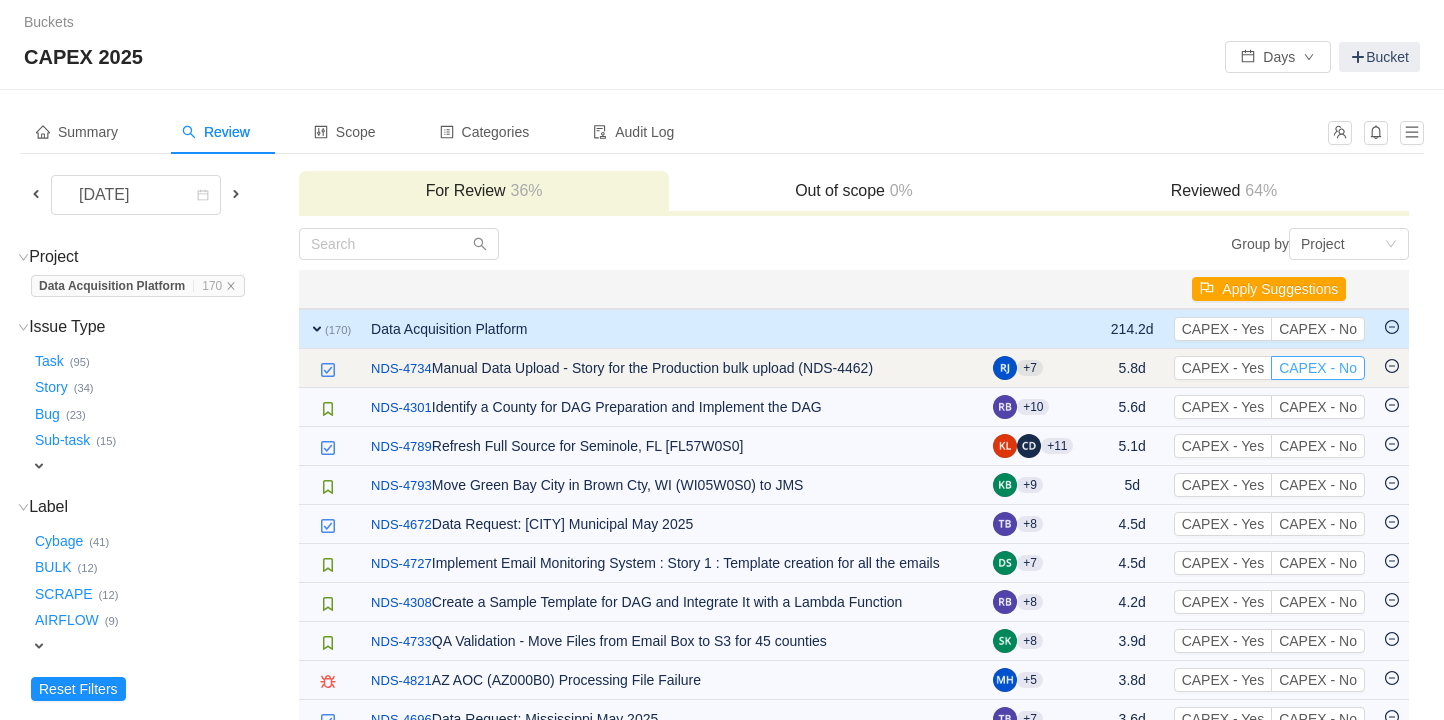 click on "CAPEX - No" at bounding box center [1318, 368] 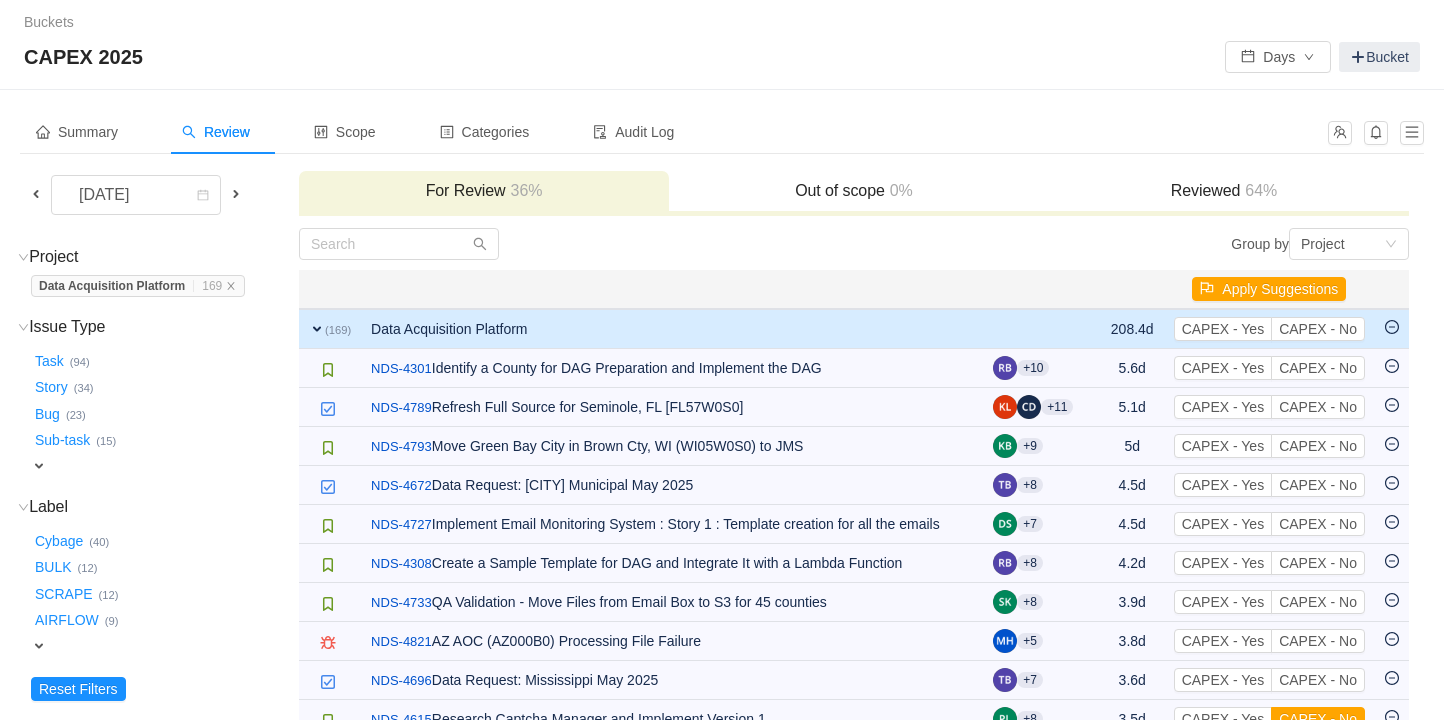 click on "CAPEX - No" at bounding box center (1318, 368) 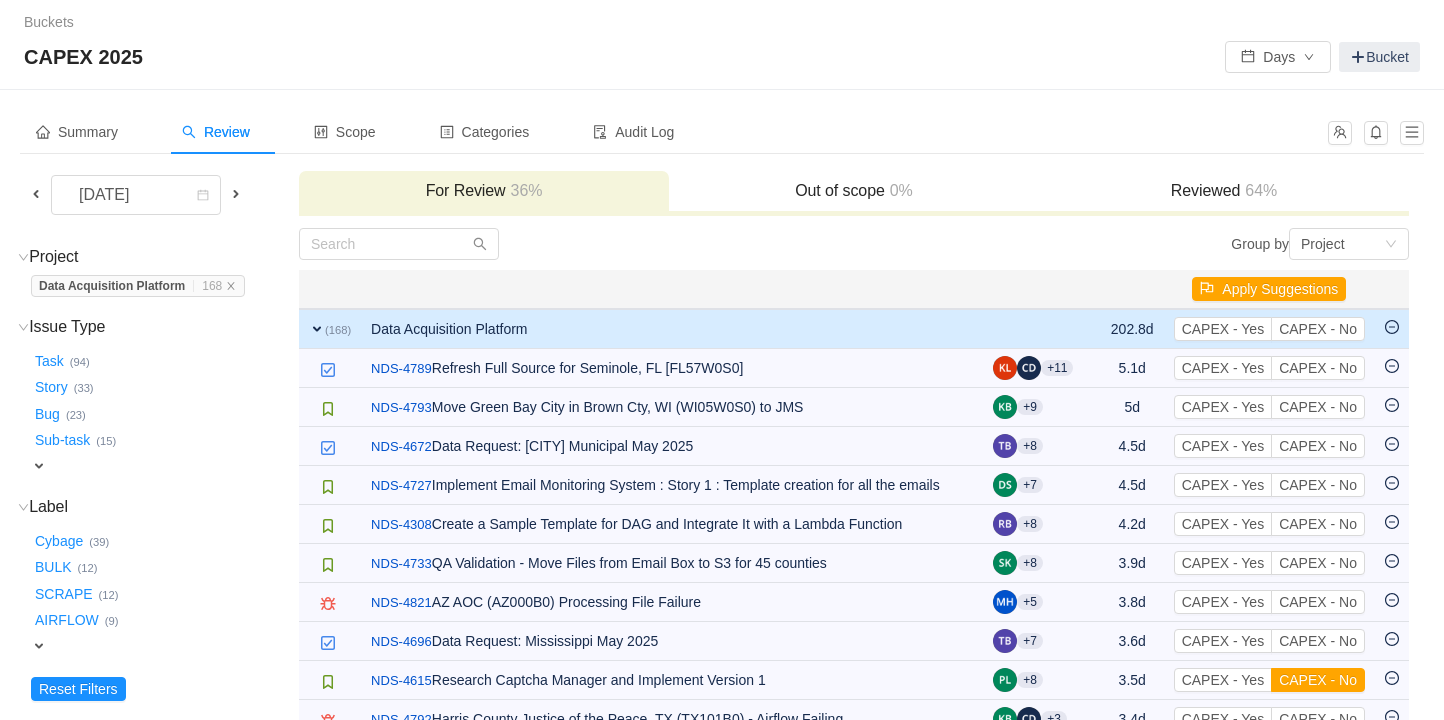 click on "CAPEX - No" at bounding box center [1318, 368] 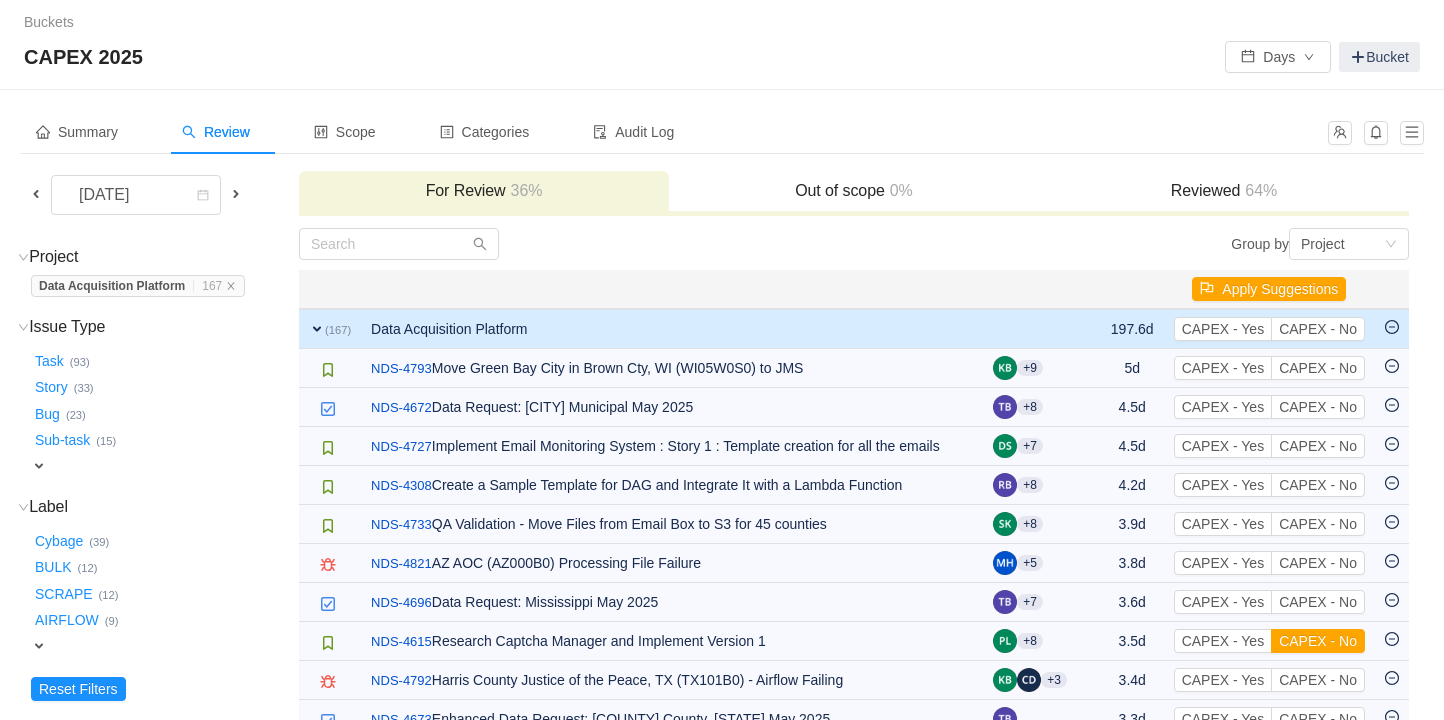click on "CAPEX - No" at bounding box center [1318, 368] 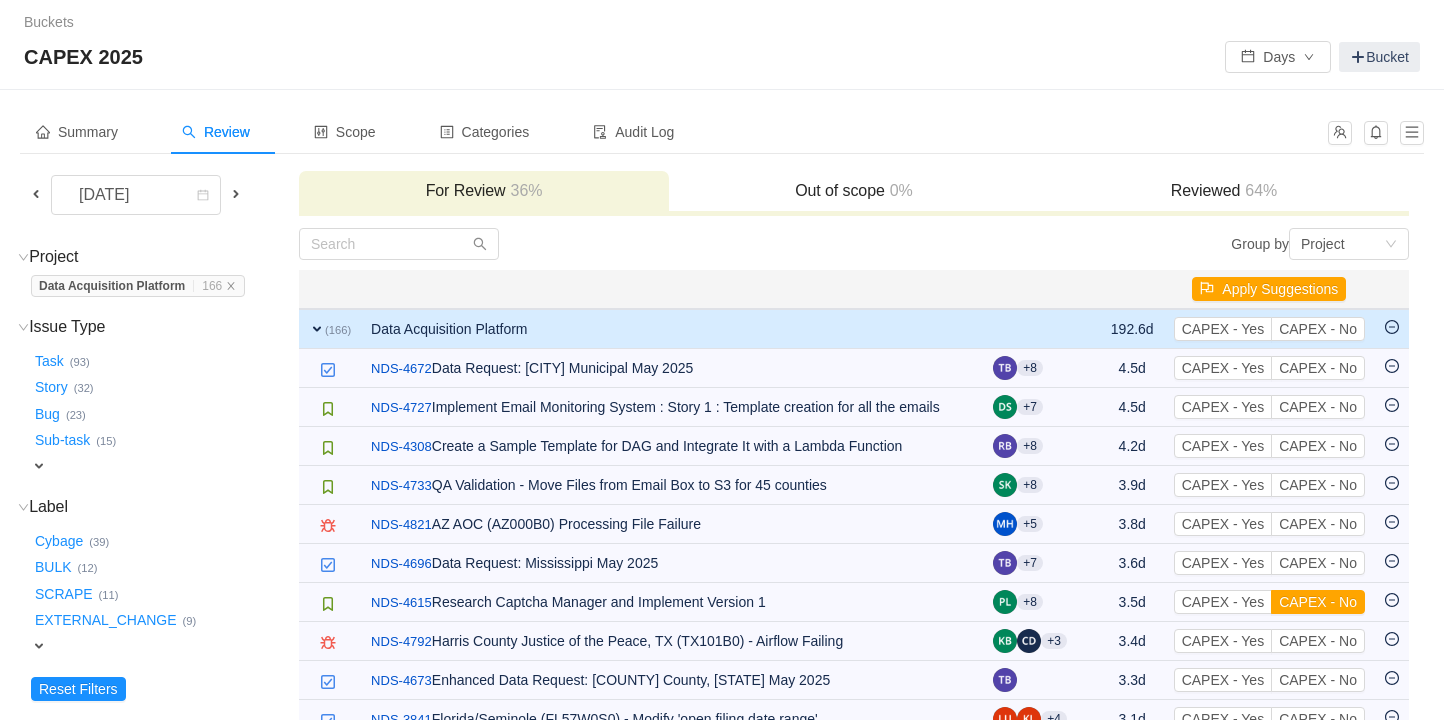 click on "CAPEX - No" at bounding box center (1318, 368) 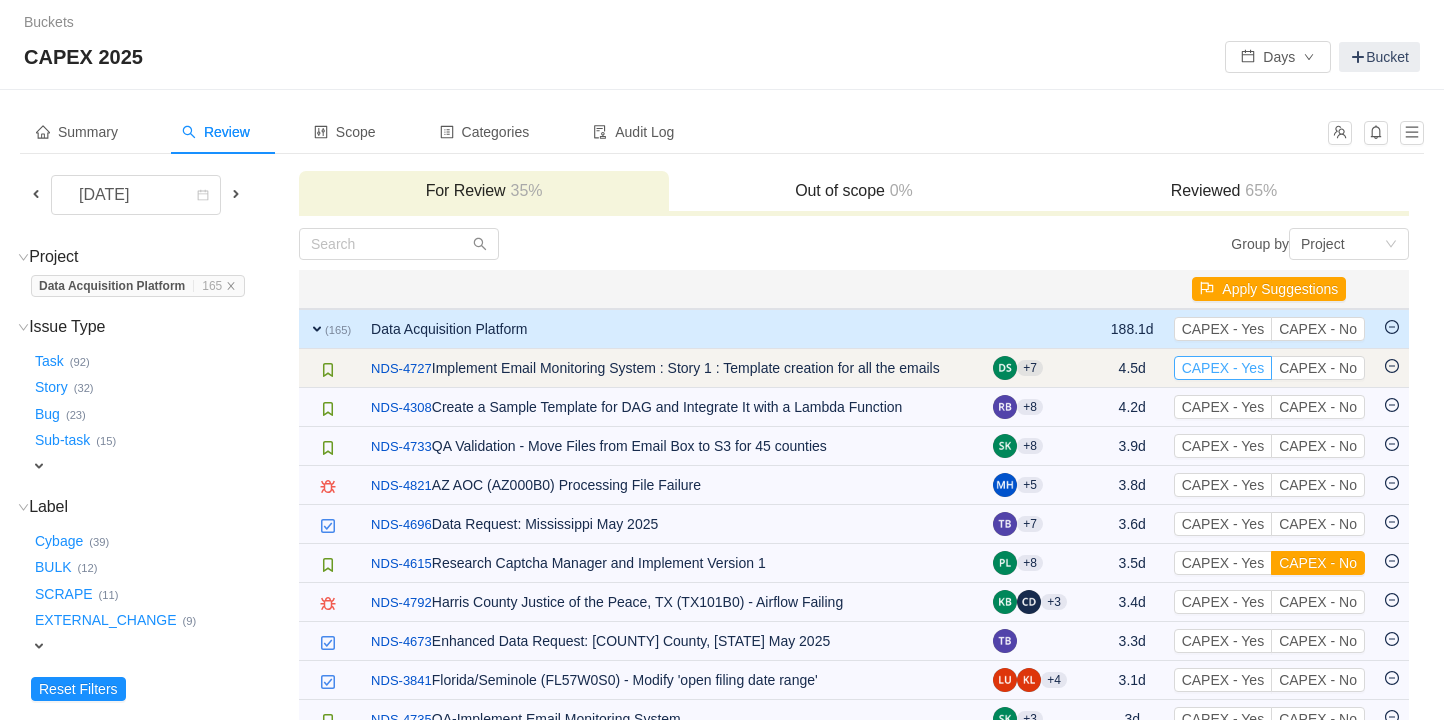 click on "CAPEX - Yes" at bounding box center (1223, 368) 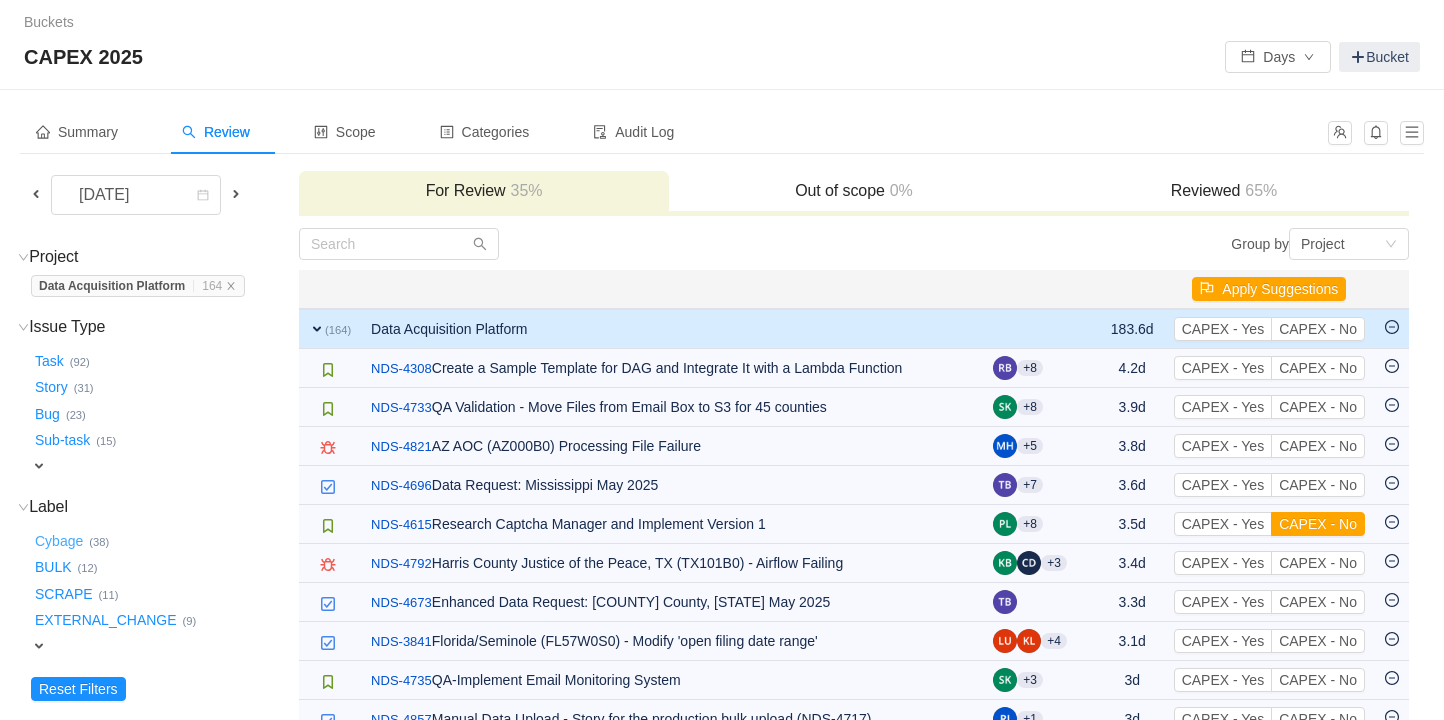 click on "Cybage …" at bounding box center (0, 0) 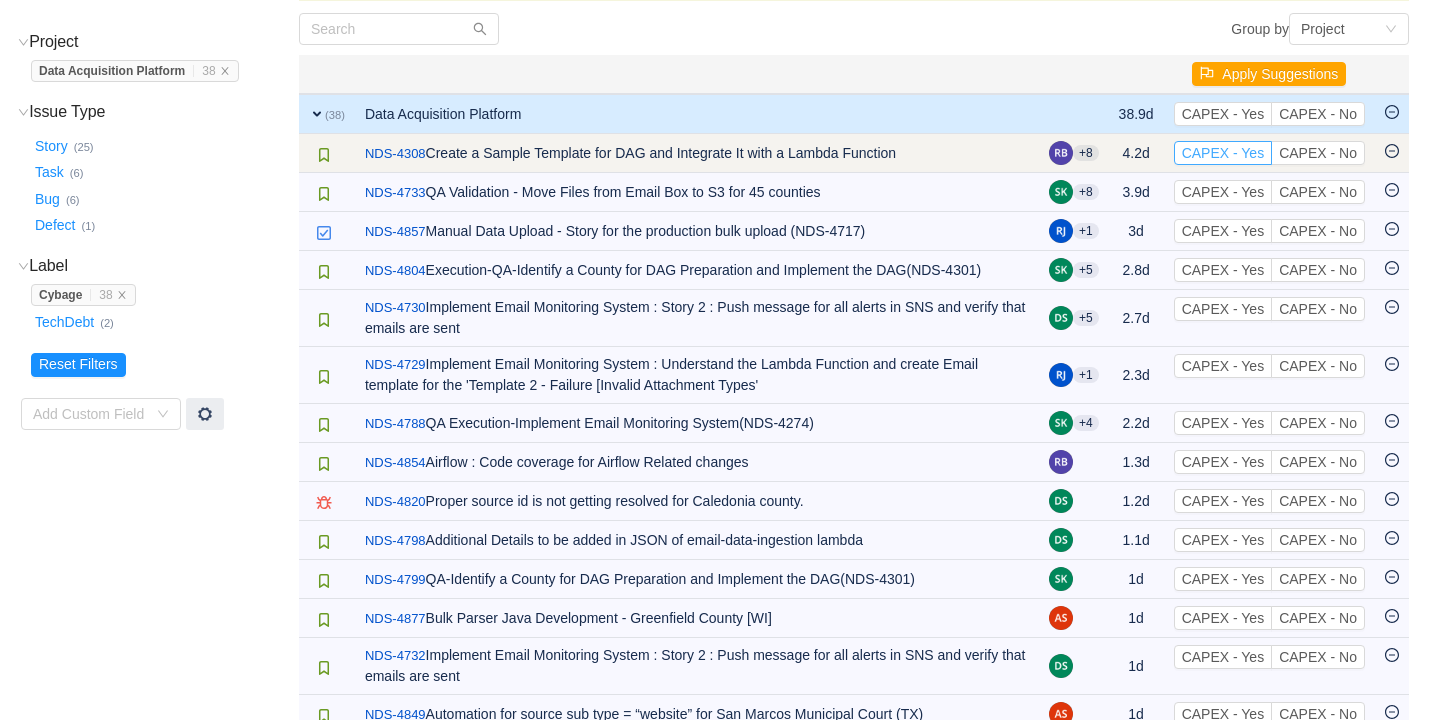 scroll, scrollTop: 218, scrollLeft: 0, axis: vertical 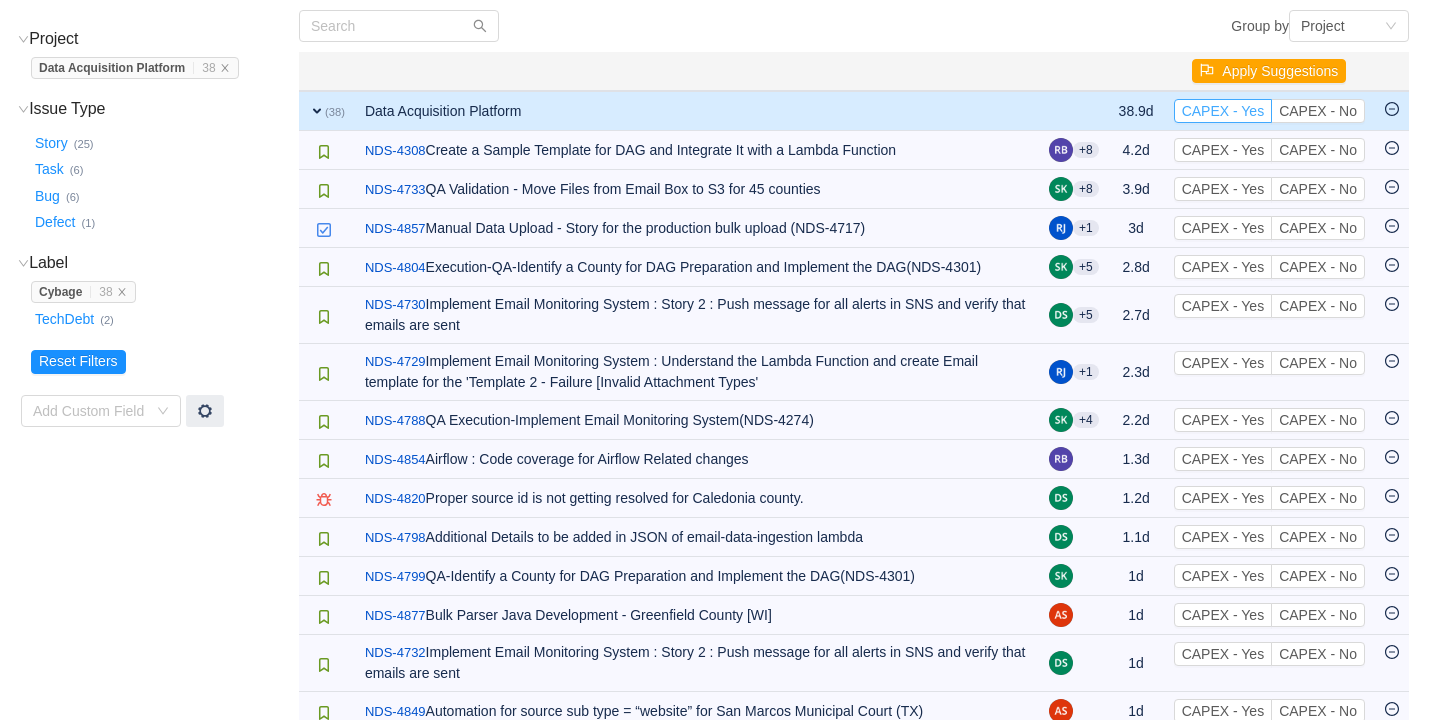 click on "CAPEX - Yes" at bounding box center [1223, 111] 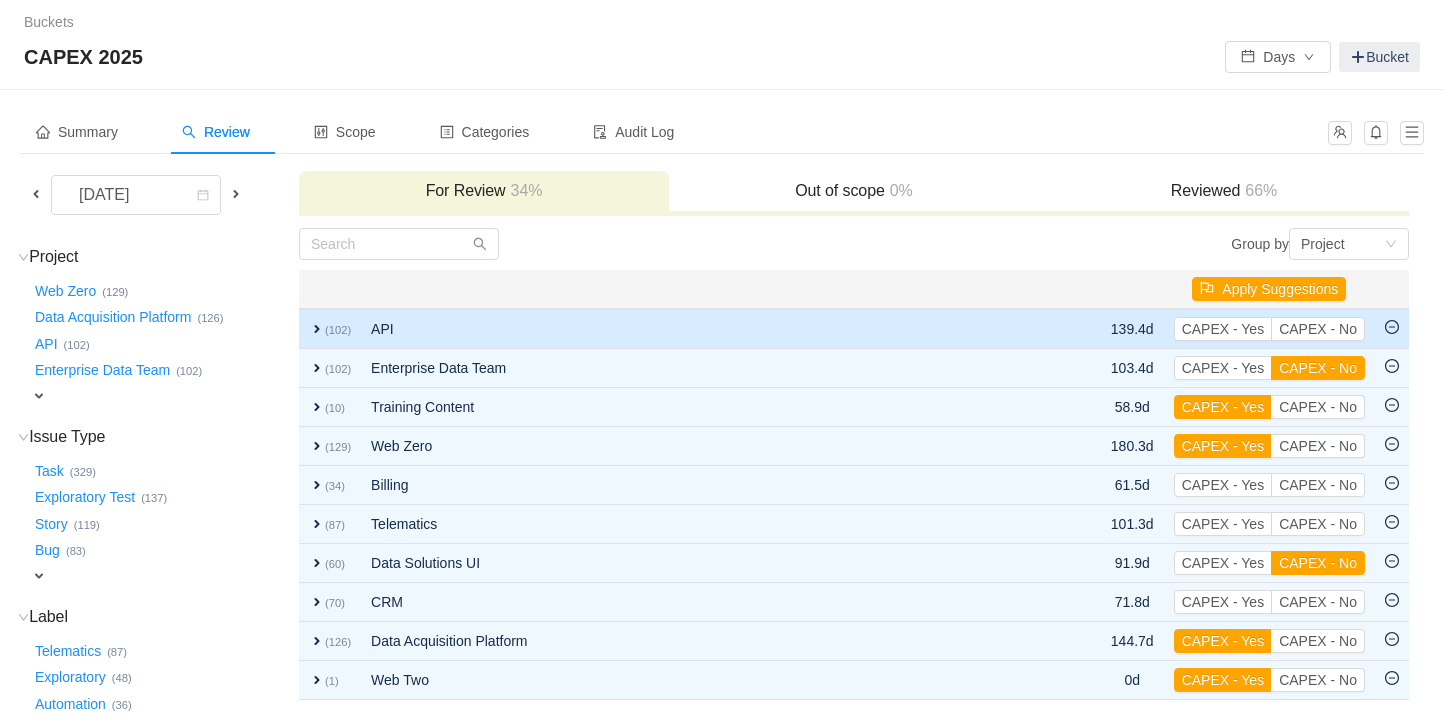 scroll, scrollTop: 0, scrollLeft: 0, axis: both 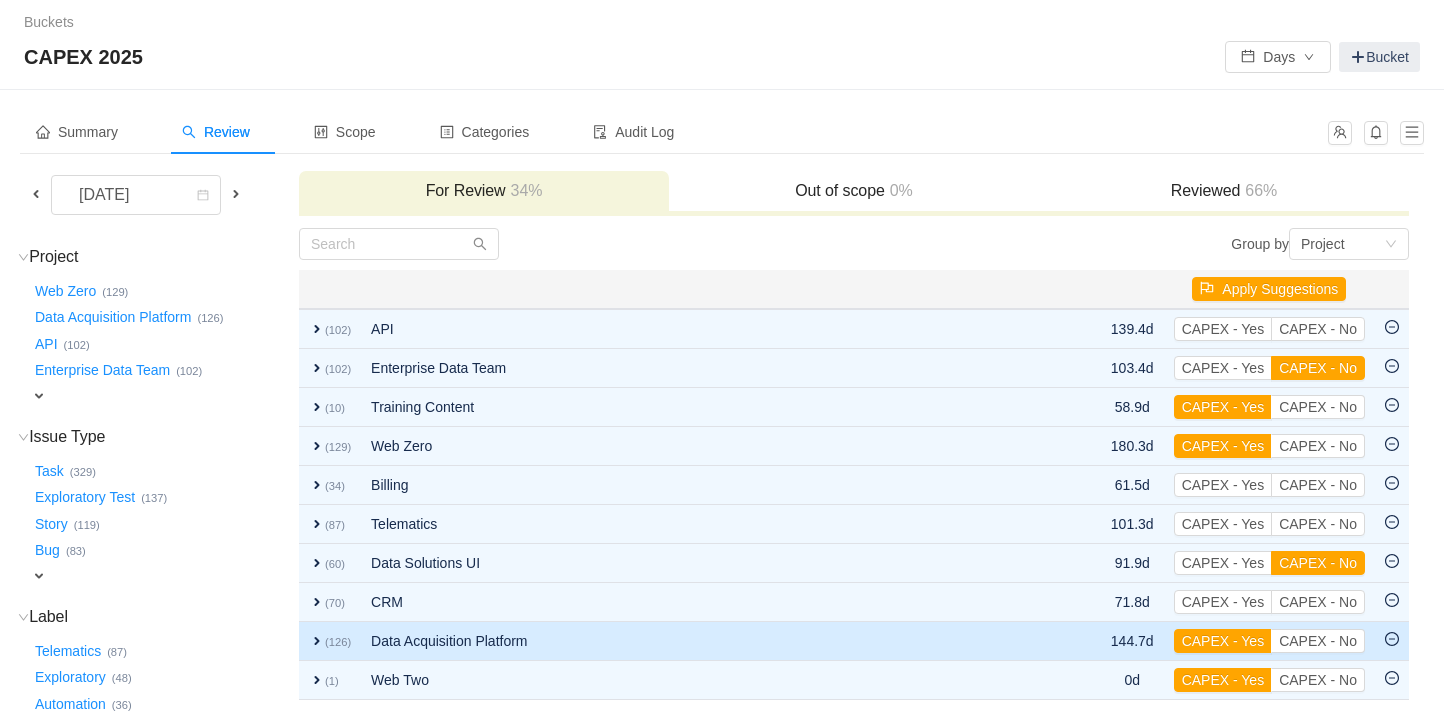 click on "Data Acquisition Platform" at bounding box center [693, 329] 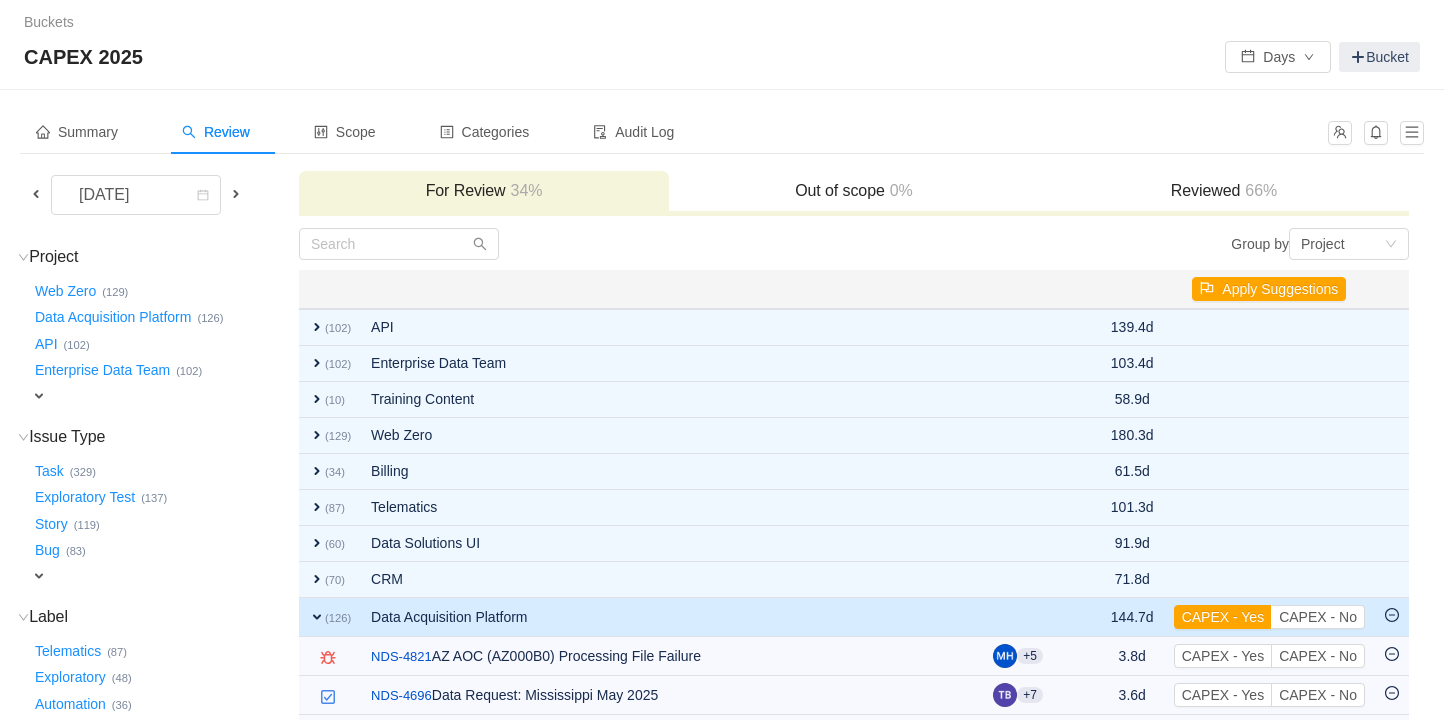 scroll, scrollTop: 0, scrollLeft: 0, axis: both 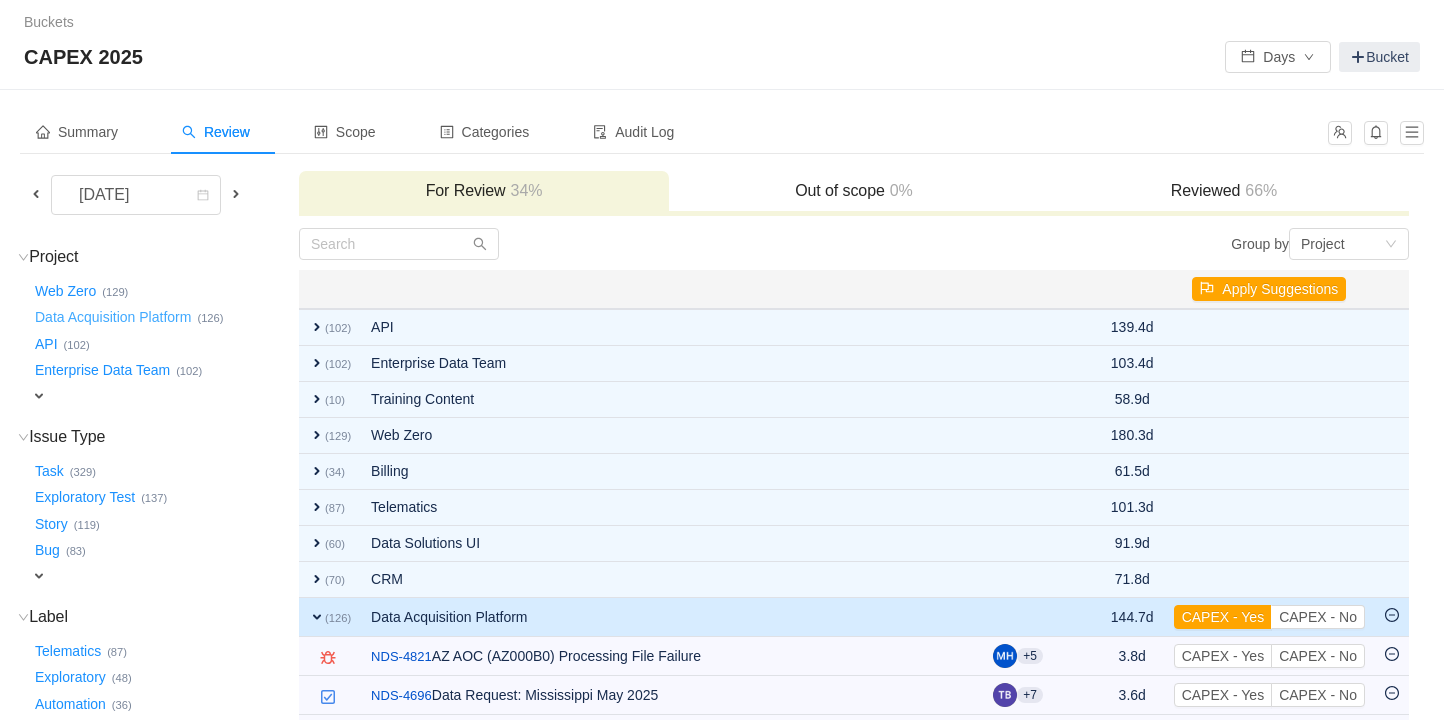 click on "Data Acquisition Platform …" at bounding box center [66, 291] 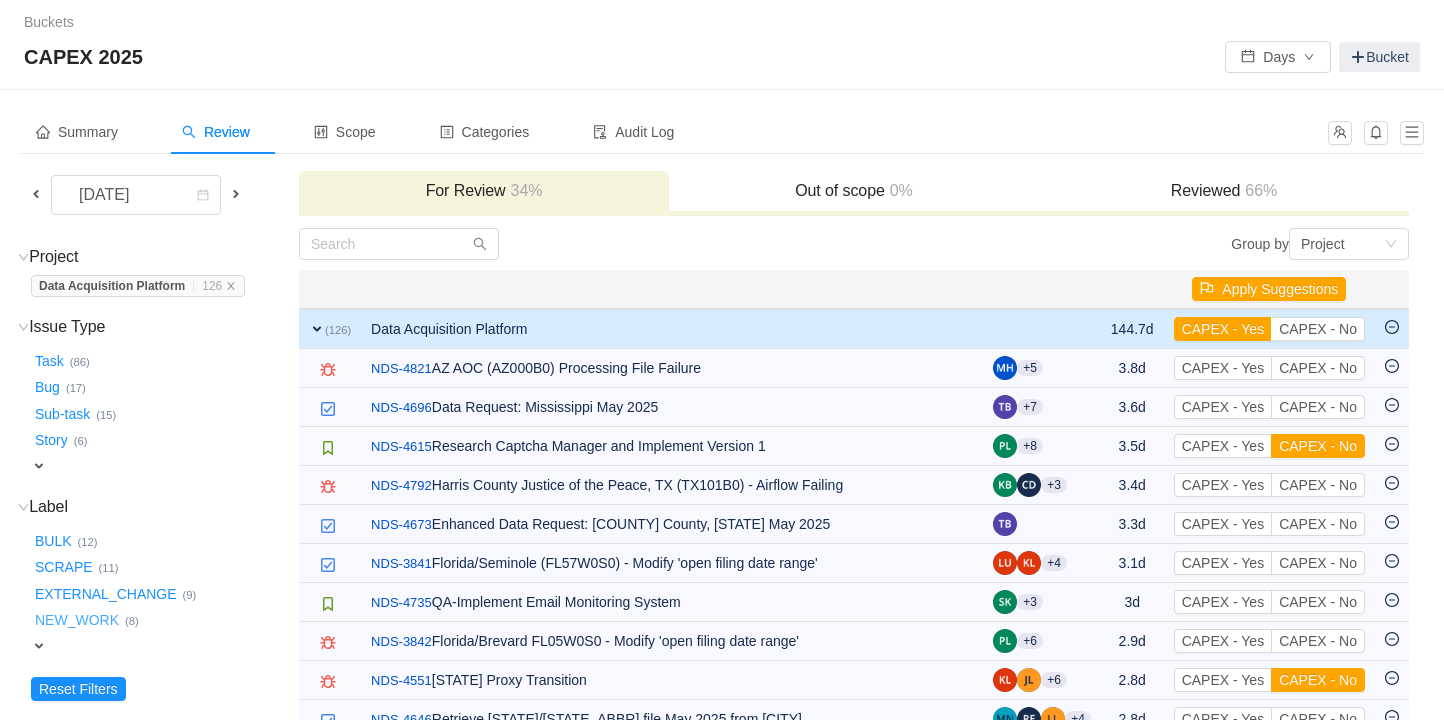 click on "NEW_WORK …" at bounding box center (0, 0) 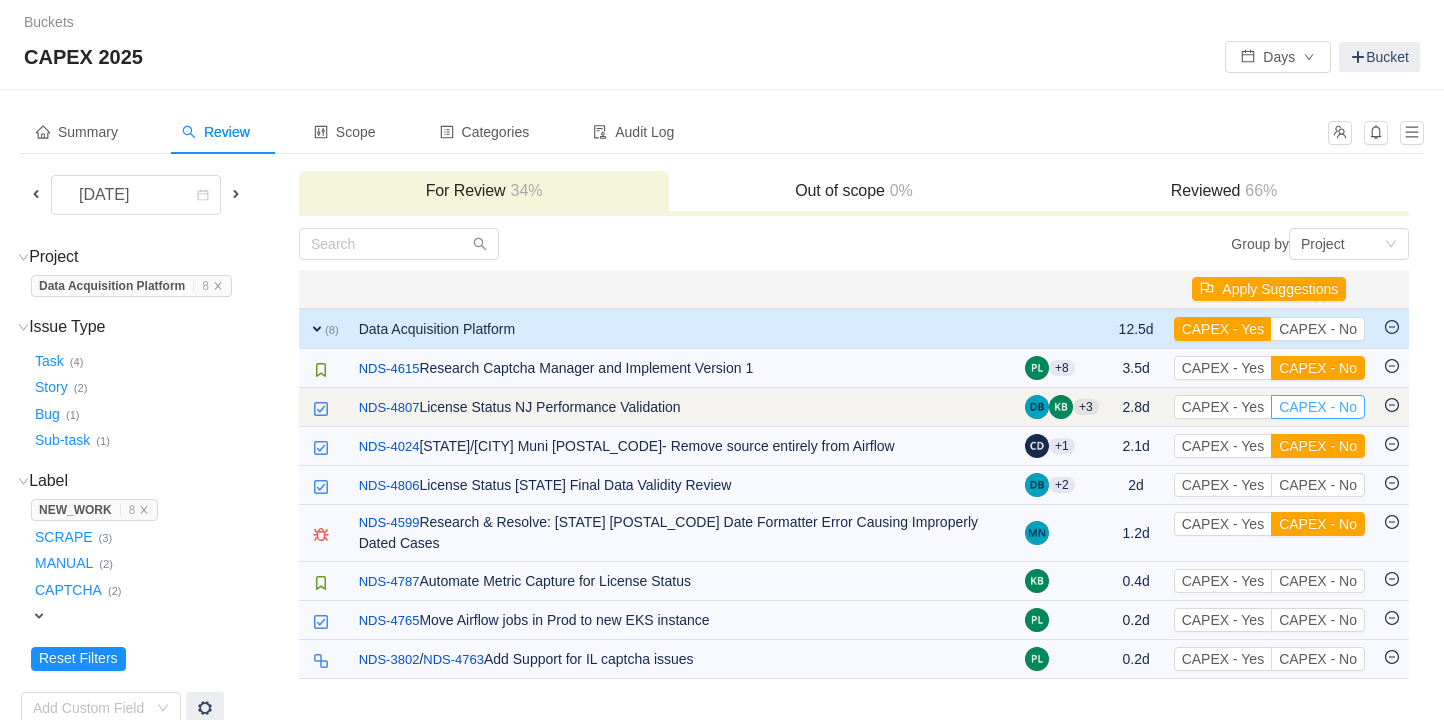 click on "CAPEX - No" at bounding box center [1318, 407] 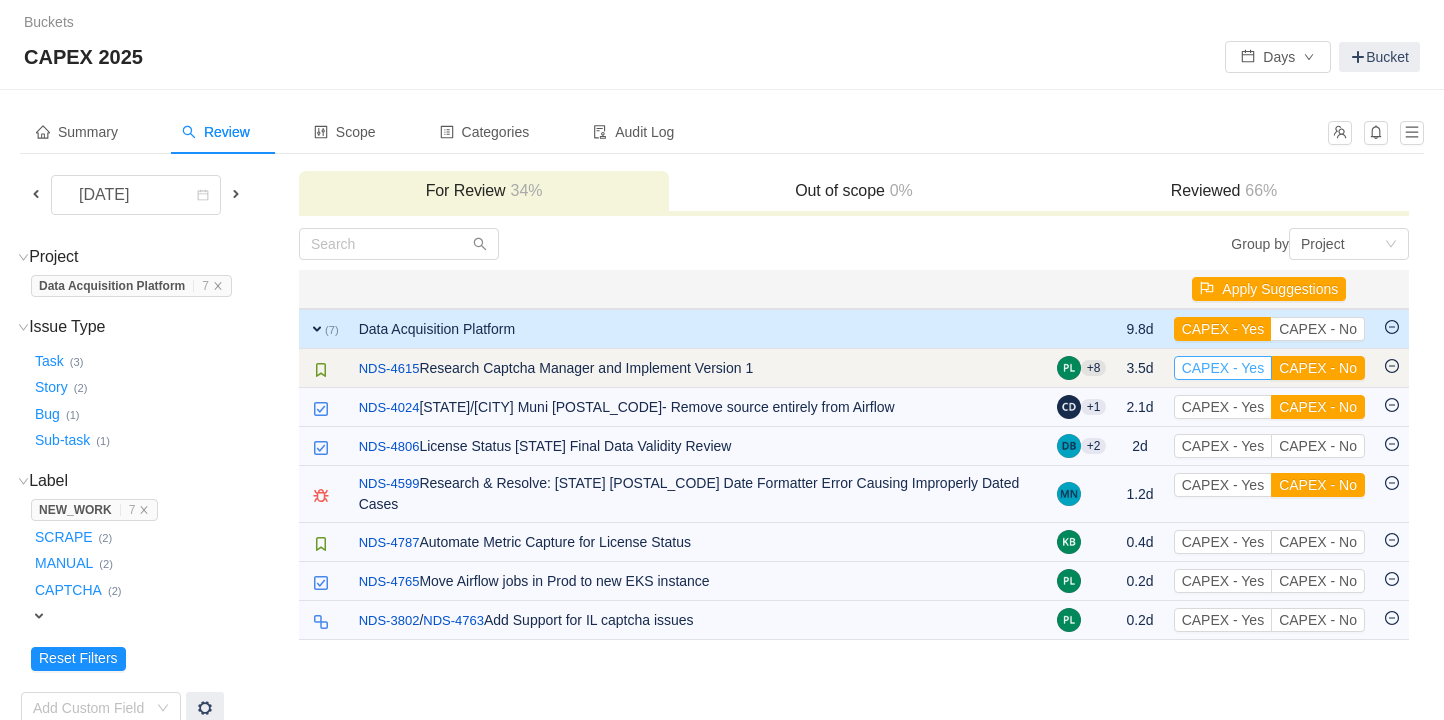 click on "CAPEX - Yes" at bounding box center [1223, 368] 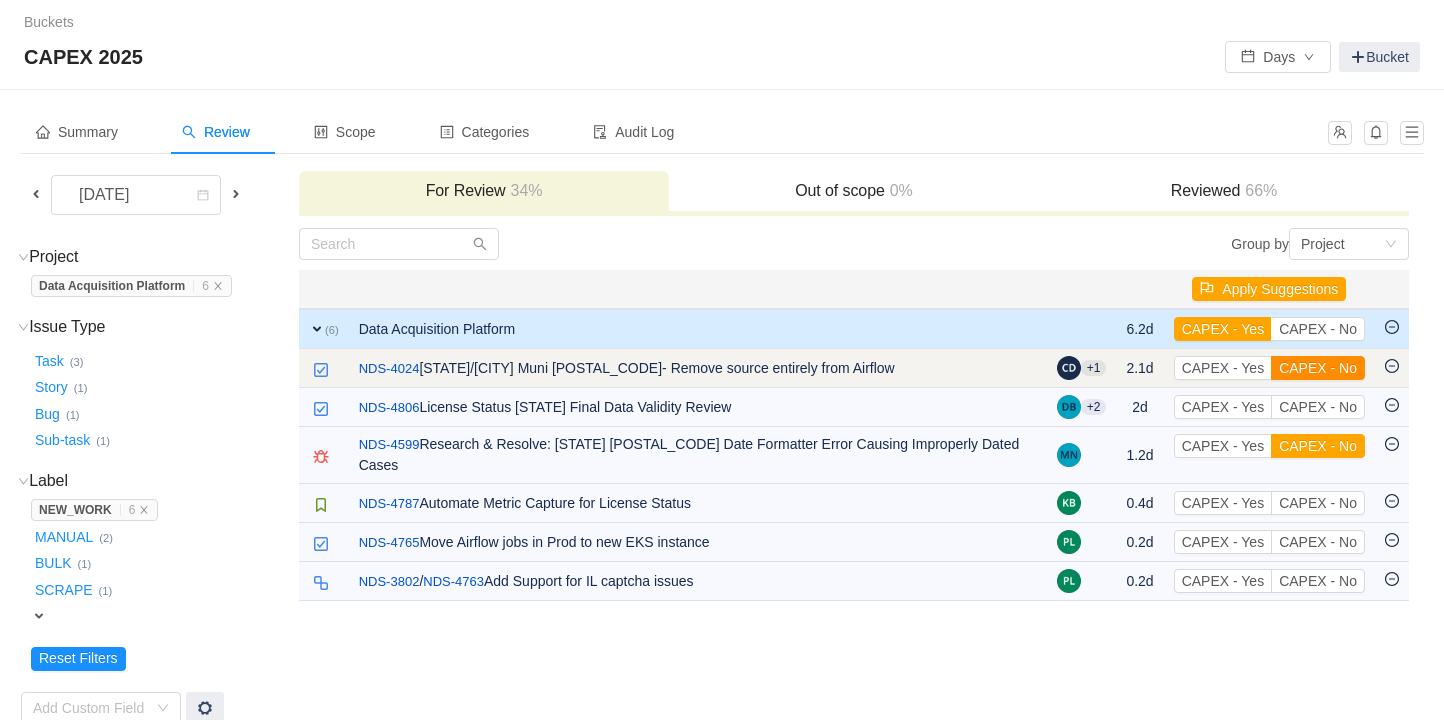click on "CAPEX - No" at bounding box center [1318, 368] 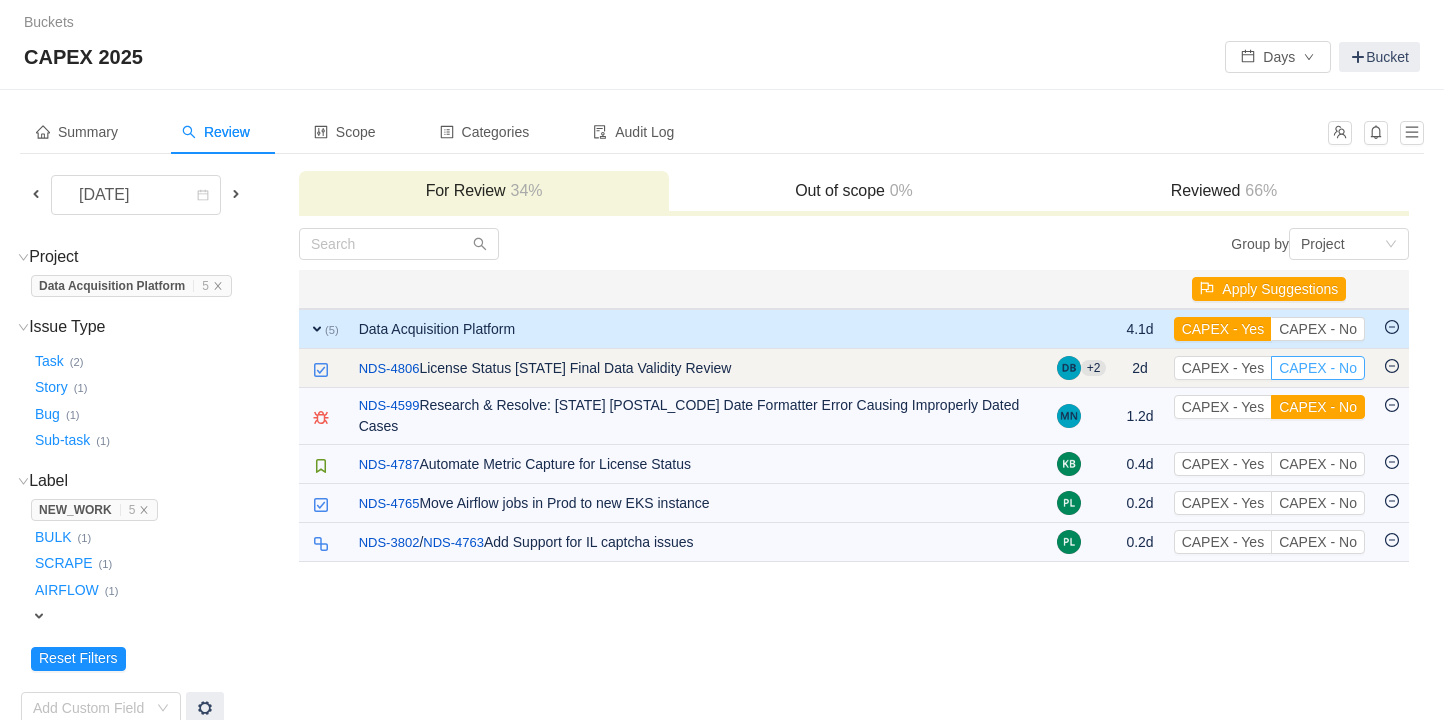 click on "CAPEX - No" at bounding box center (1318, 368) 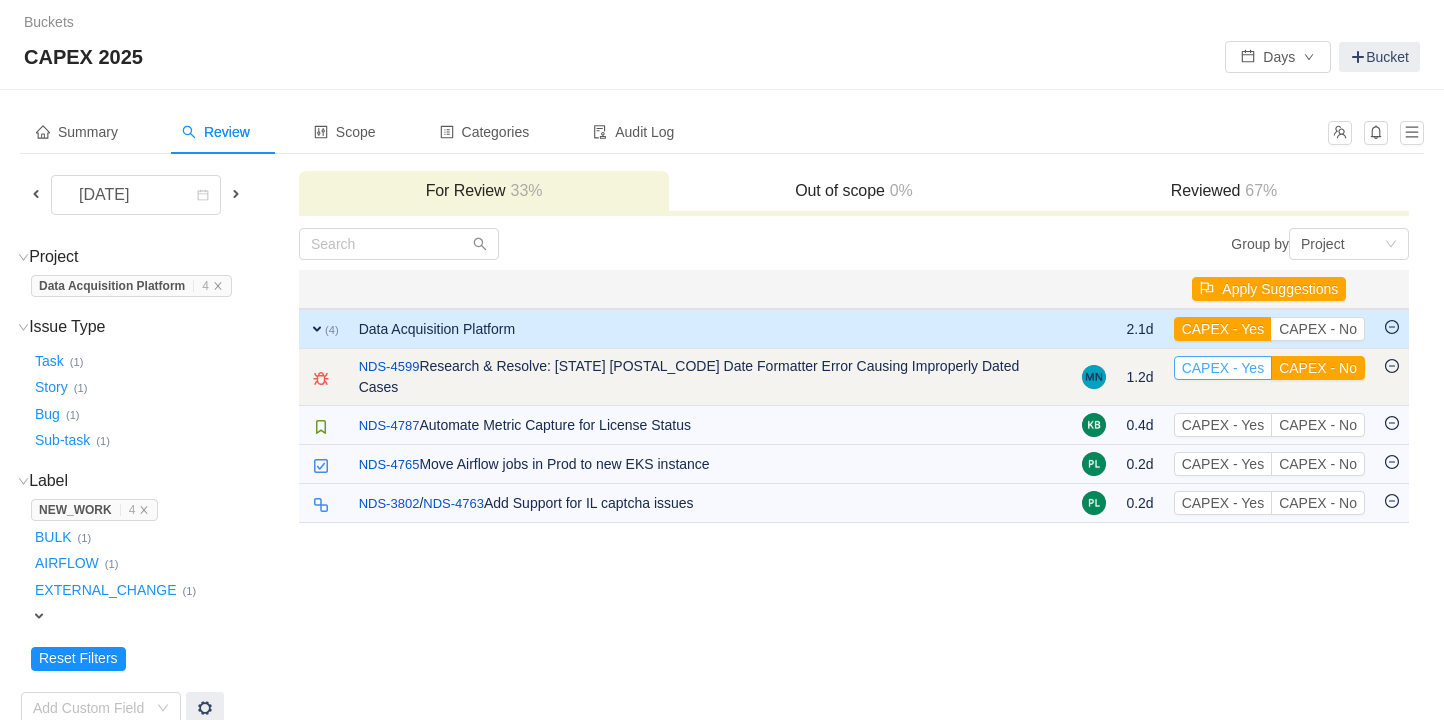 click on "CAPEX - Yes" at bounding box center [1223, 368] 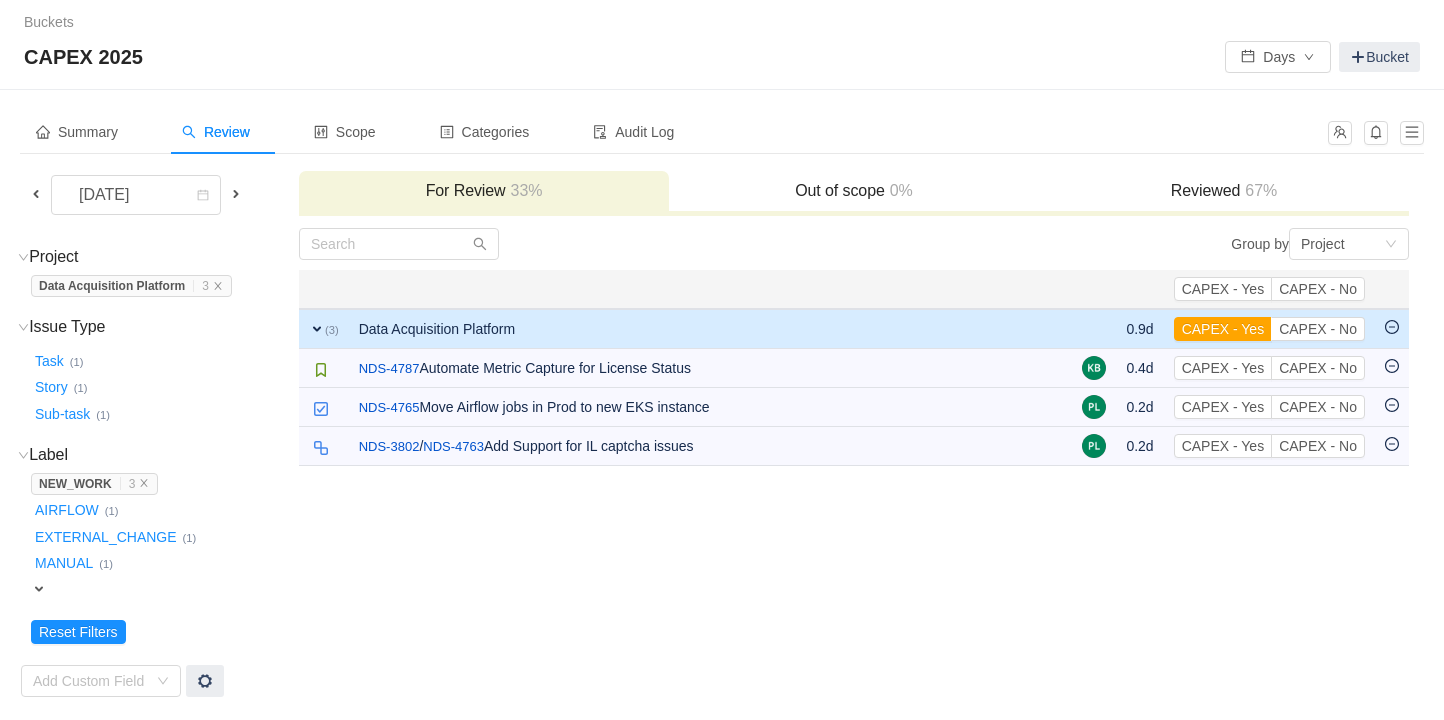 click on "CAPEX - Yes" at bounding box center (1223, 368) 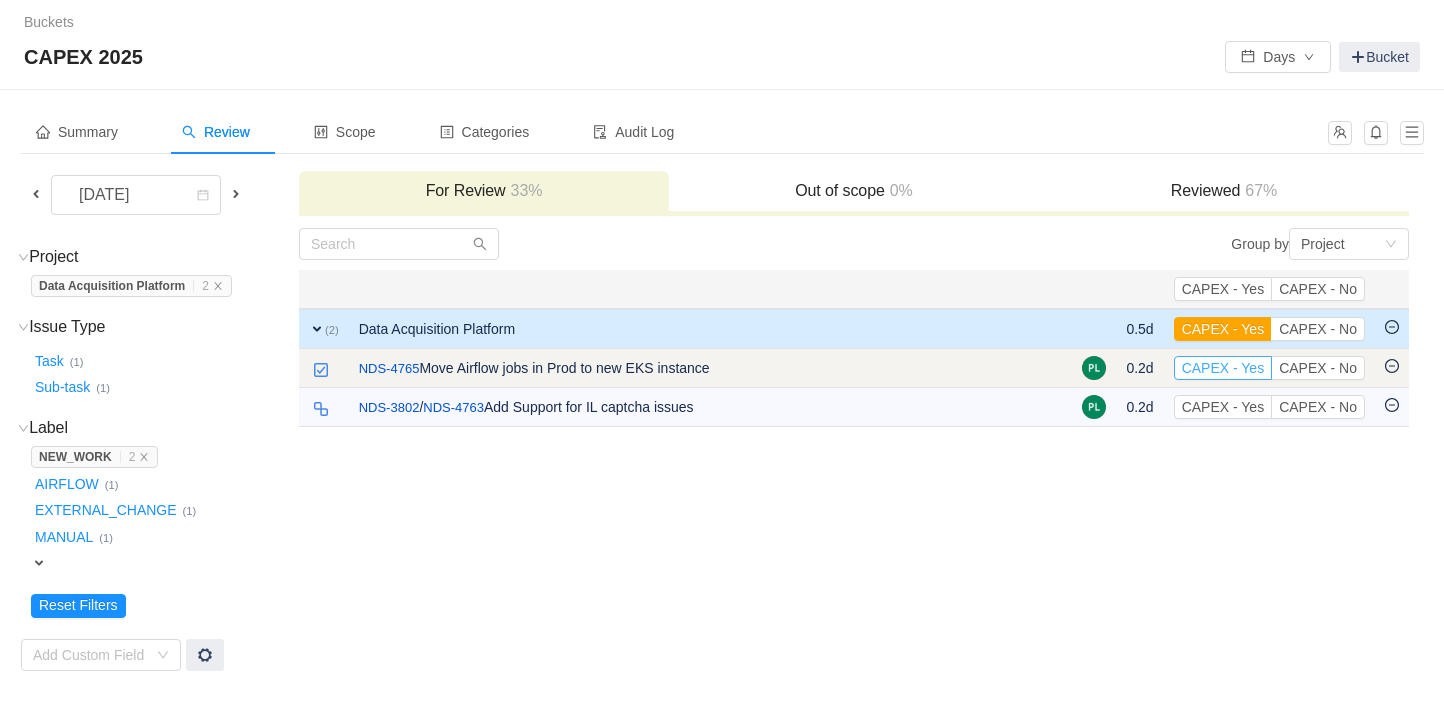 click on "CAPEX - Yes" at bounding box center [1223, 368] 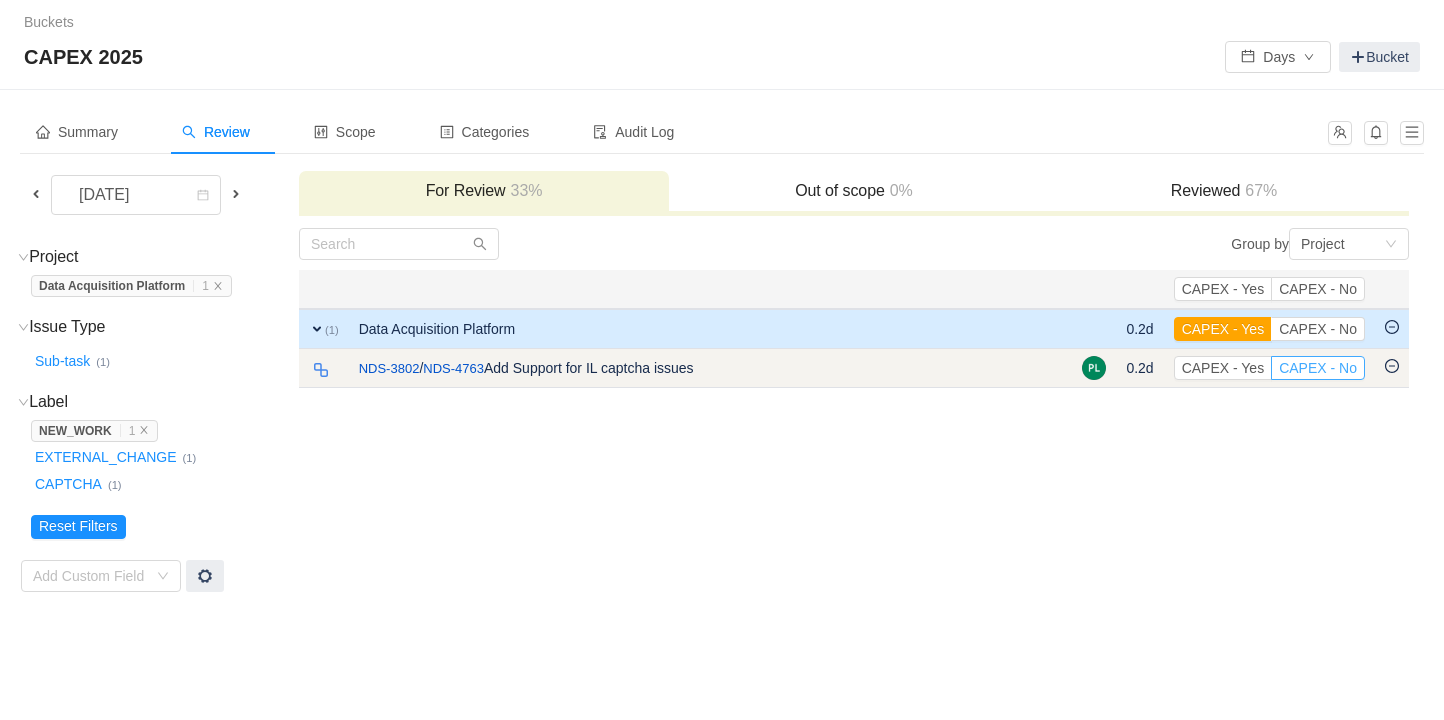 click on "CAPEX - No" at bounding box center (1318, 368) 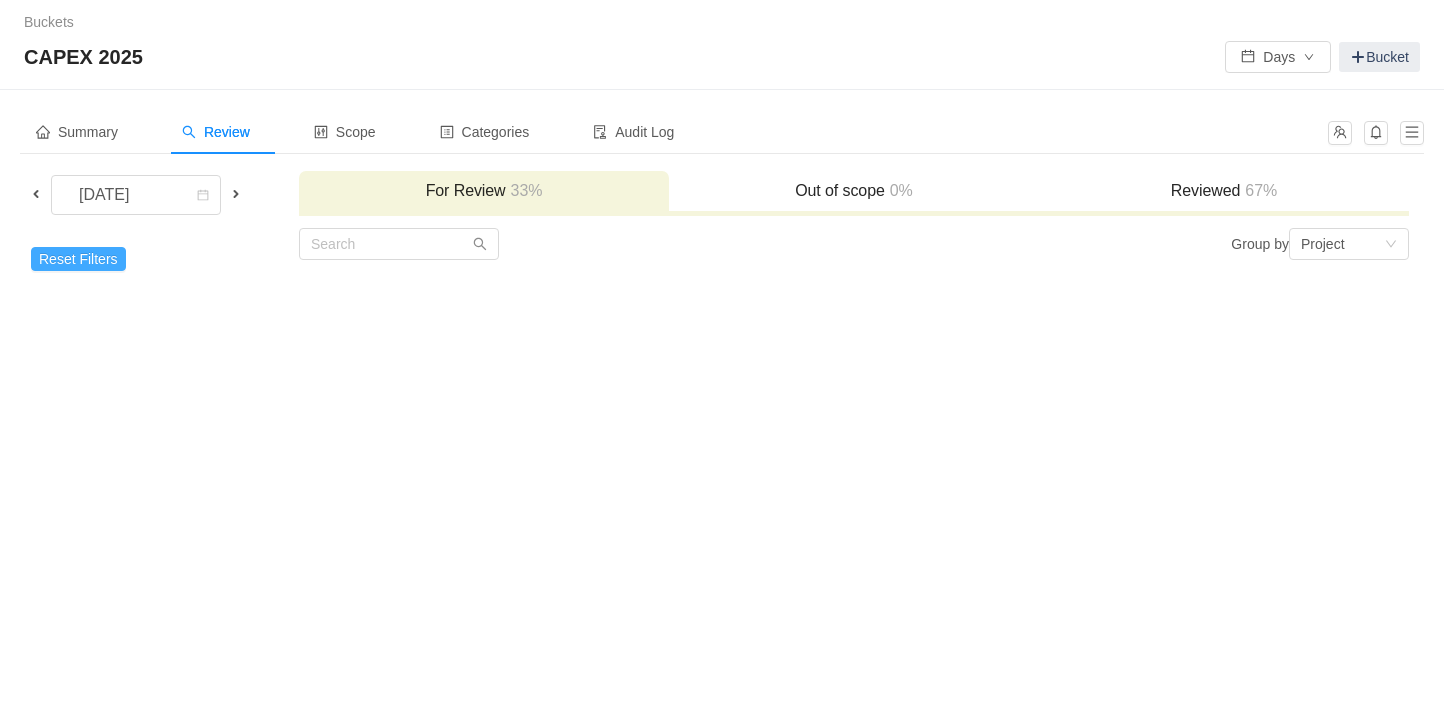 click on "Reset Filters" at bounding box center (78, 259) 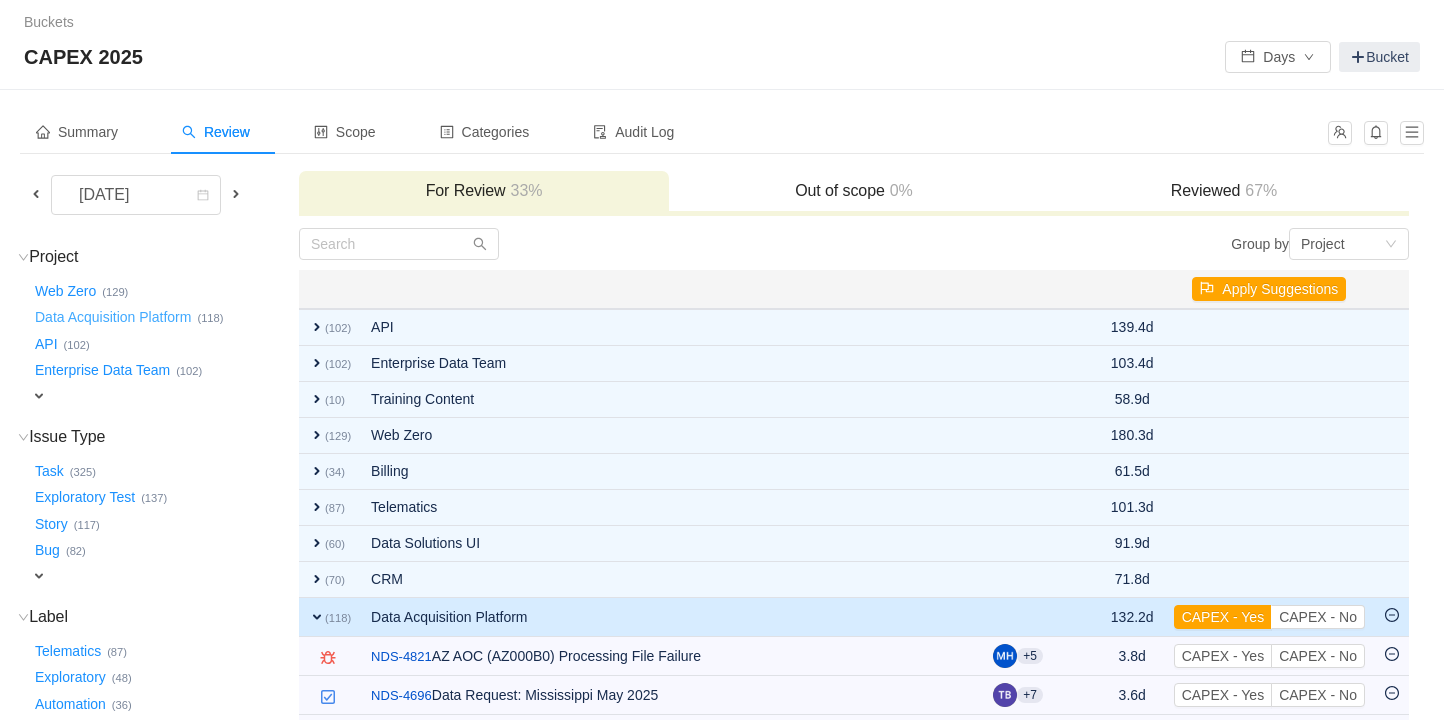 click on "Data Acquisition Platform …" at bounding box center (66, 291) 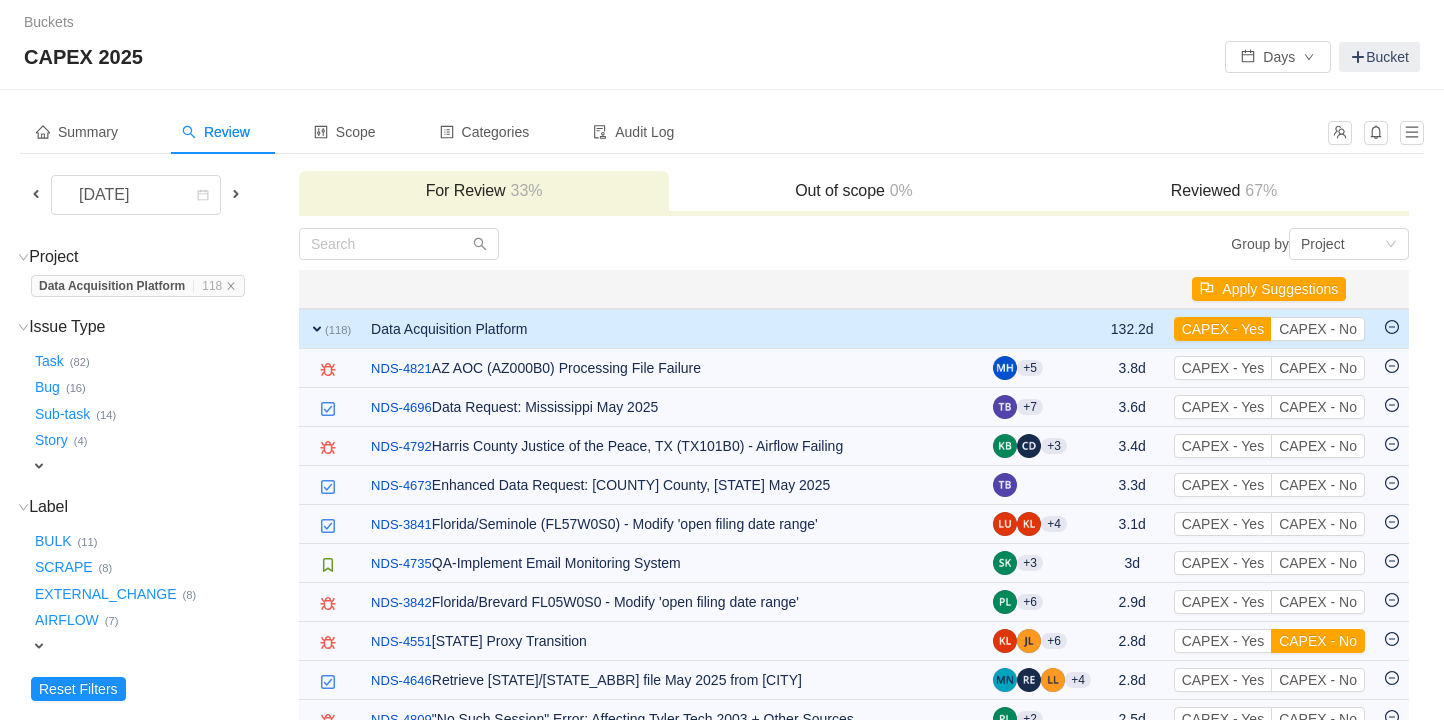 click on "expand" at bounding box center (0, 0) 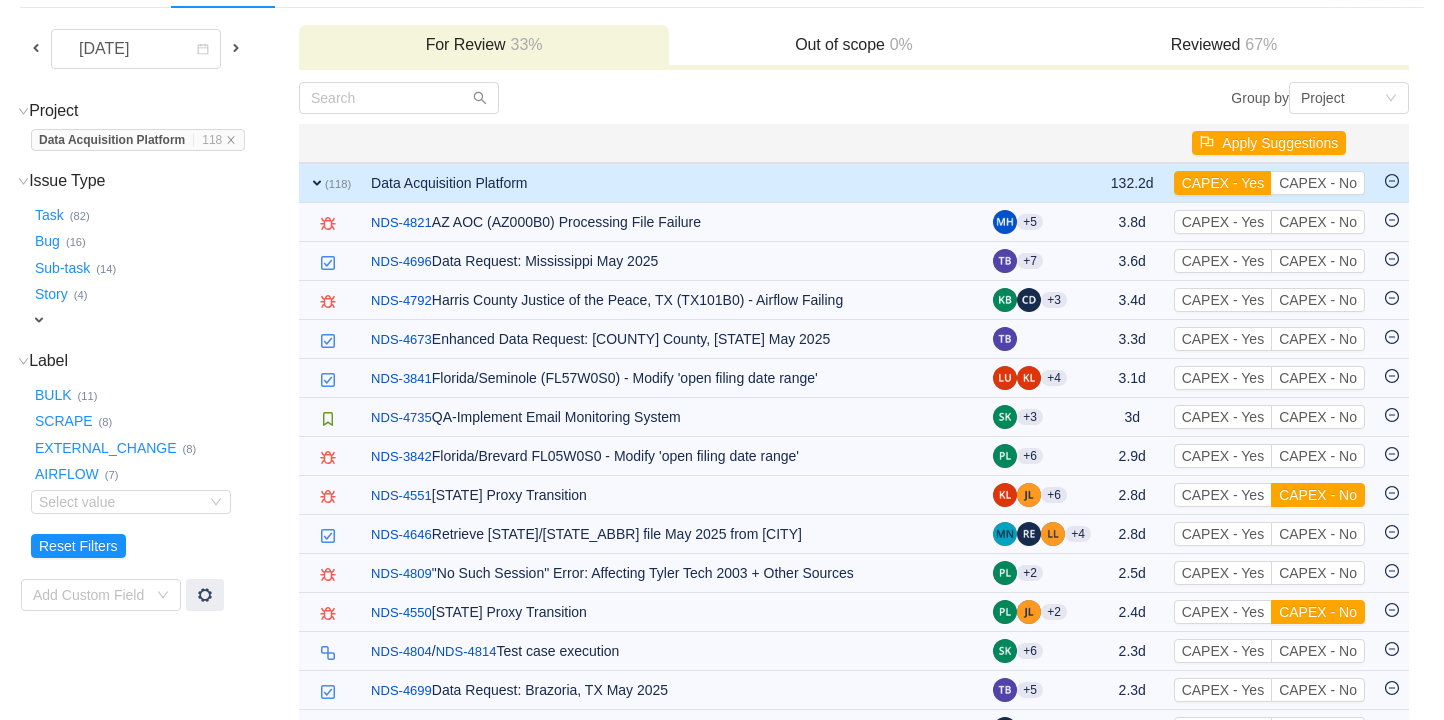 scroll, scrollTop: 144, scrollLeft: 0, axis: vertical 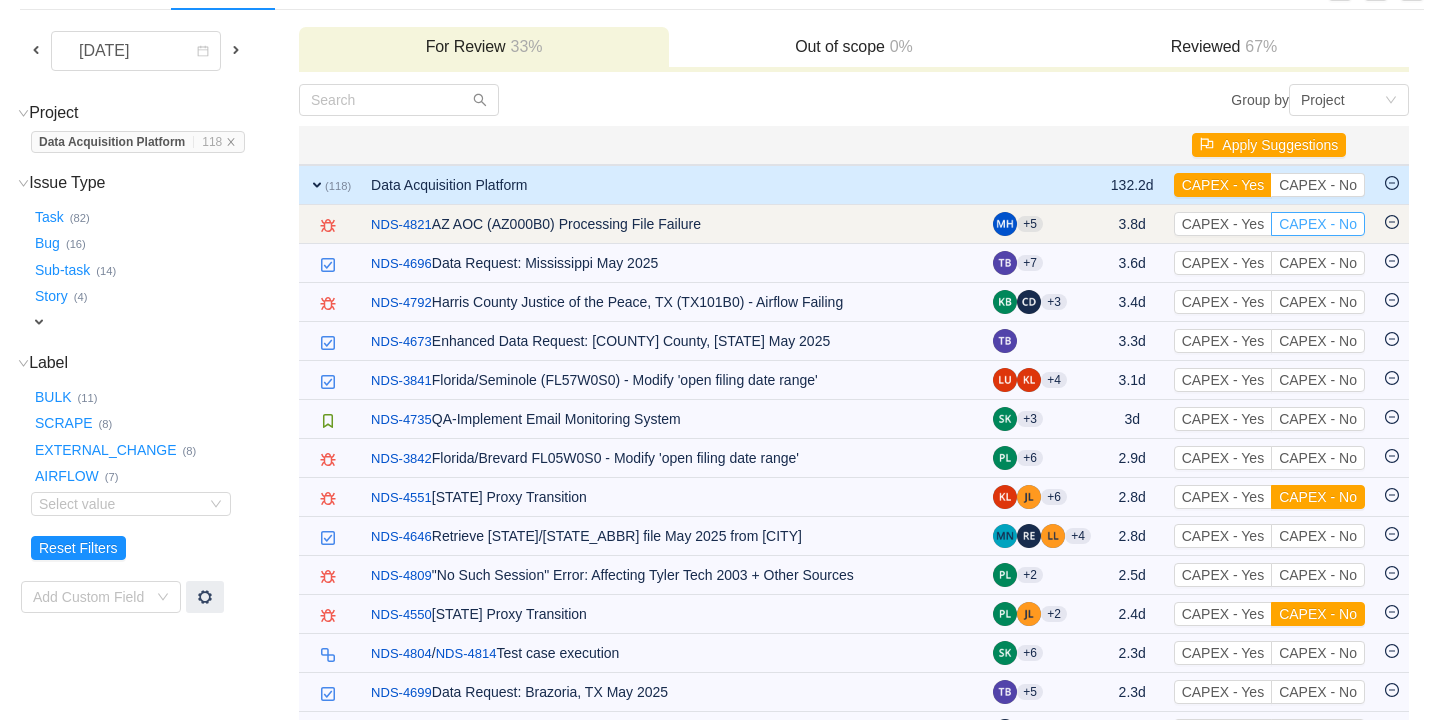 click on "CAPEX - No" at bounding box center [1318, 224] 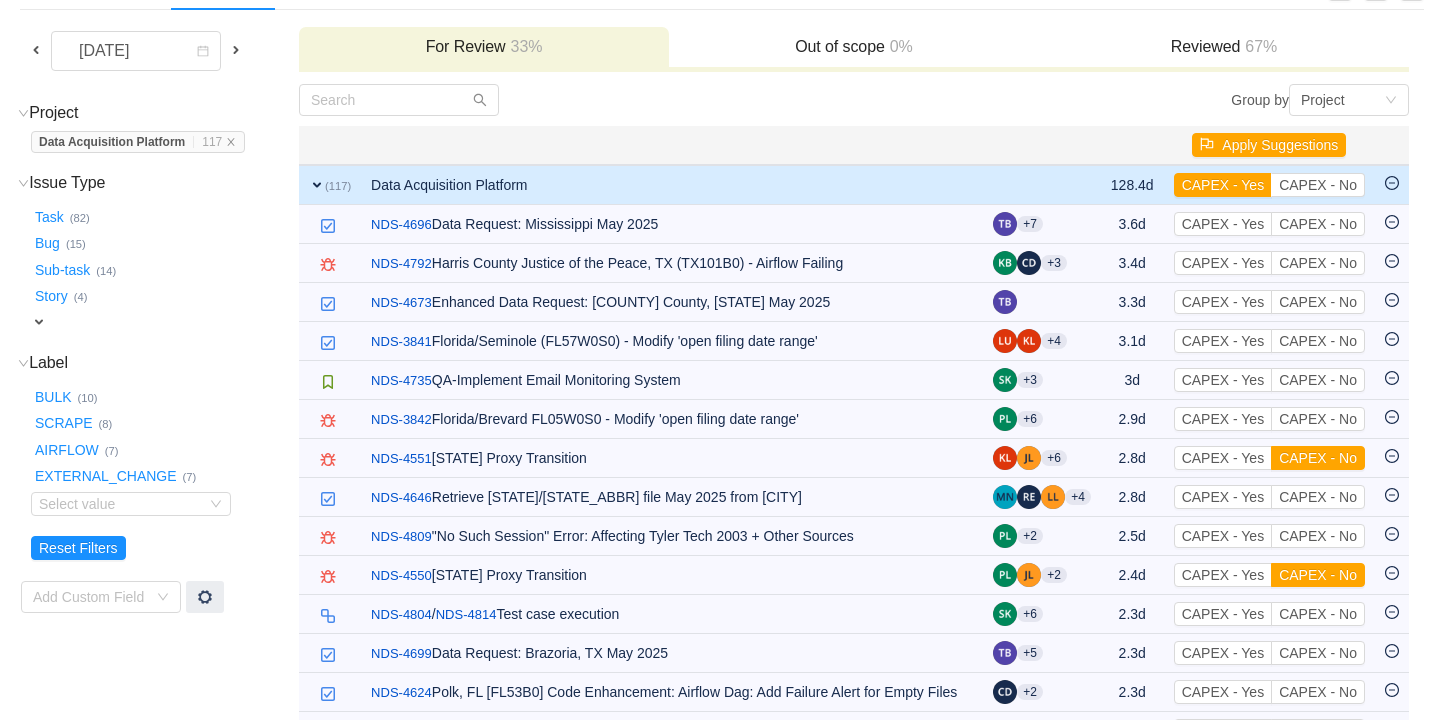 click on "CAPEX - No" at bounding box center (1318, 224) 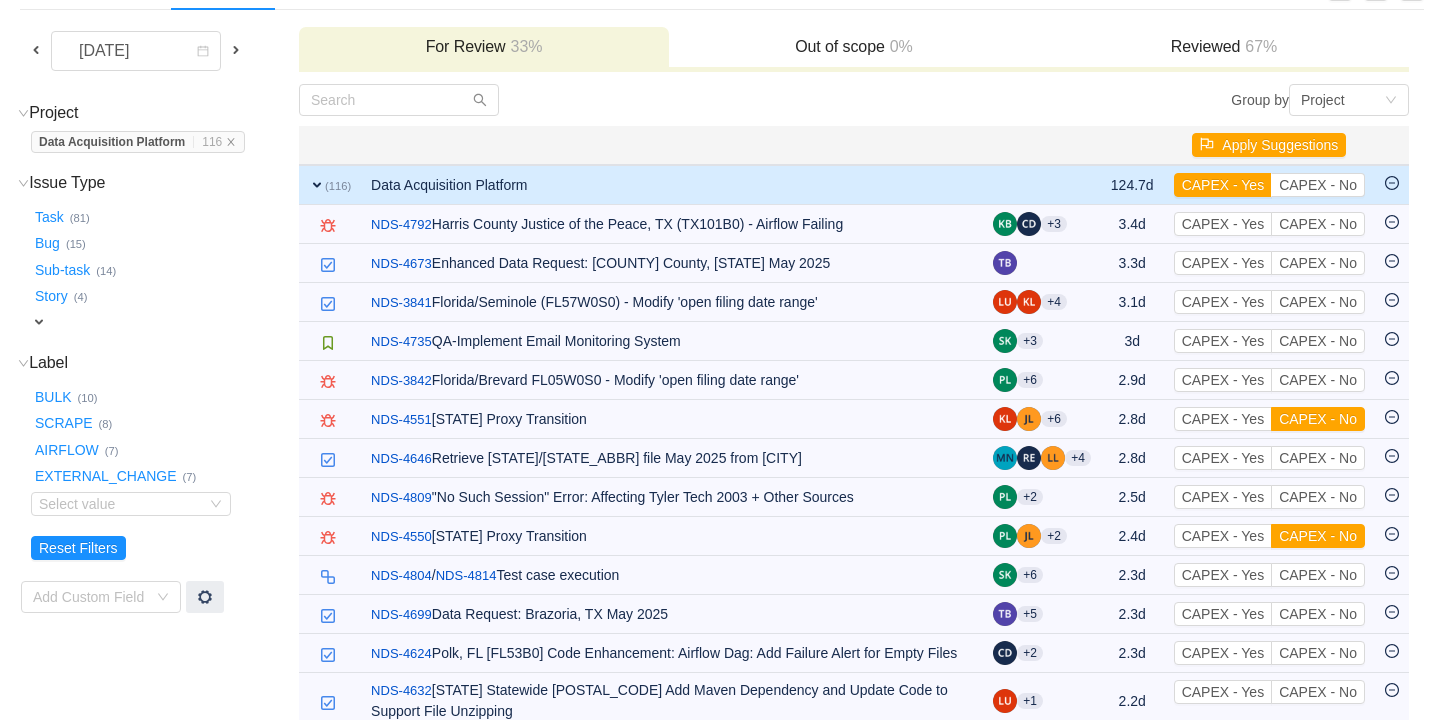 click on "CAPEX - No" at bounding box center (1318, 224) 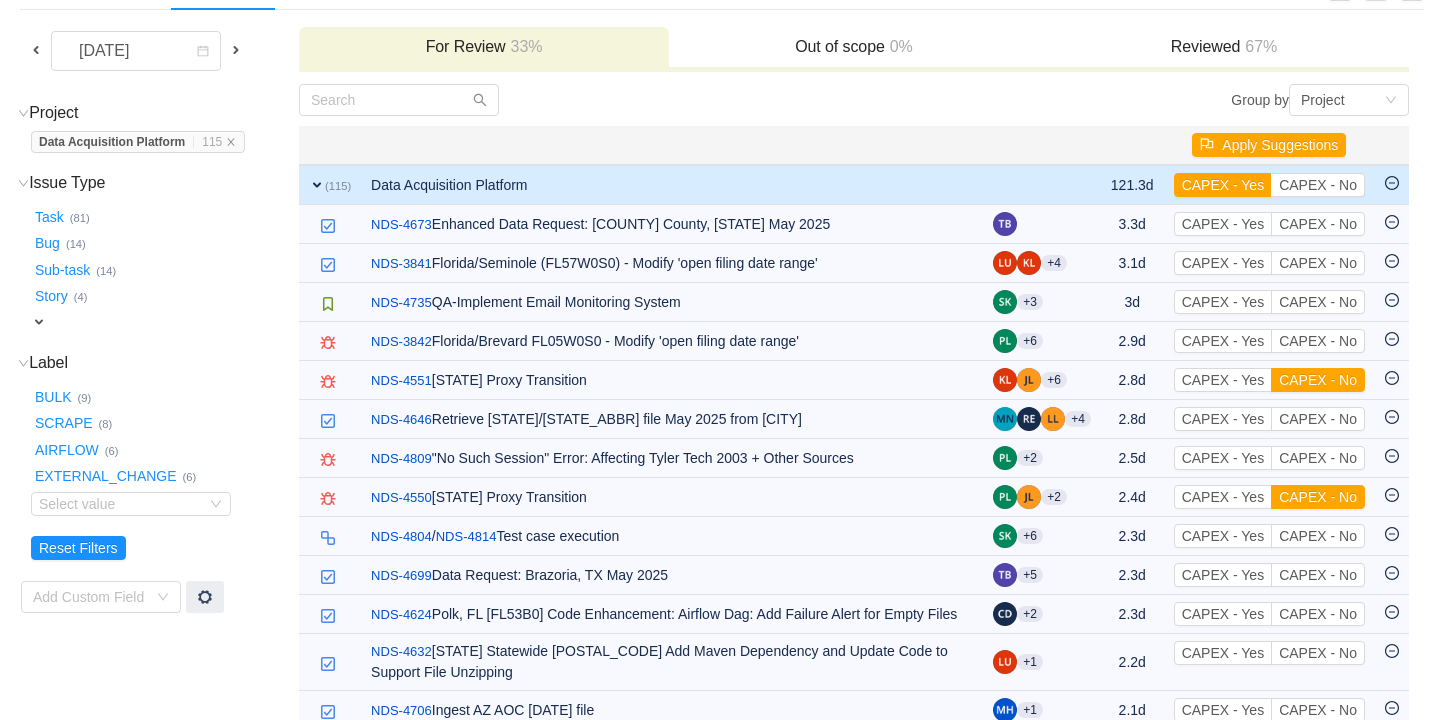 click on "Bug …" at bounding box center [0, 0] 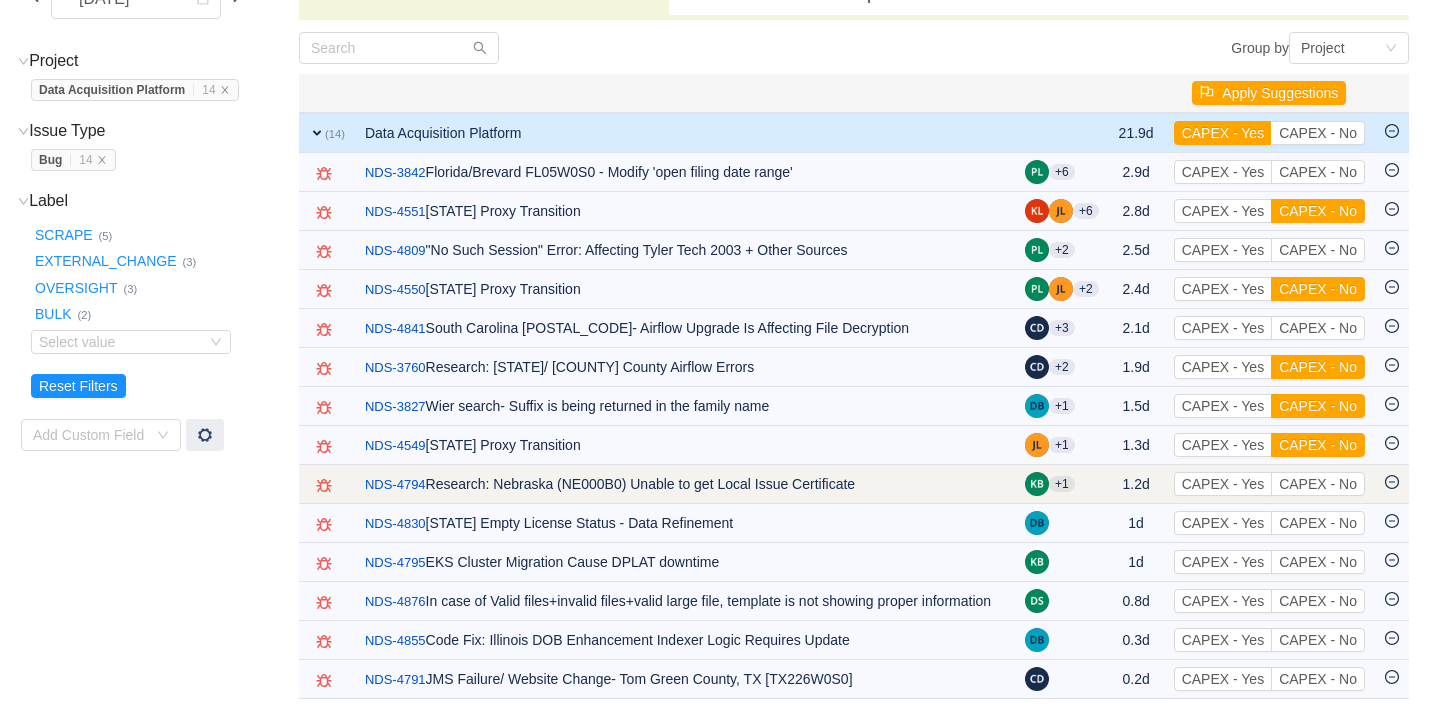 scroll, scrollTop: 218, scrollLeft: 0, axis: vertical 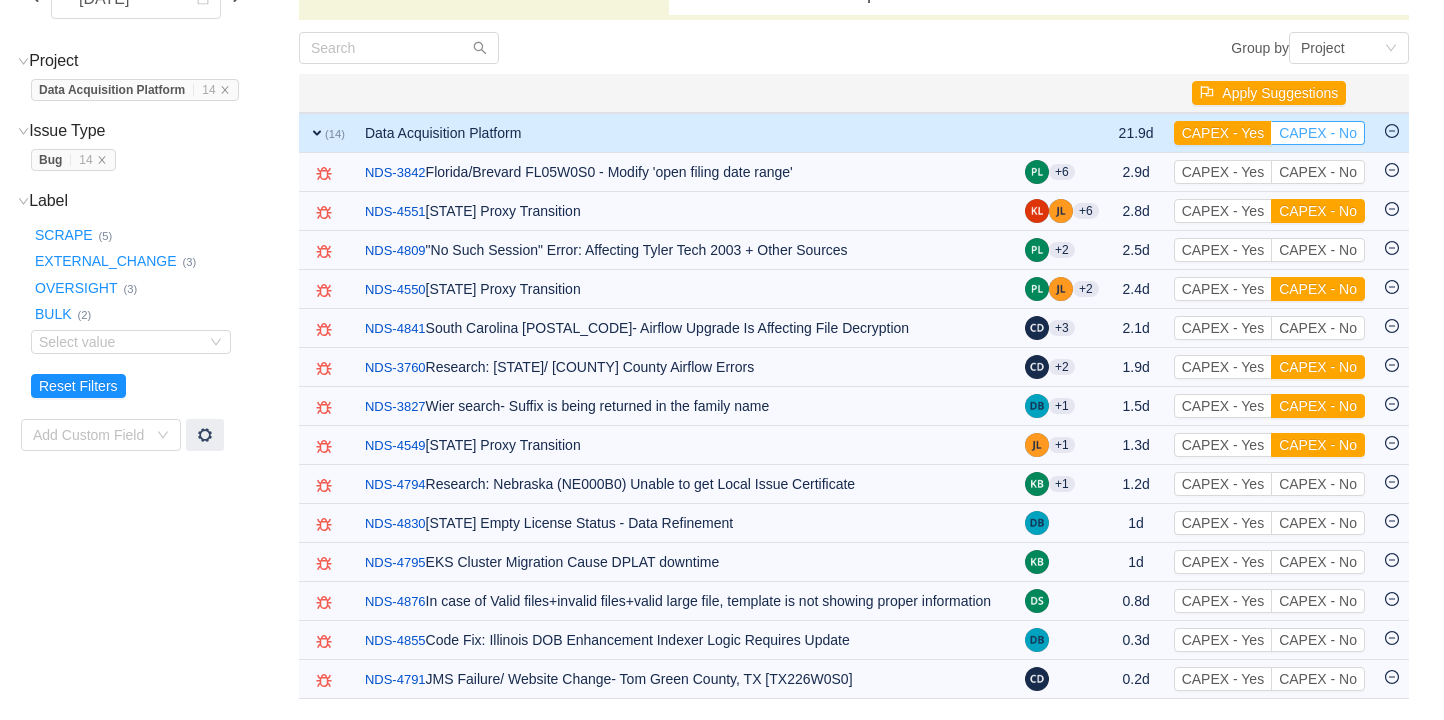 click on "CAPEX - No" at bounding box center [1318, 133] 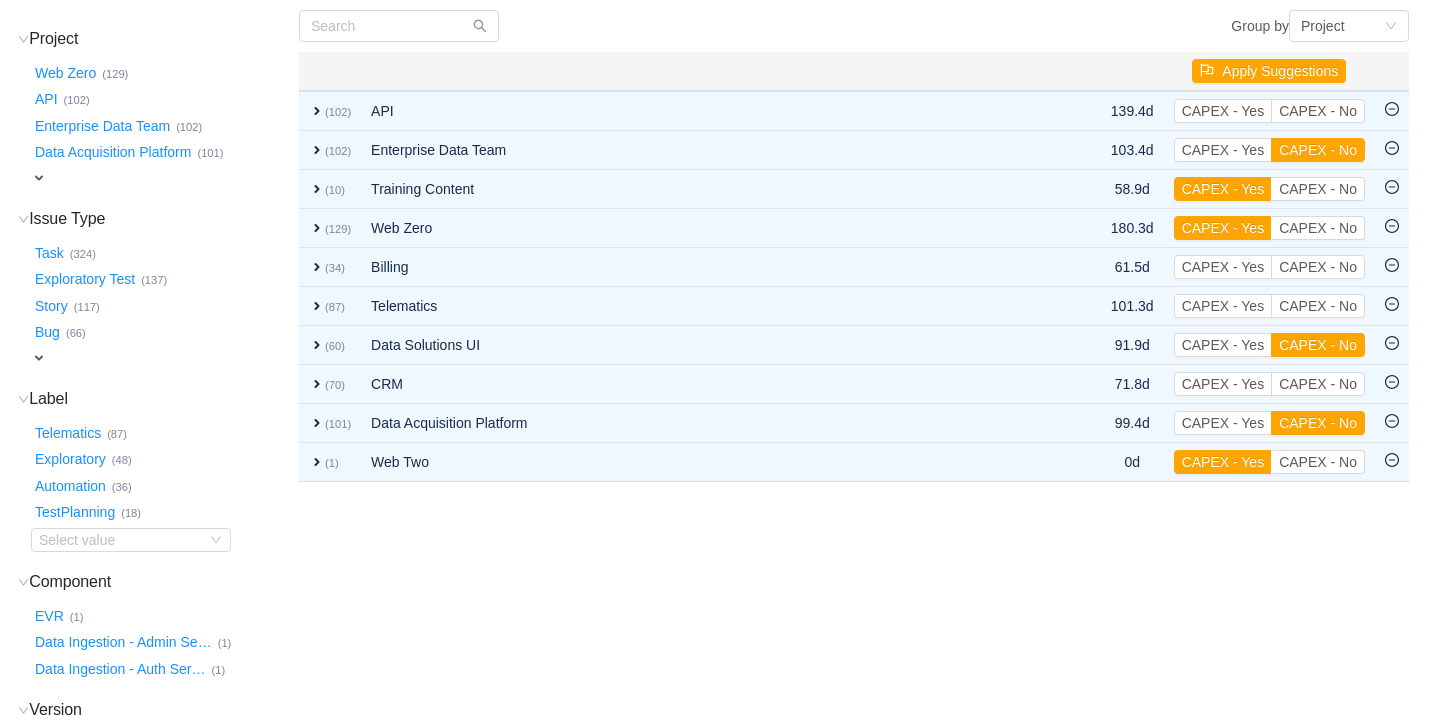 click on "Data Acquisition Platform …" at bounding box center (66, 73) 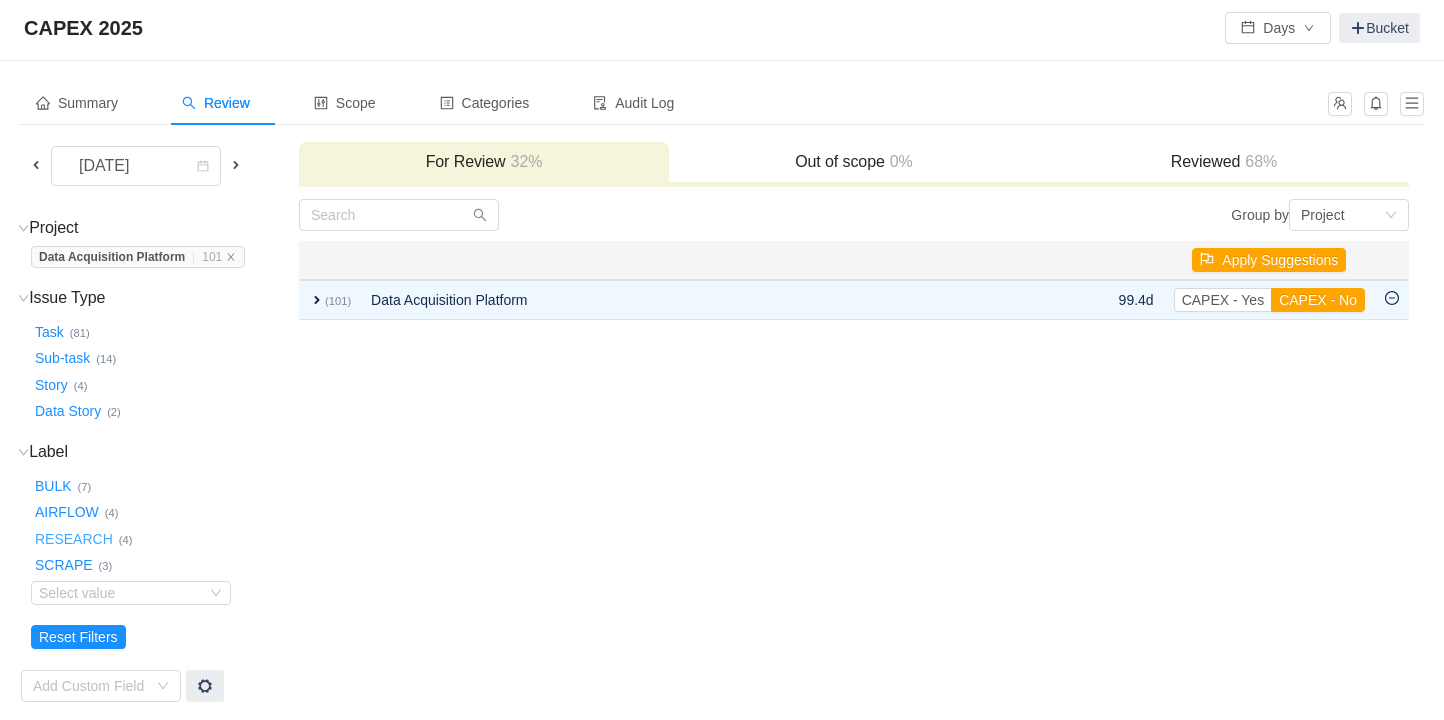 click on "RESEARCH …" at bounding box center (0, 0) 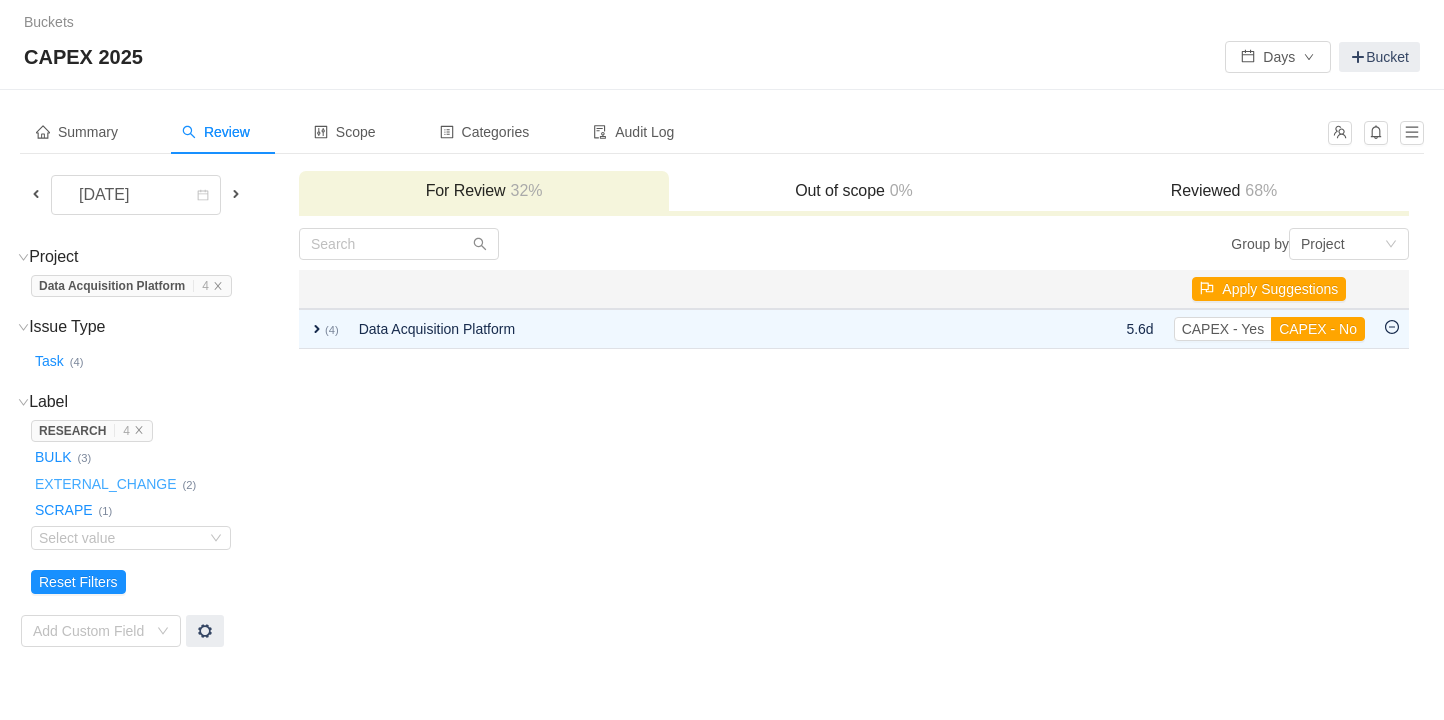 scroll, scrollTop: 0, scrollLeft: 0, axis: both 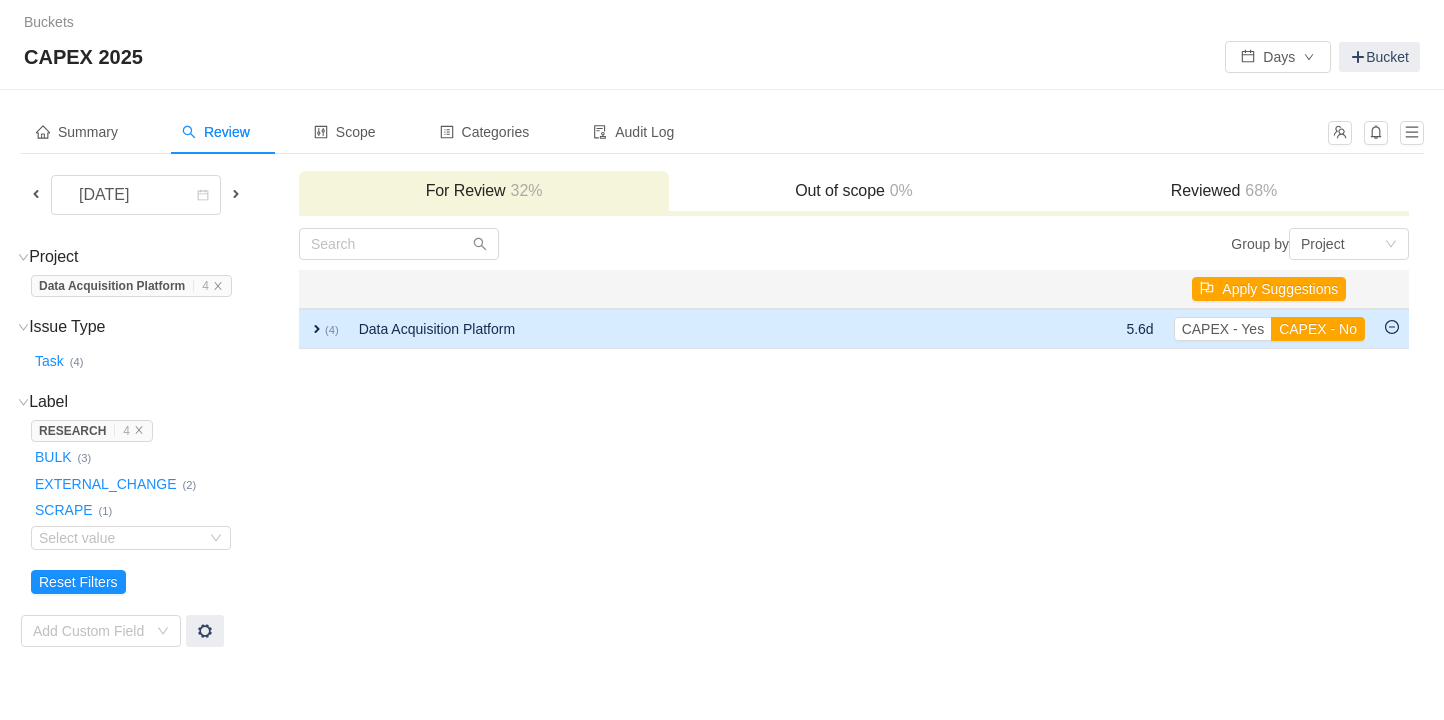 click on "expand" at bounding box center (317, 329) 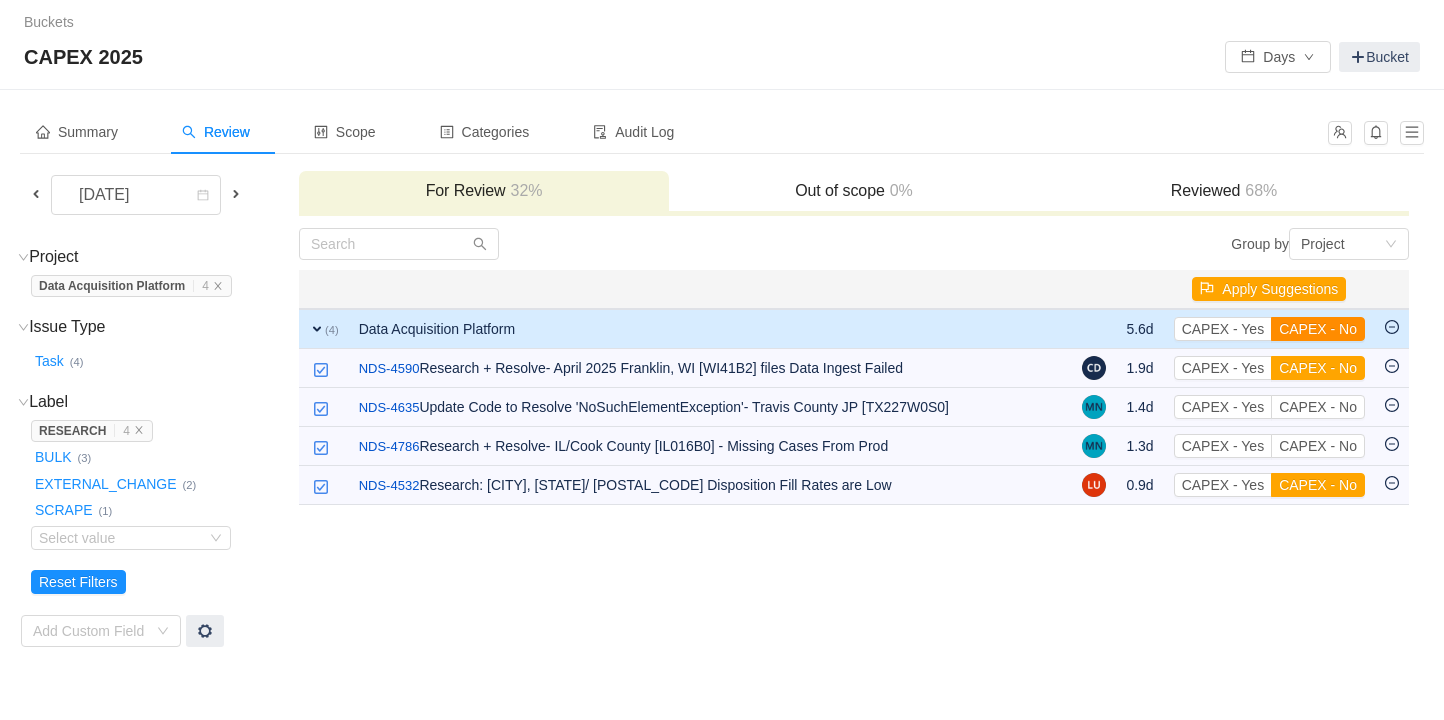 click on "CAPEX - No" at bounding box center [1318, 329] 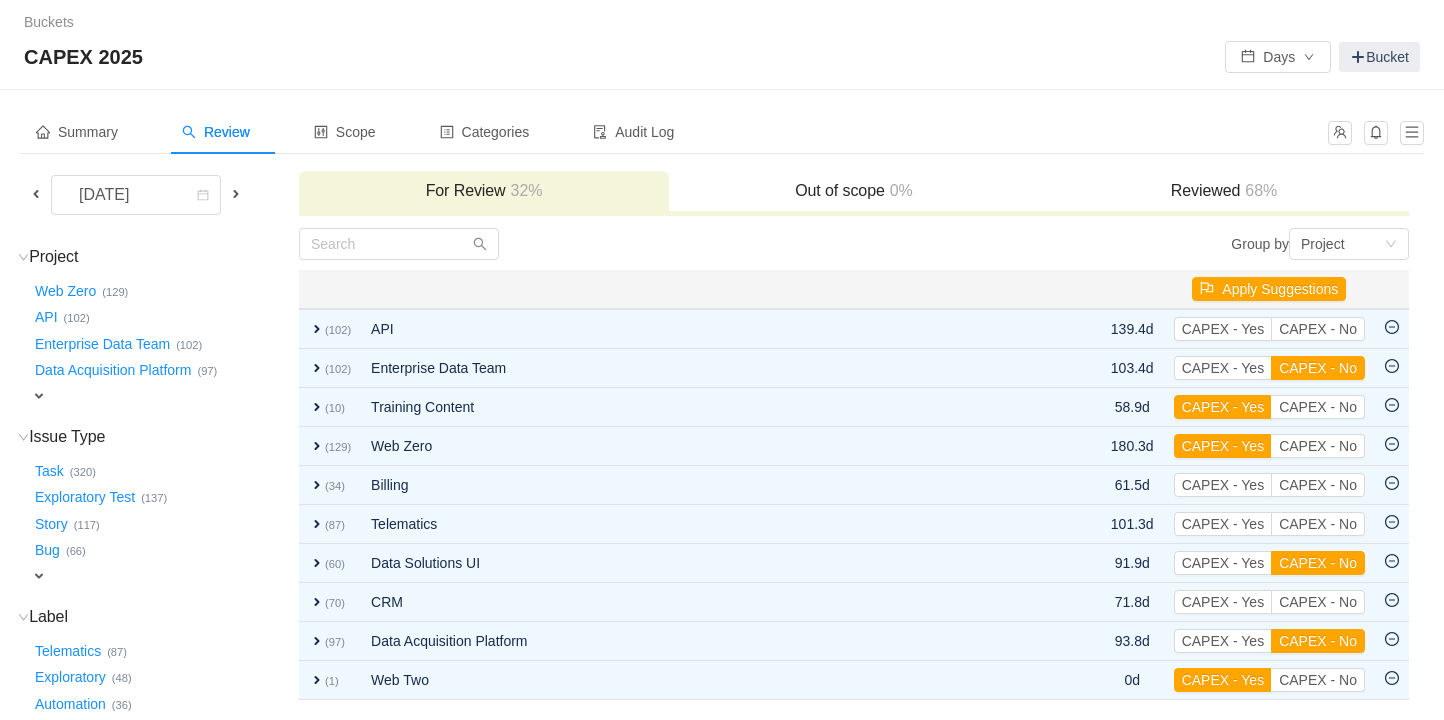 click on "Data Acquisition Platform …" at bounding box center [66, 291] 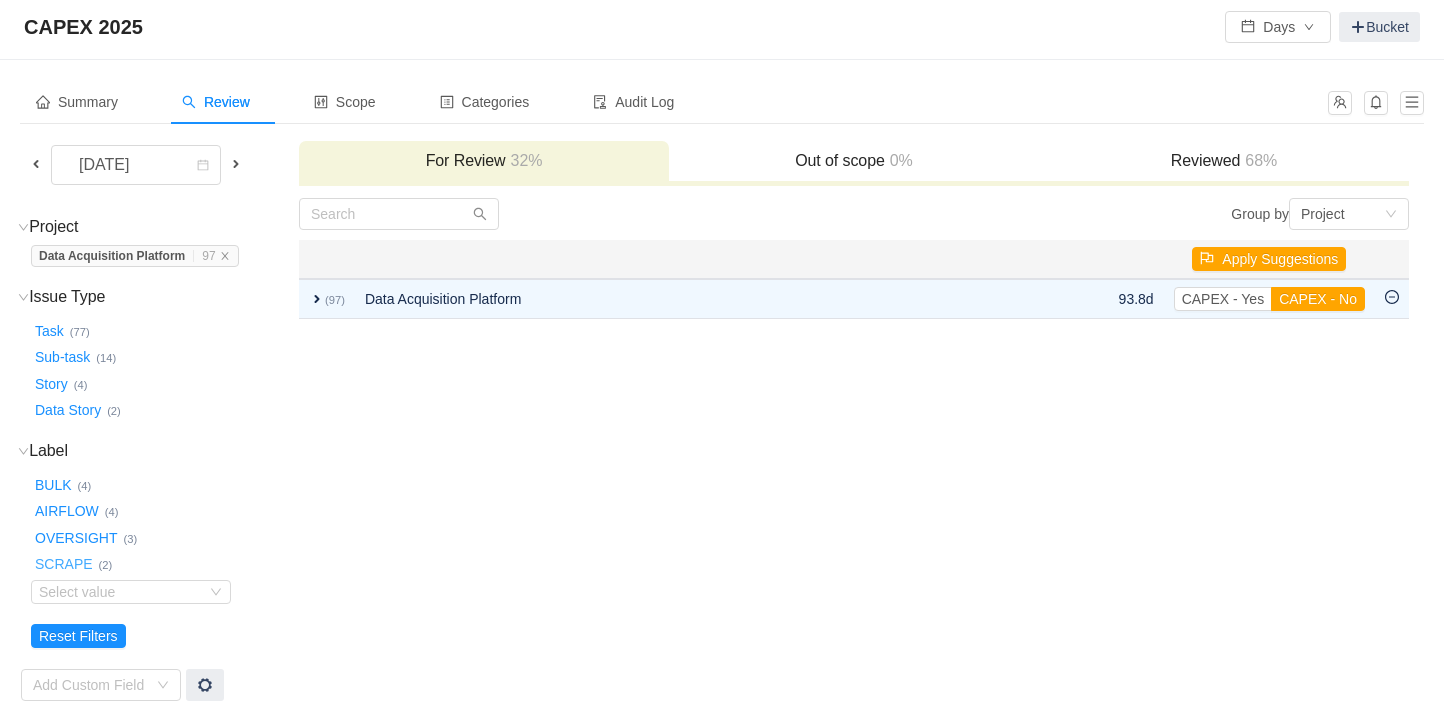 scroll, scrollTop: 29, scrollLeft: 0, axis: vertical 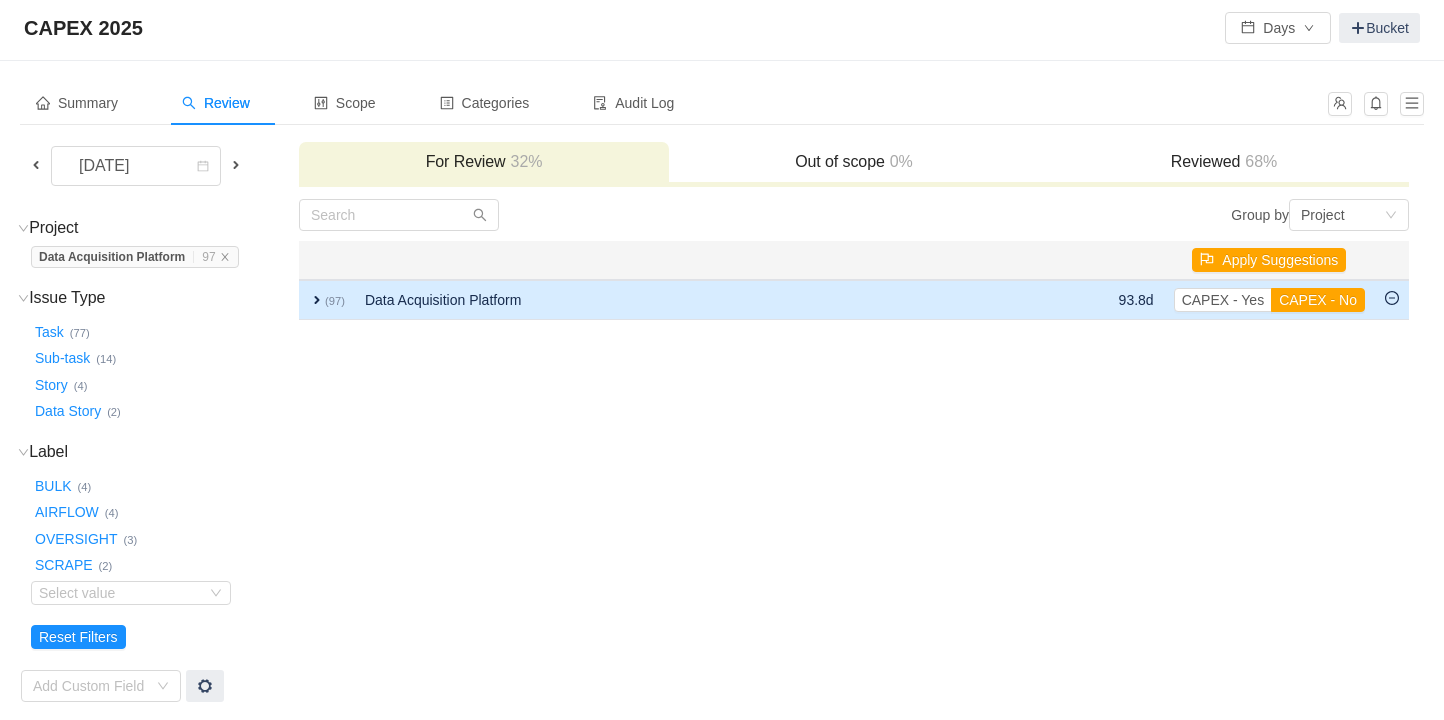 click on "expand" at bounding box center (317, 300) 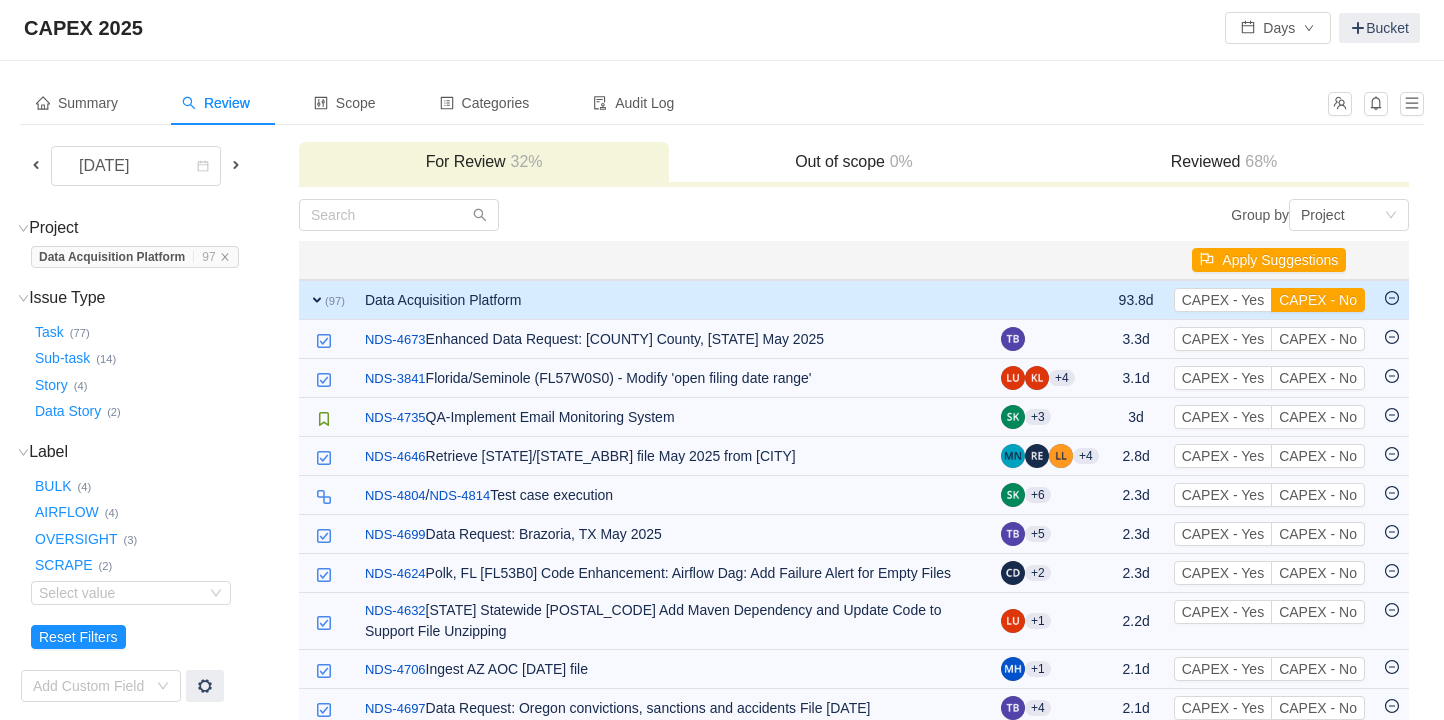 scroll, scrollTop: 25, scrollLeft: 0, axis: vertical 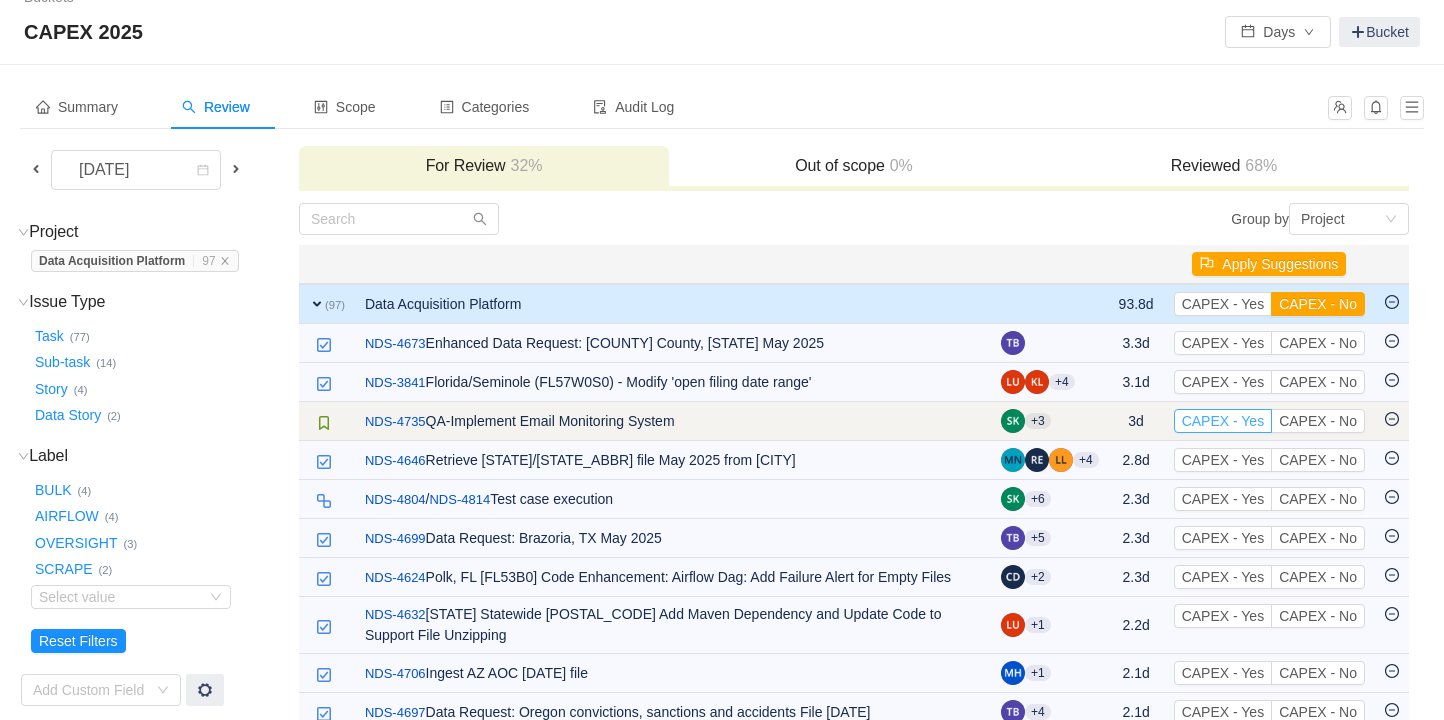 click on "CAPEX - Yes" at bounding box center (1223, 343) 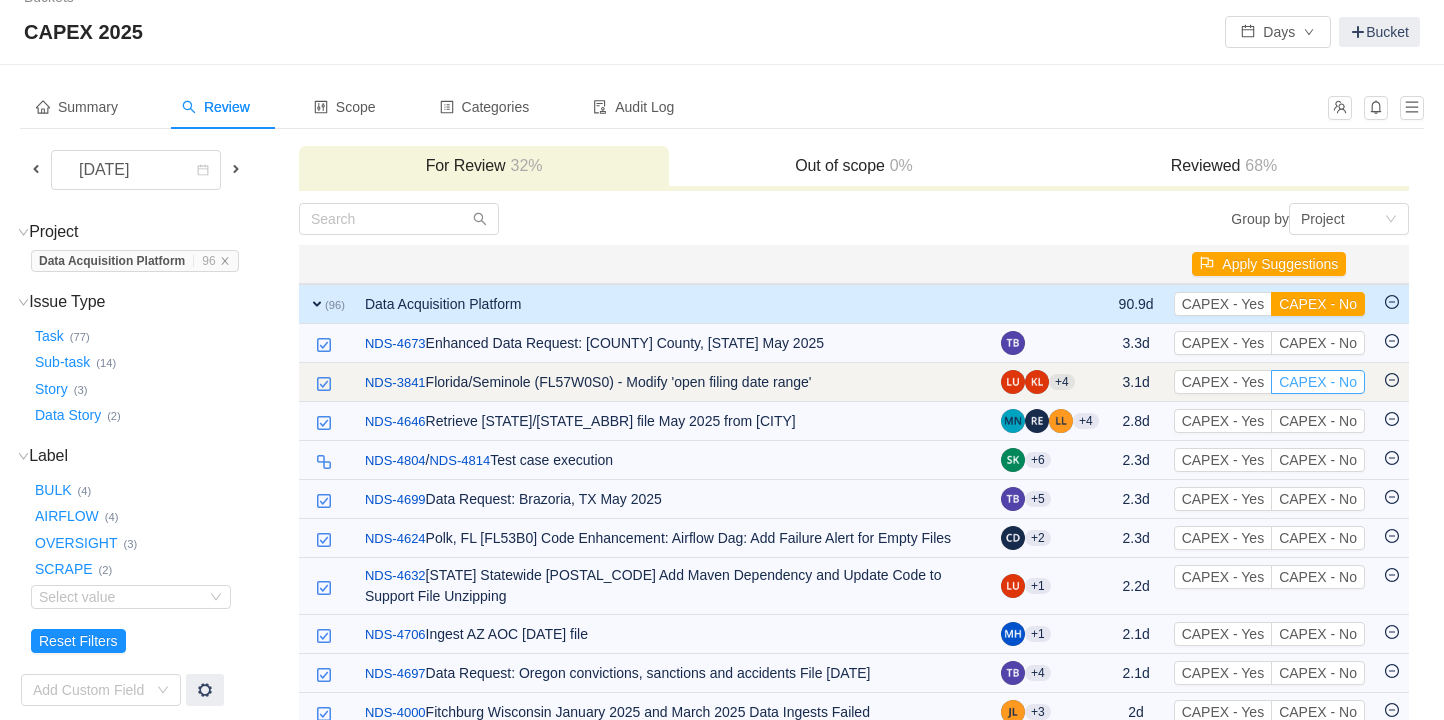 click on "CAPEX - No" at bounding box center [1318, 343] 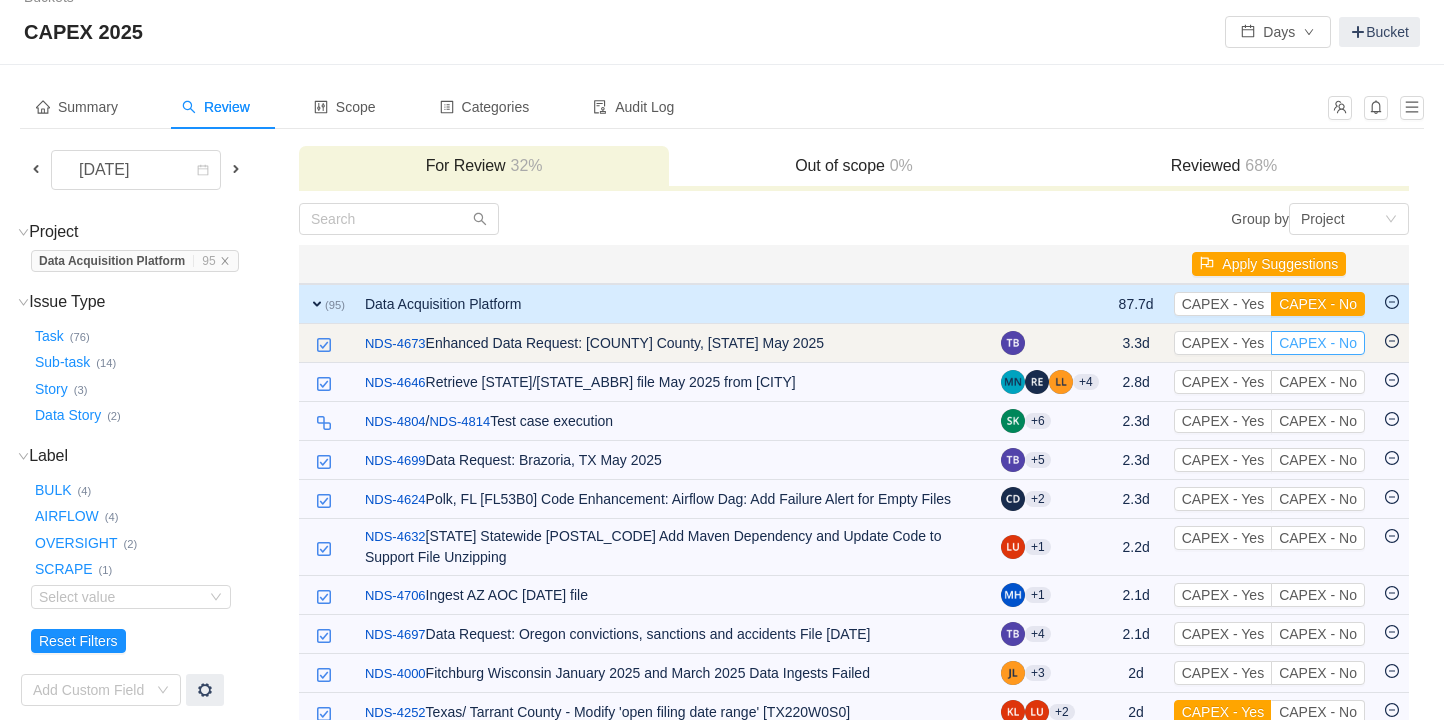click on "CAPEX - No" at bounding box center (1318, 343) 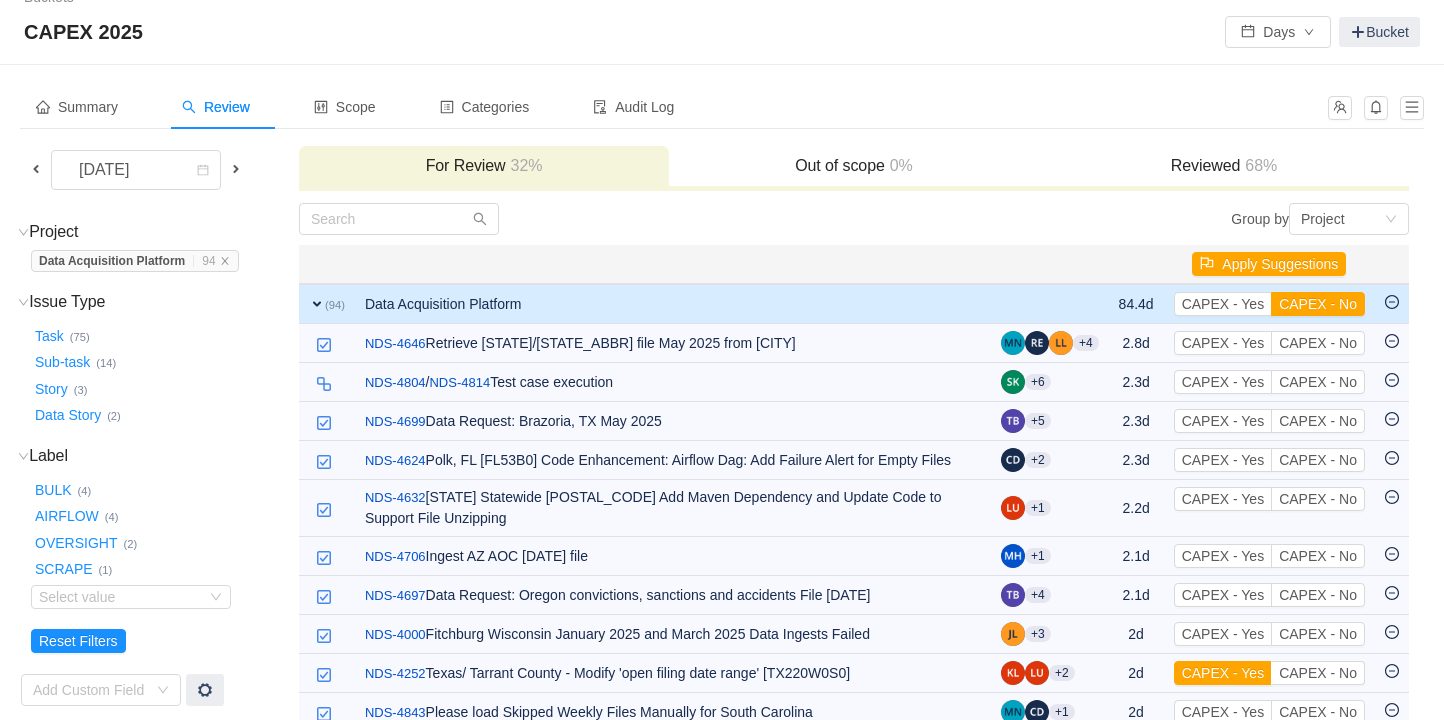 click on "CAPEX - No" at bounding box center [1318, 343] 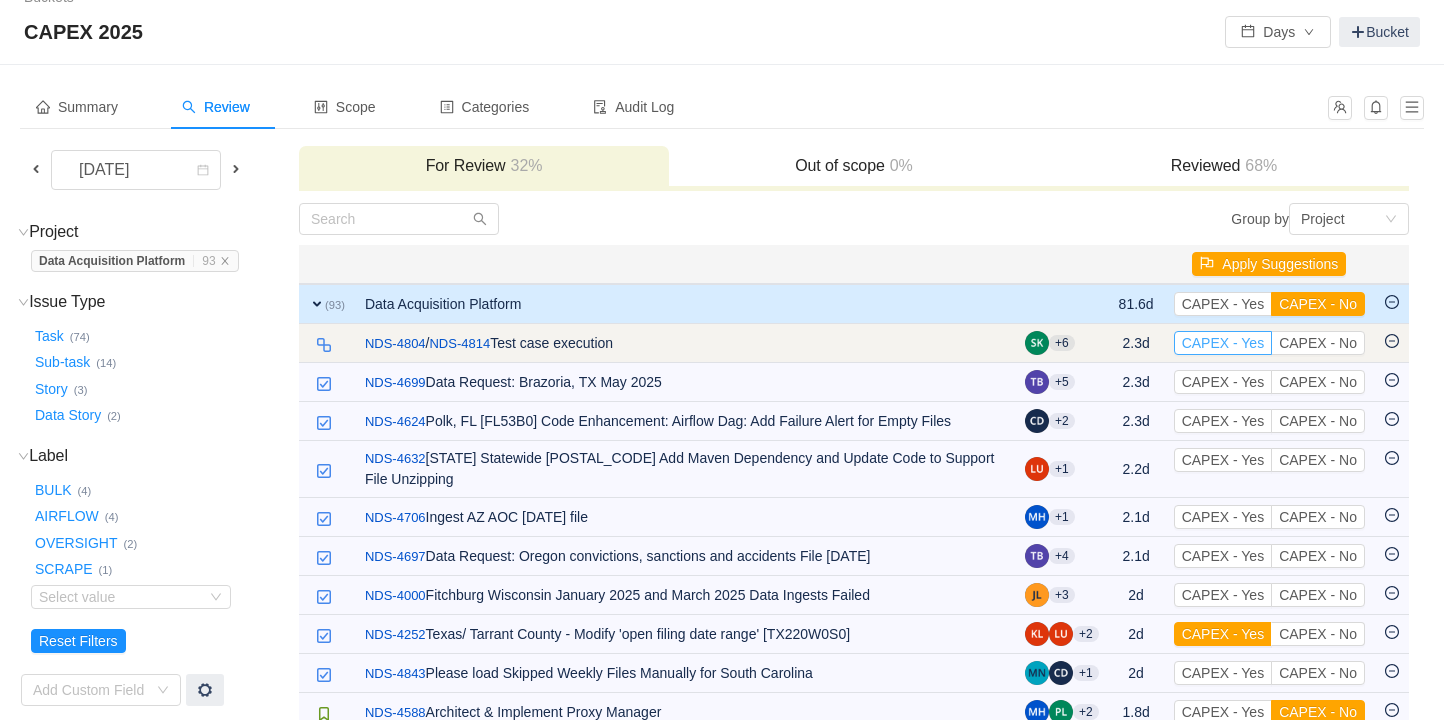 click on "CAPEX - Yes" at bounding box center [1223, 343] 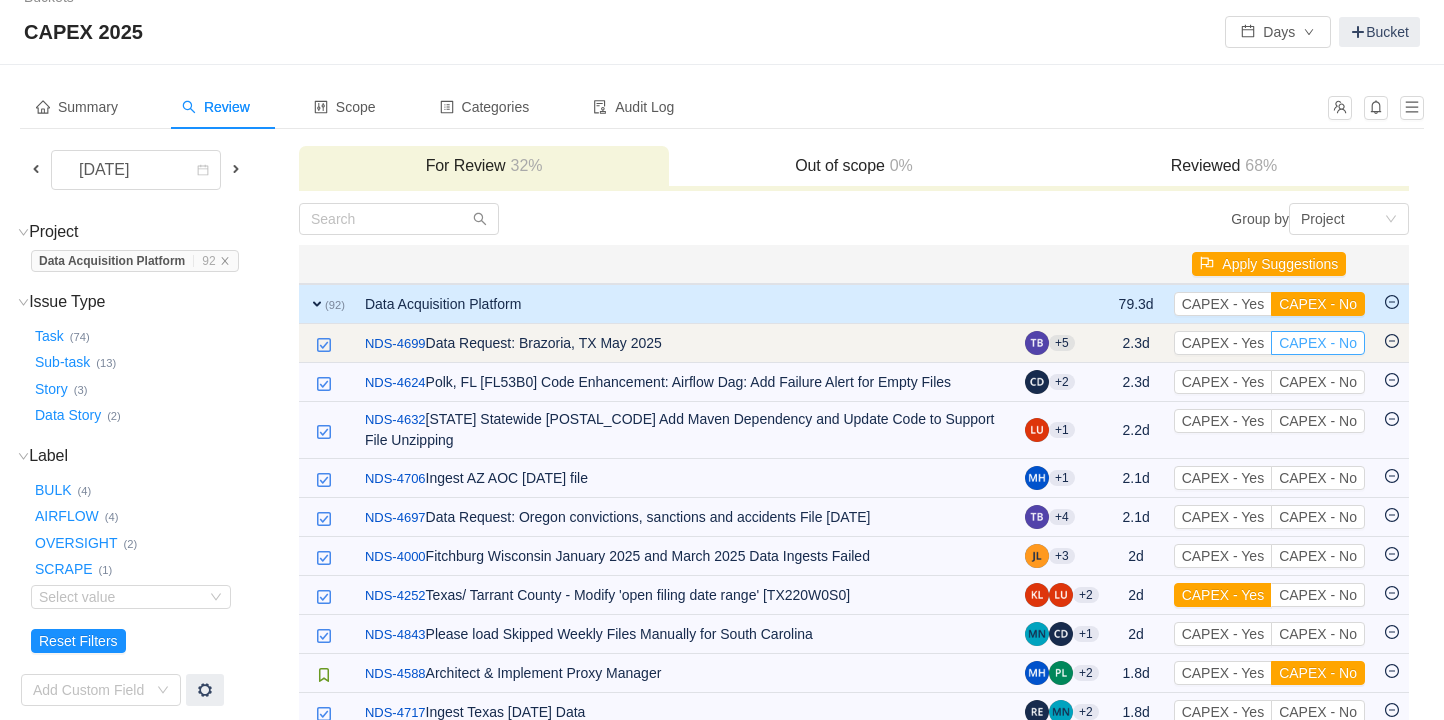 click on "CAPEX - No" at bounding box center [1318, 343] 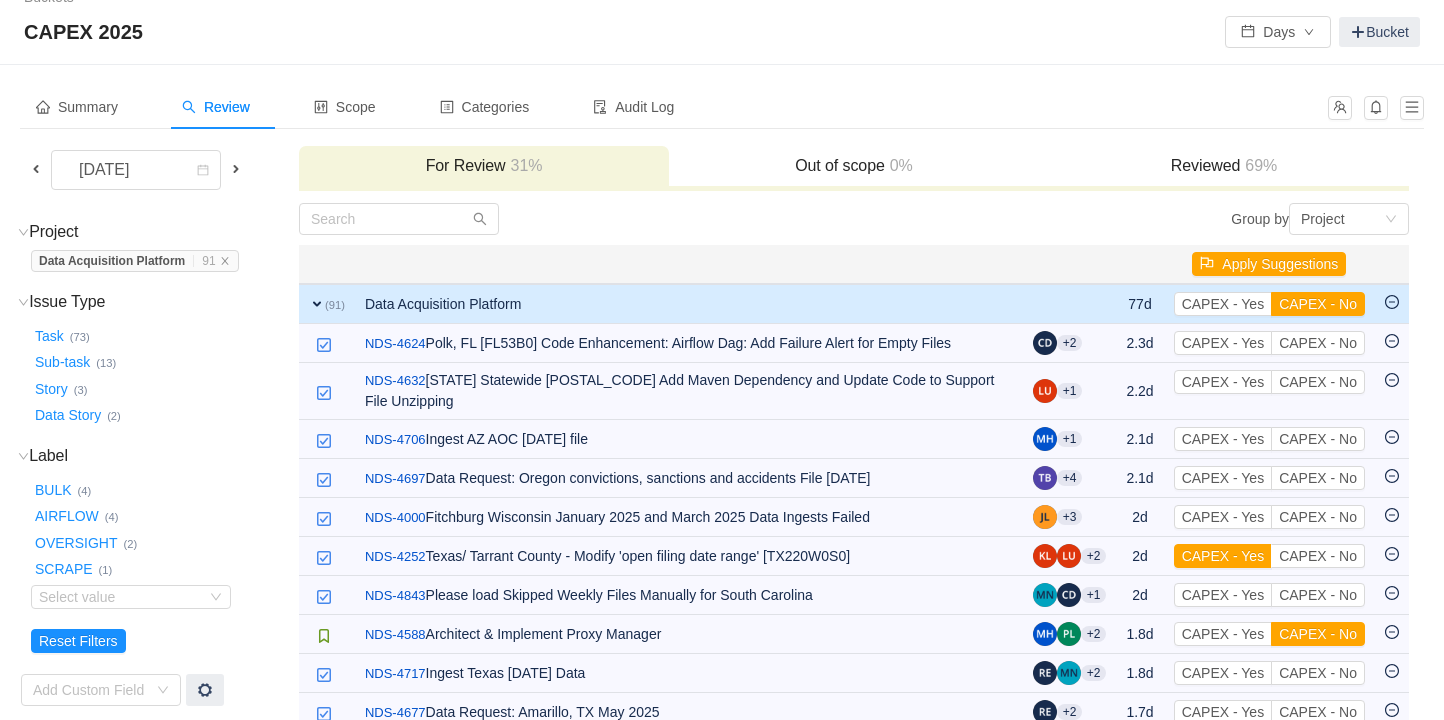 click on "CAPEX - No" at bounding box center [1318, 343] 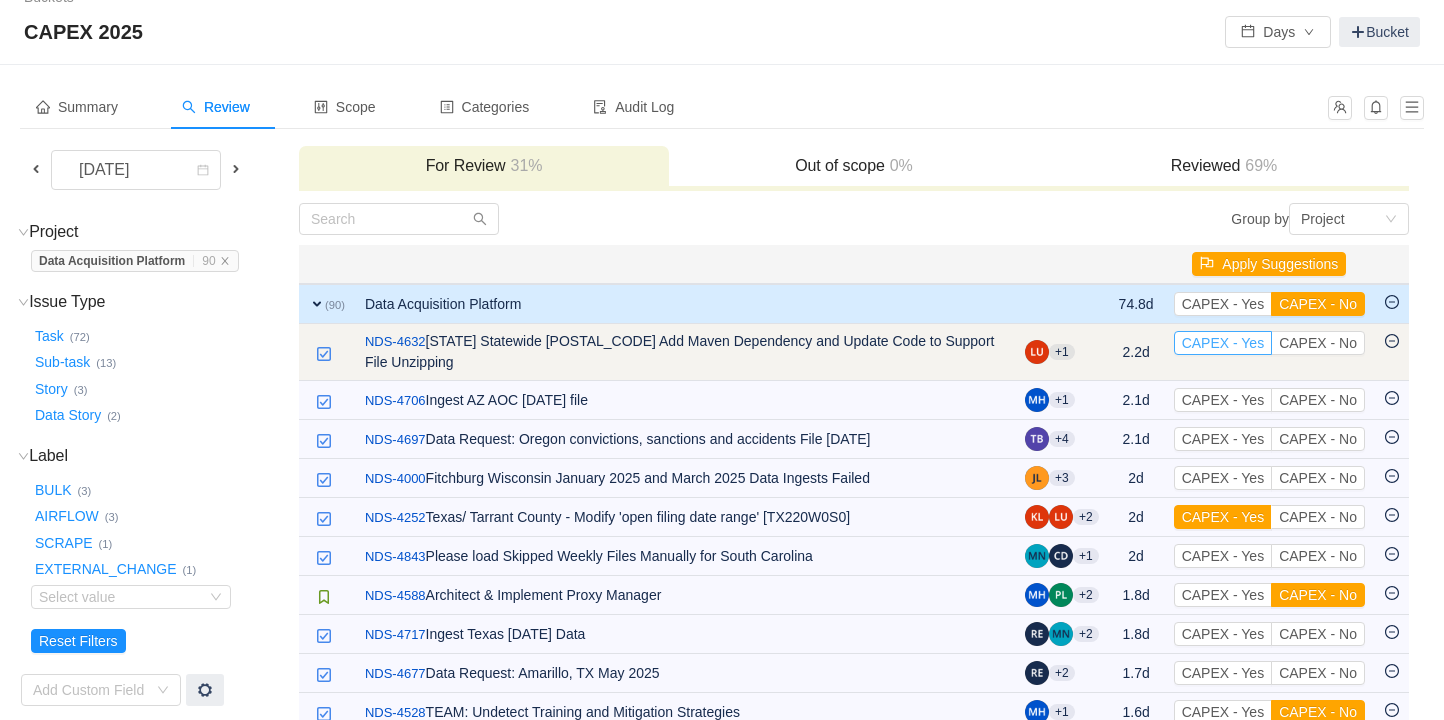 click on "CAPEX - Yes" at bounding box center (1223, 343) 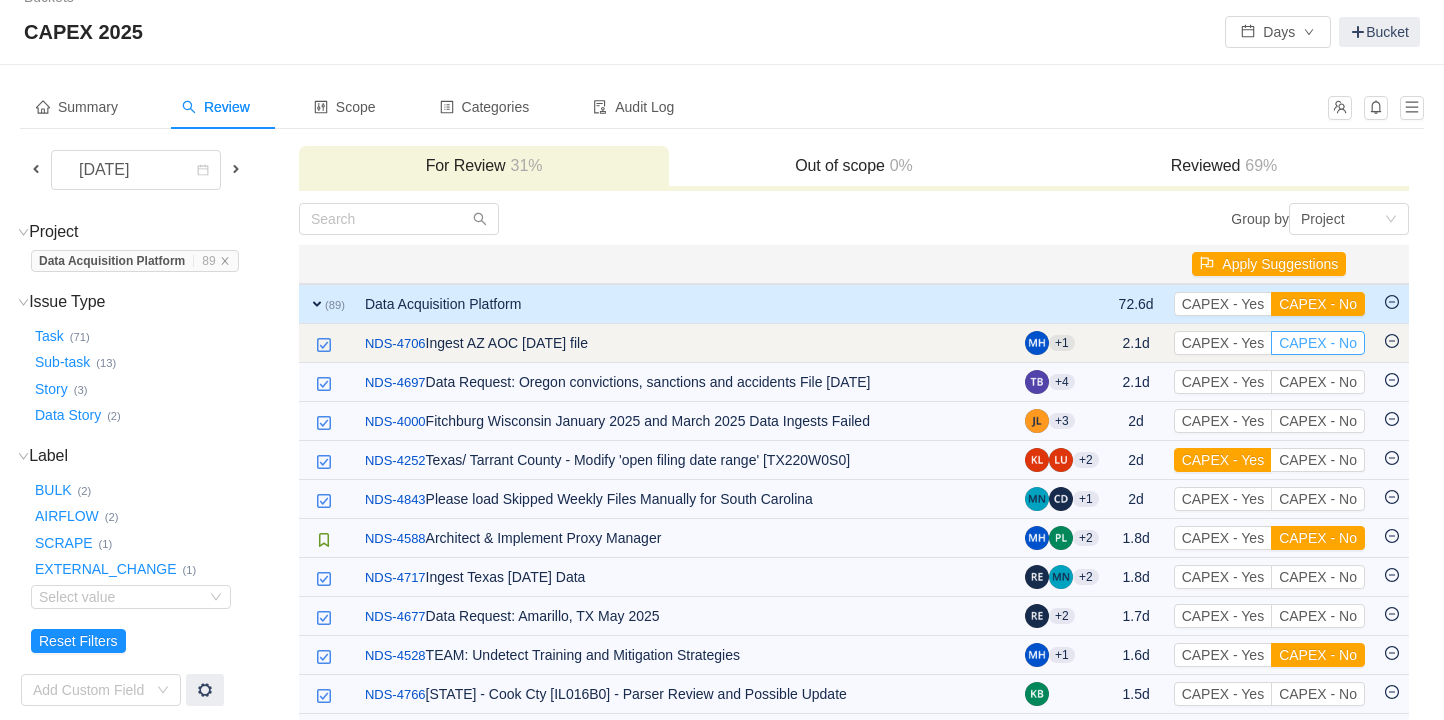 click on "CAPEX - No" at bounding box center (1318, 343) 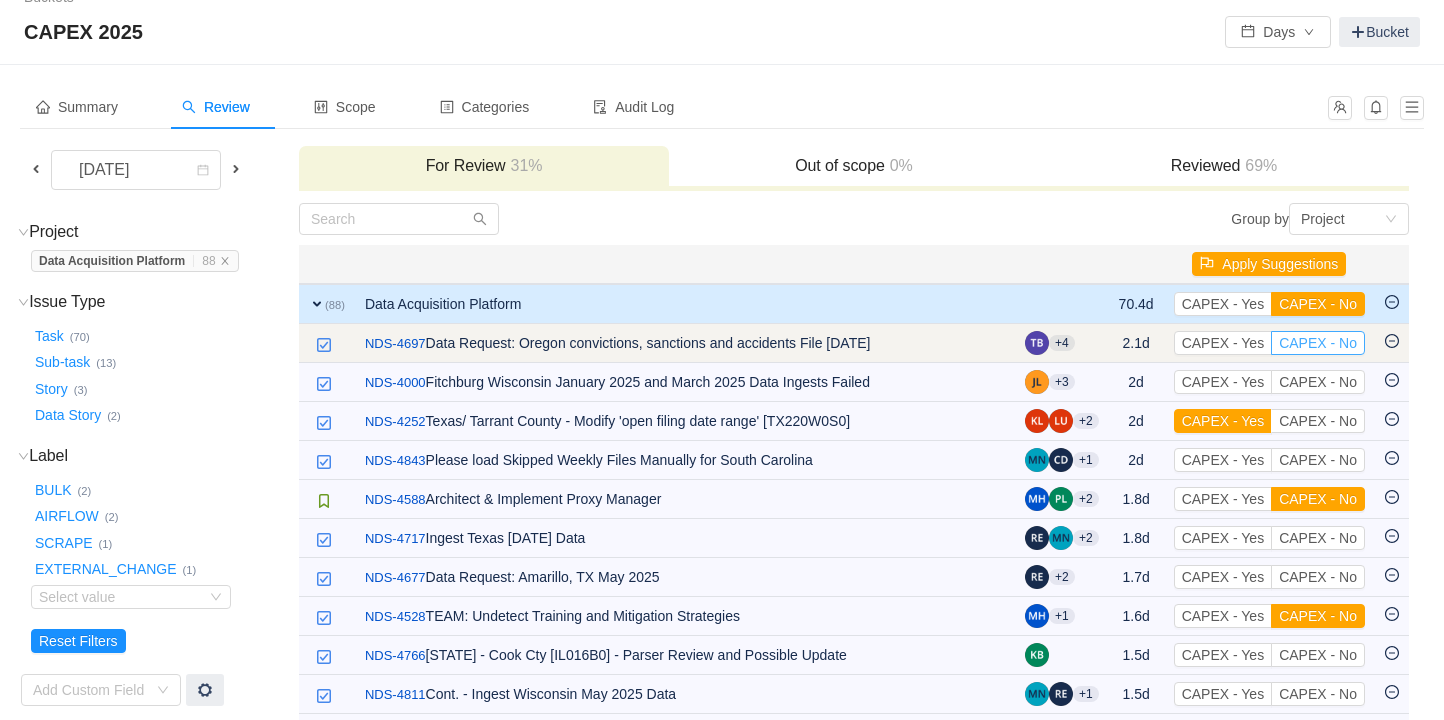 click on "CAPEX - No" at bounding box center (1318, 343) 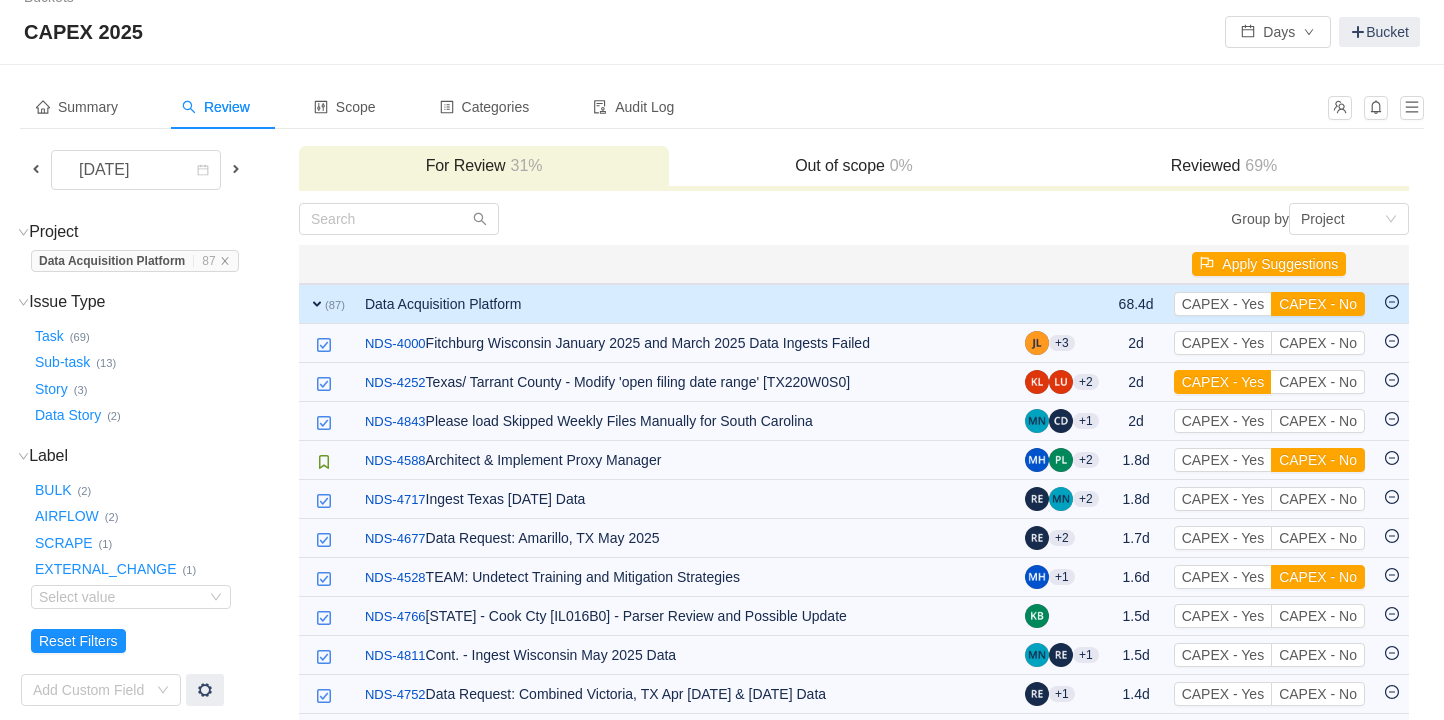 click on "CAPEX - No" at bounding box center [1318, 343] 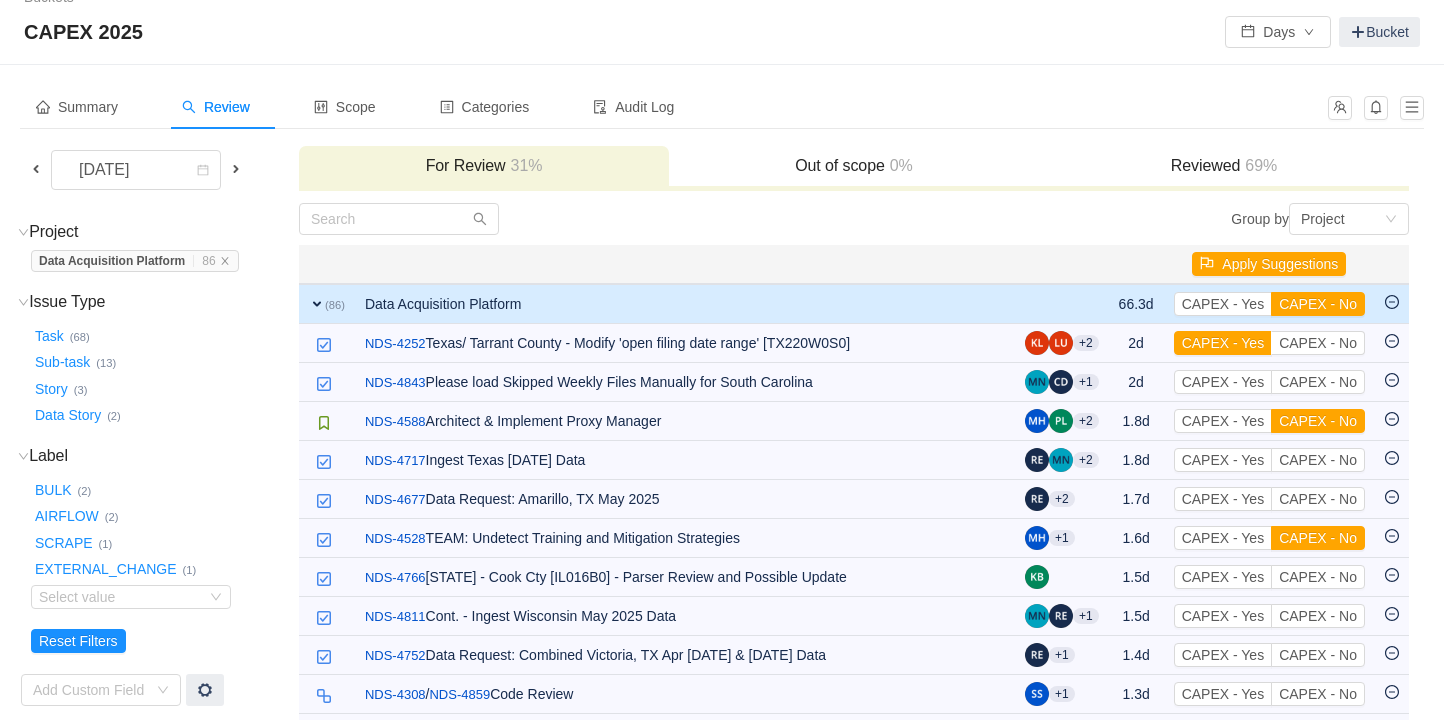 click on "CAPEX - No" at bounding box center (1318, 343) 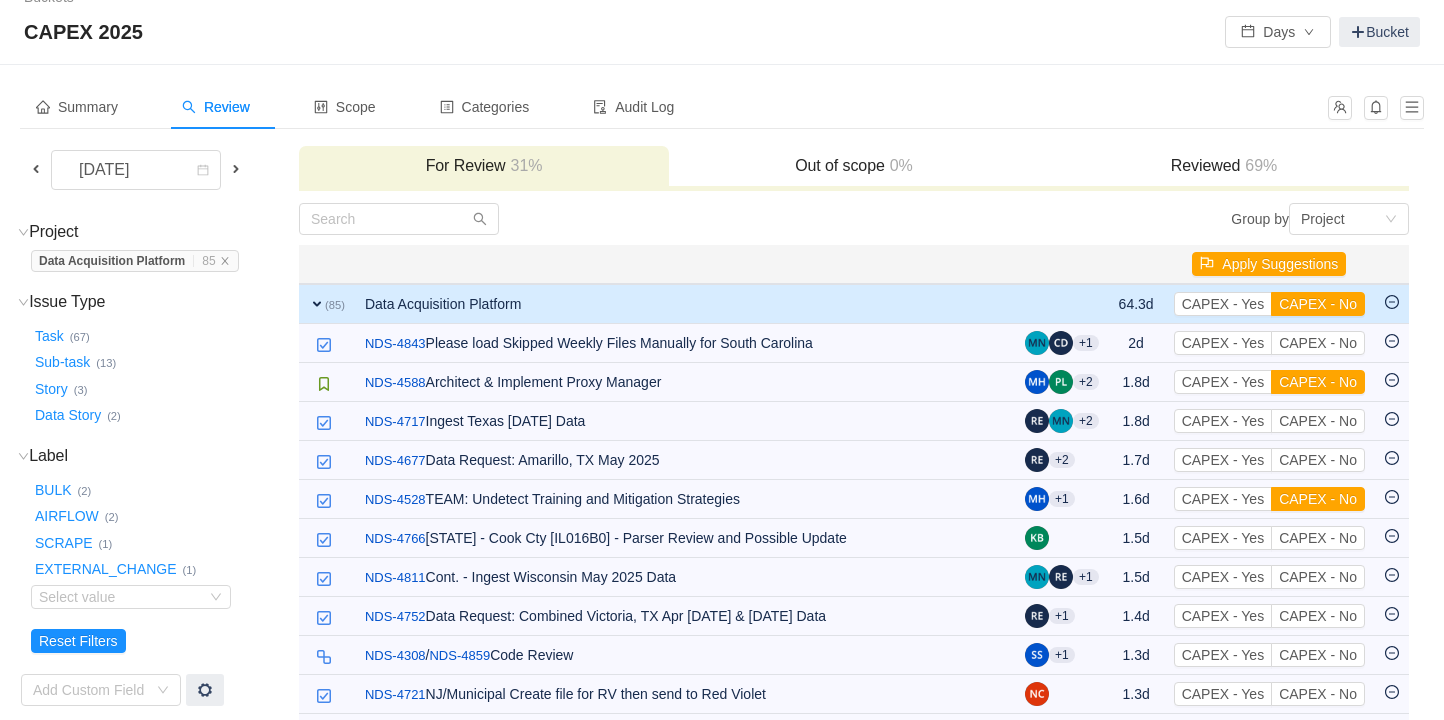 click on "CAPEX - No" at bounding box center (1318, 343) 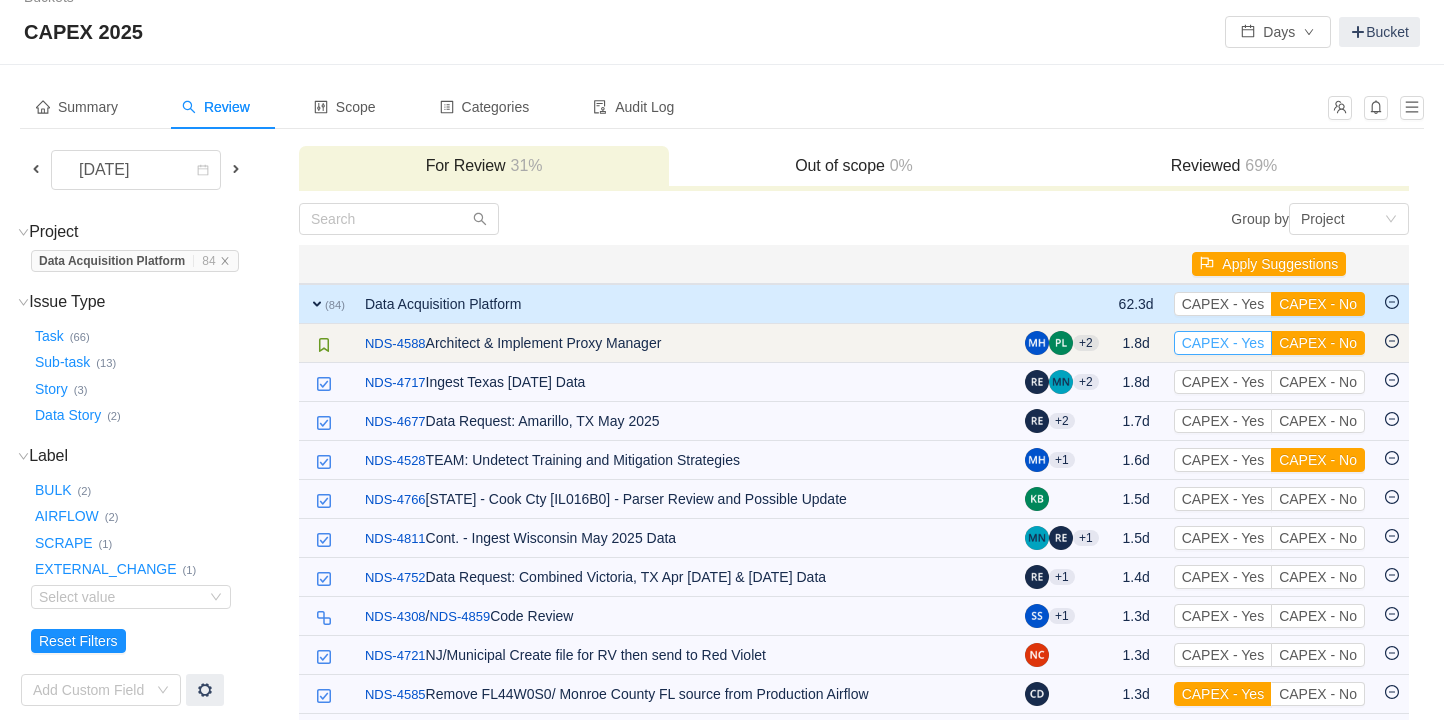 click on "CAPEX - Yes" at bounding box center (1223, 343) 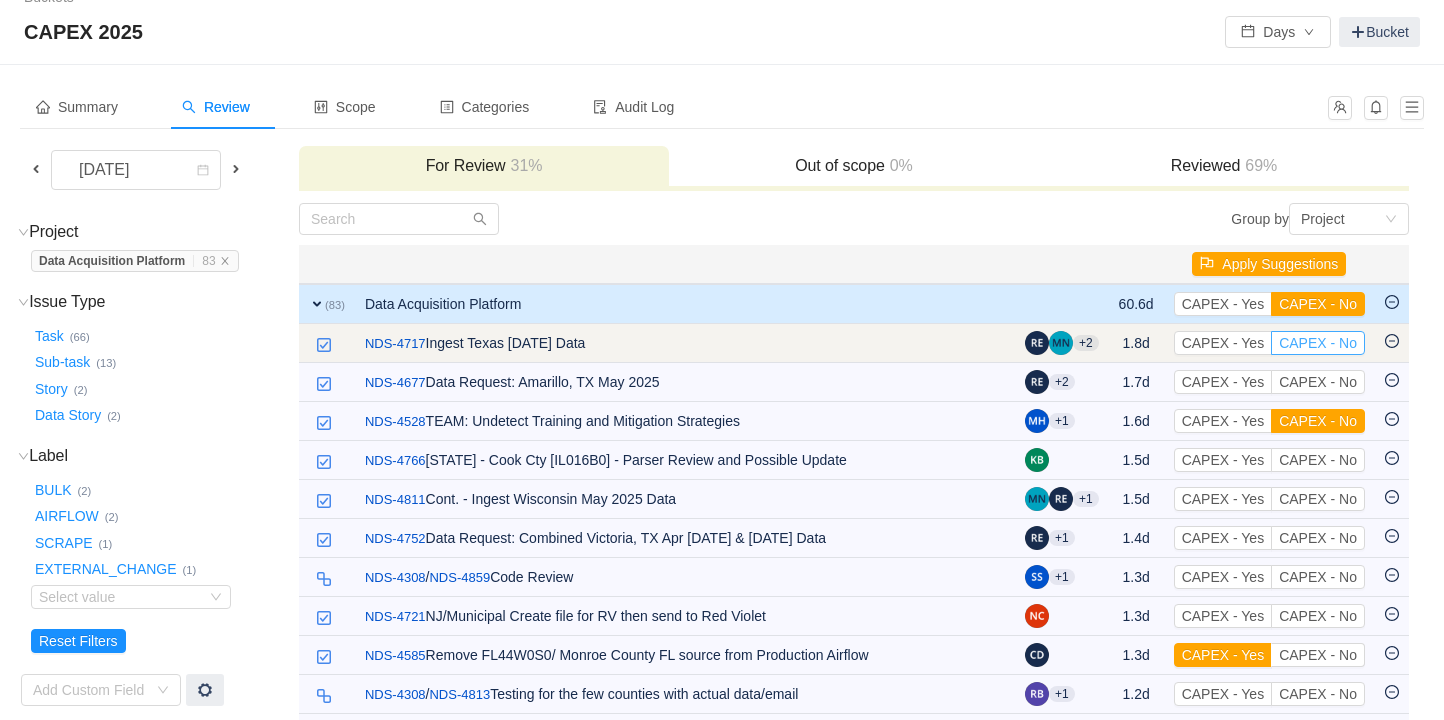 click on "CAPEX - No" at bounding box center (1318, 343) 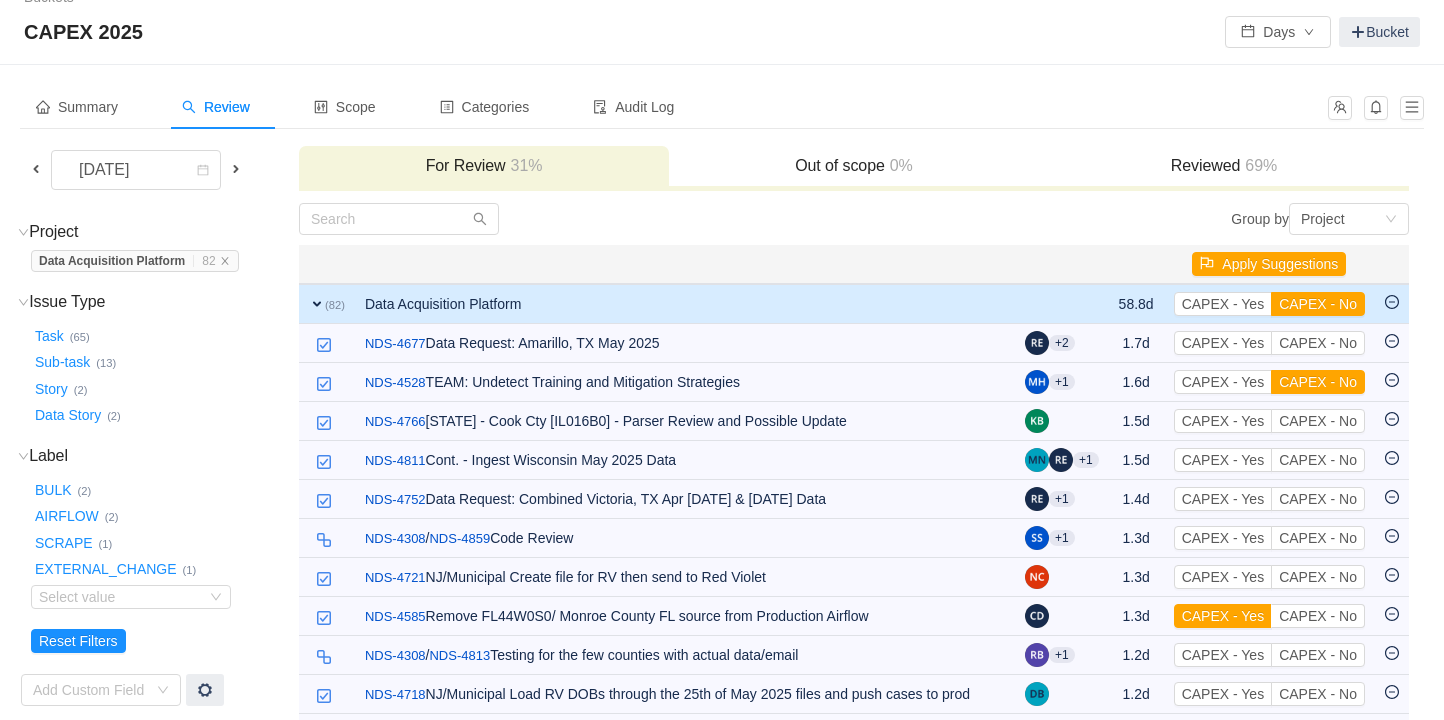 click on "CAPEX - No" at bounding box center (1318, 343) 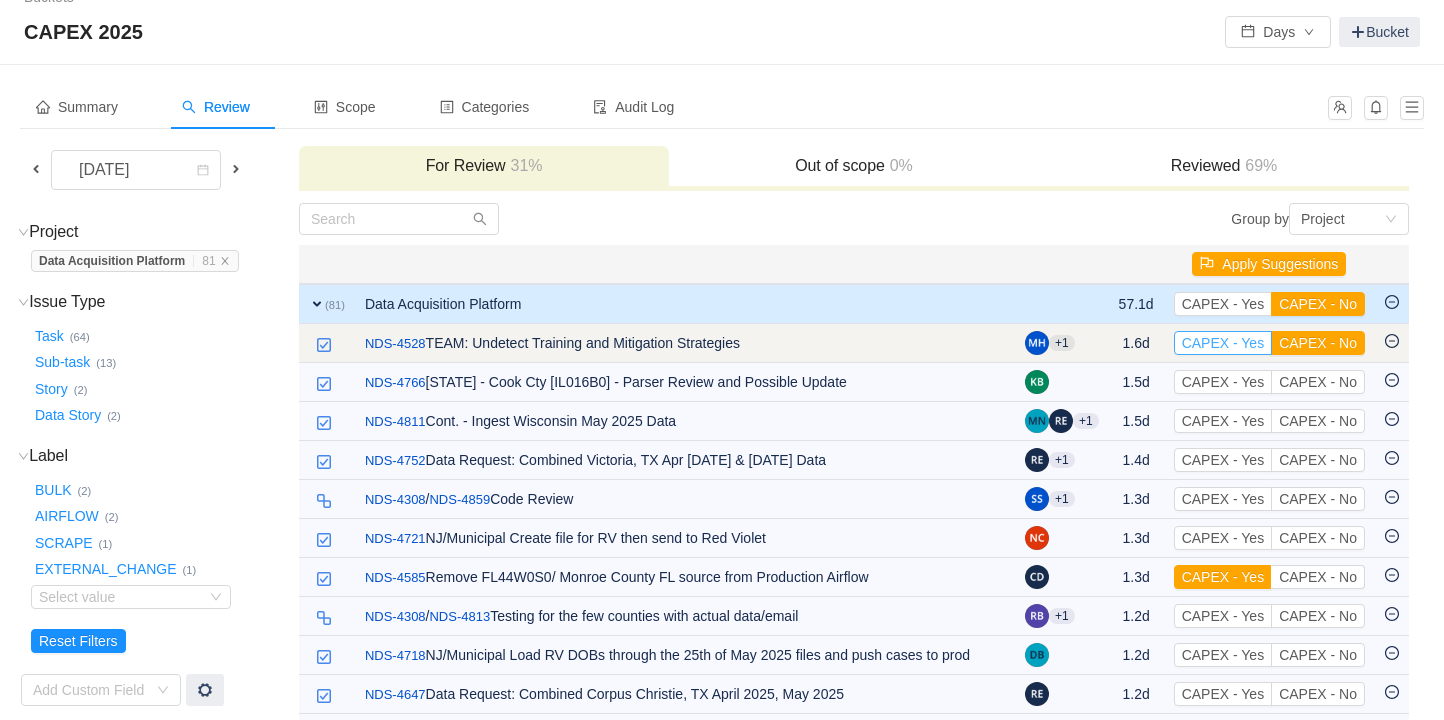 click on "CAPEX - Yes" at bounding box center [1223, 343] 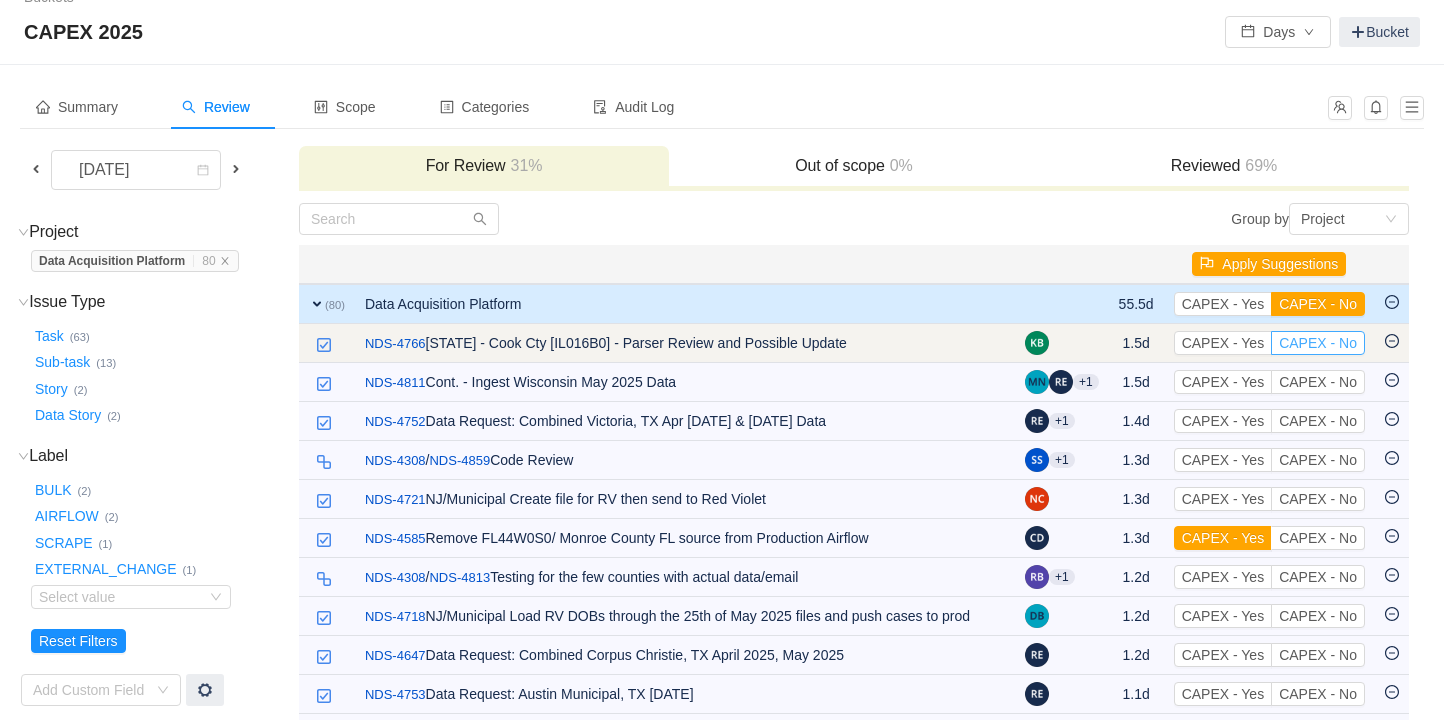 click on "CAPEX - No" at bounding box center [1318, 343] 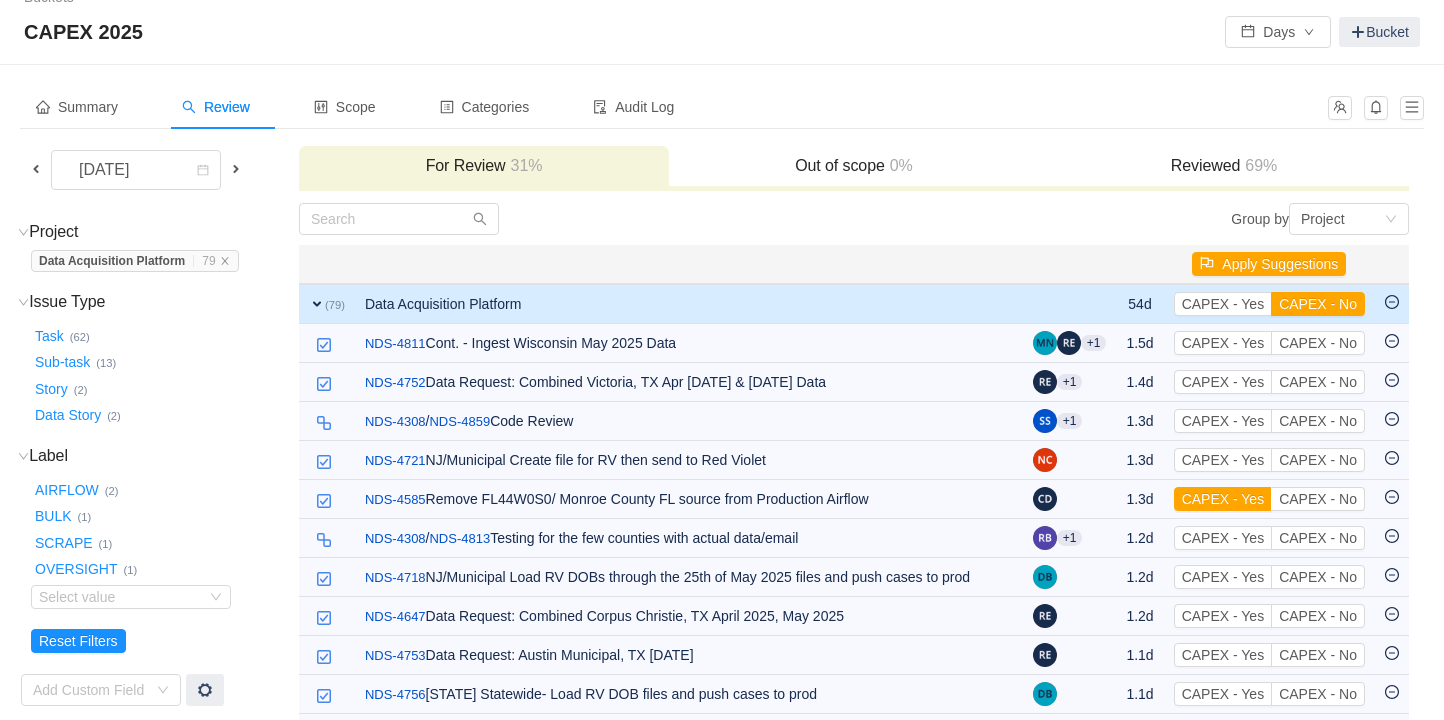 click on "CAPEX - No" at bounding box center [1318, 343] 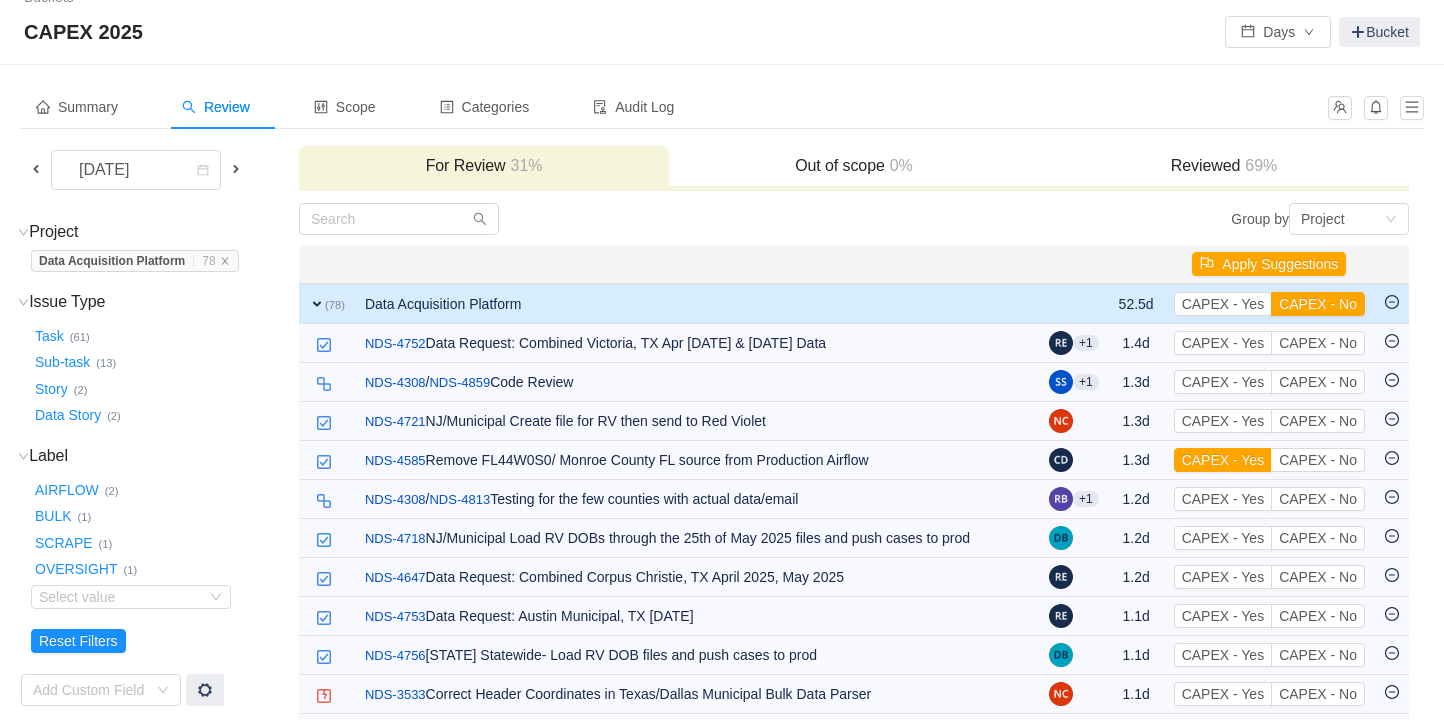 click on "CAPEX - No" at bounding box center [1318, 343] 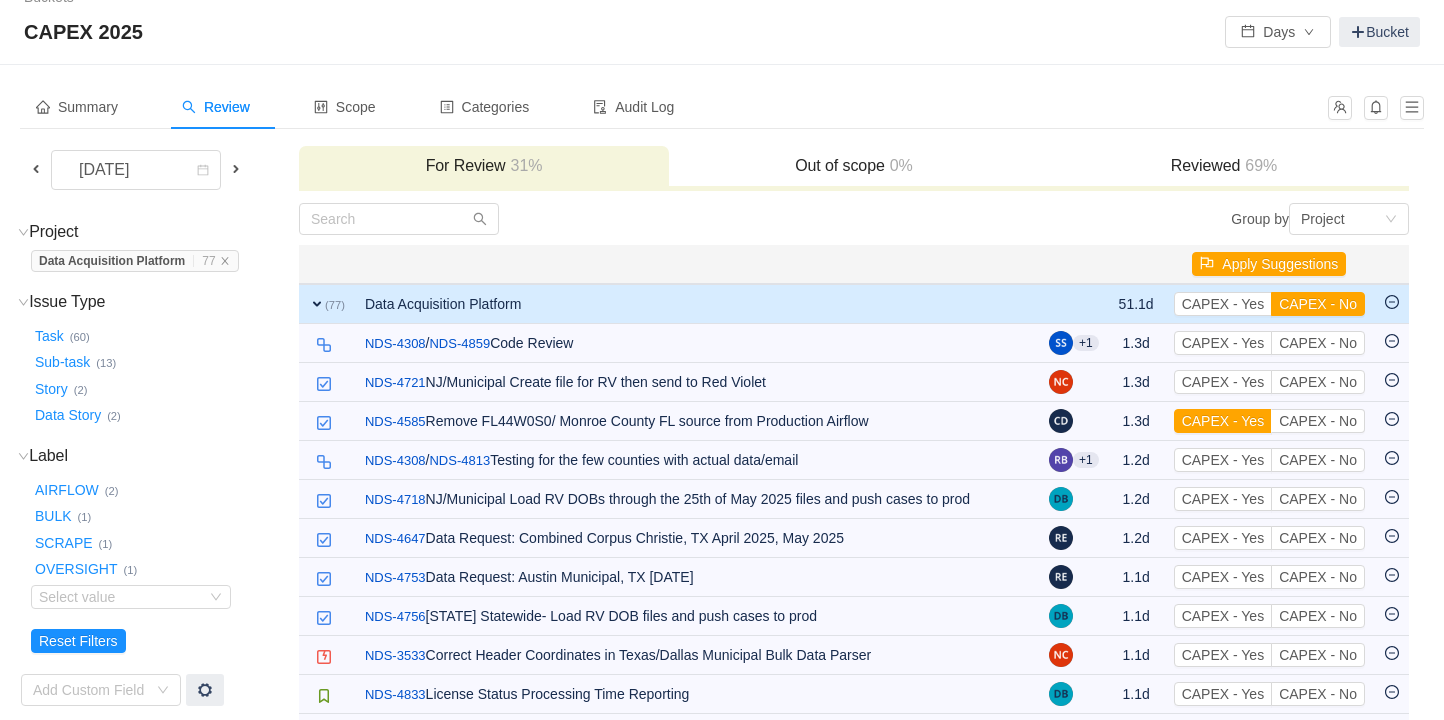 click on "CAPEX - No" at bounding box center [1318, 343] 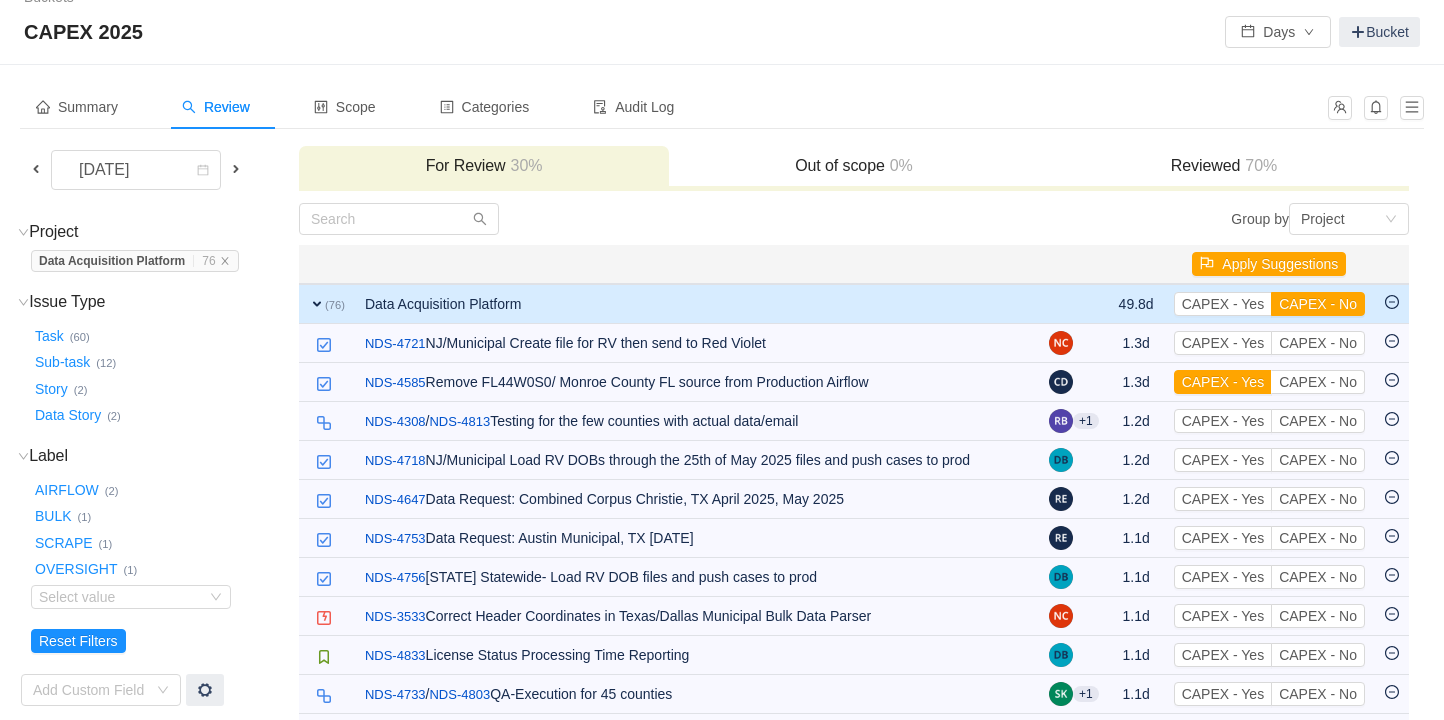 click on "CAPEX - No" at bounding box center (1318, 343) 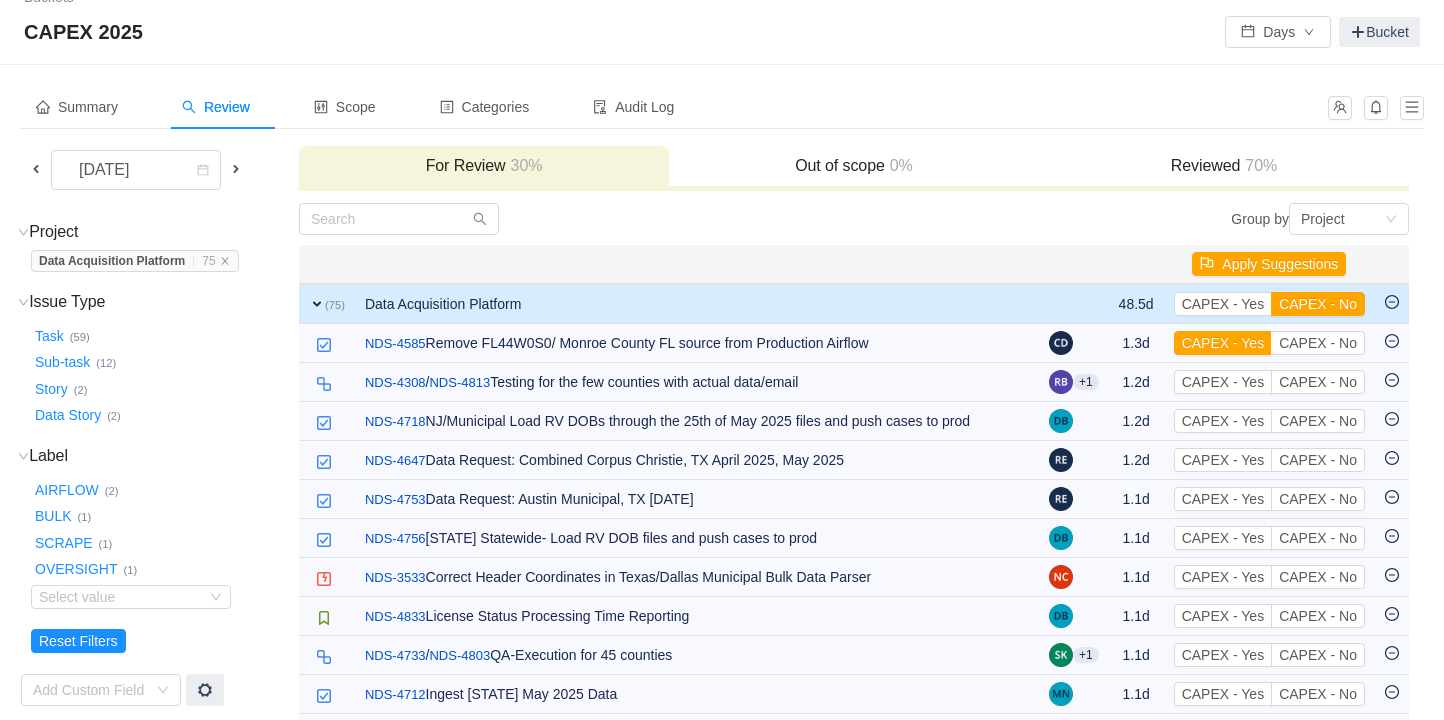 click on "CAPEX - No" at bounding box center [1318, 343] 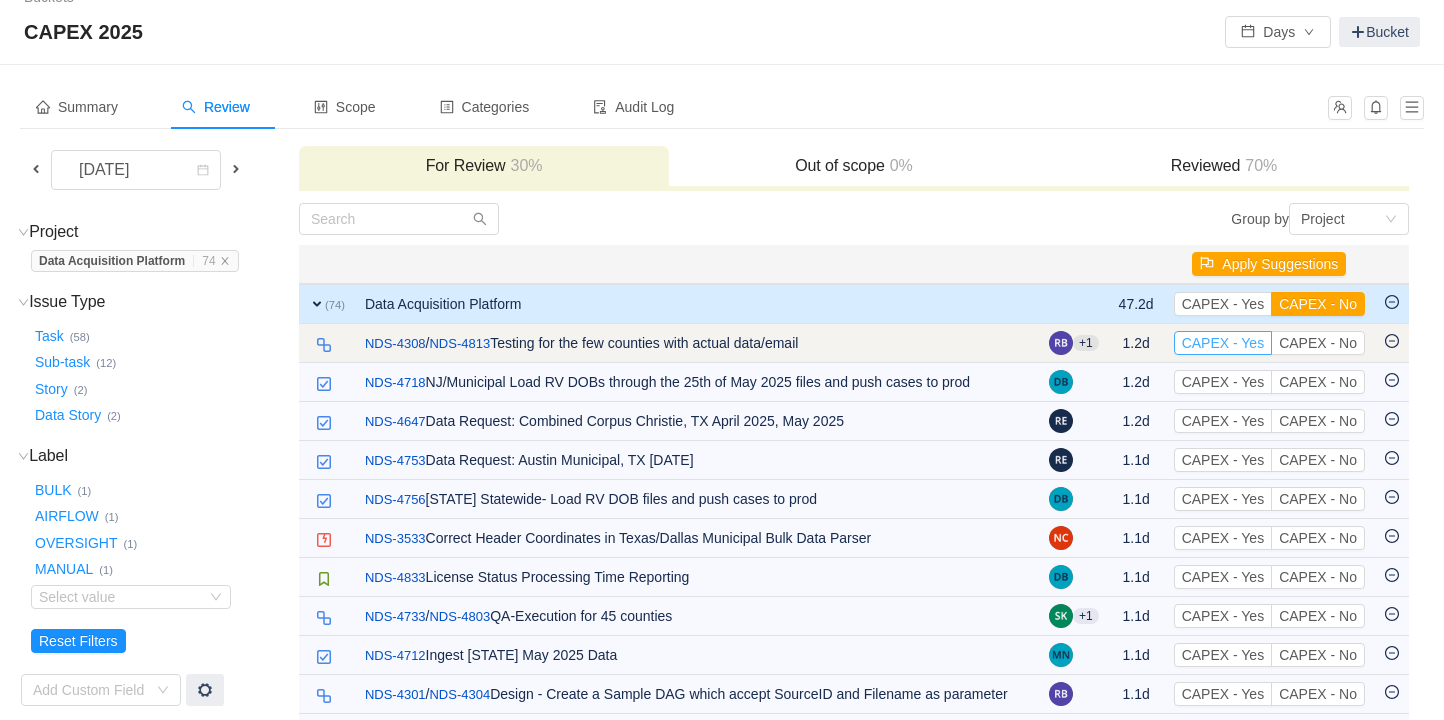 click on "CAPEX - Yes" at bounding box center (1223, 343) 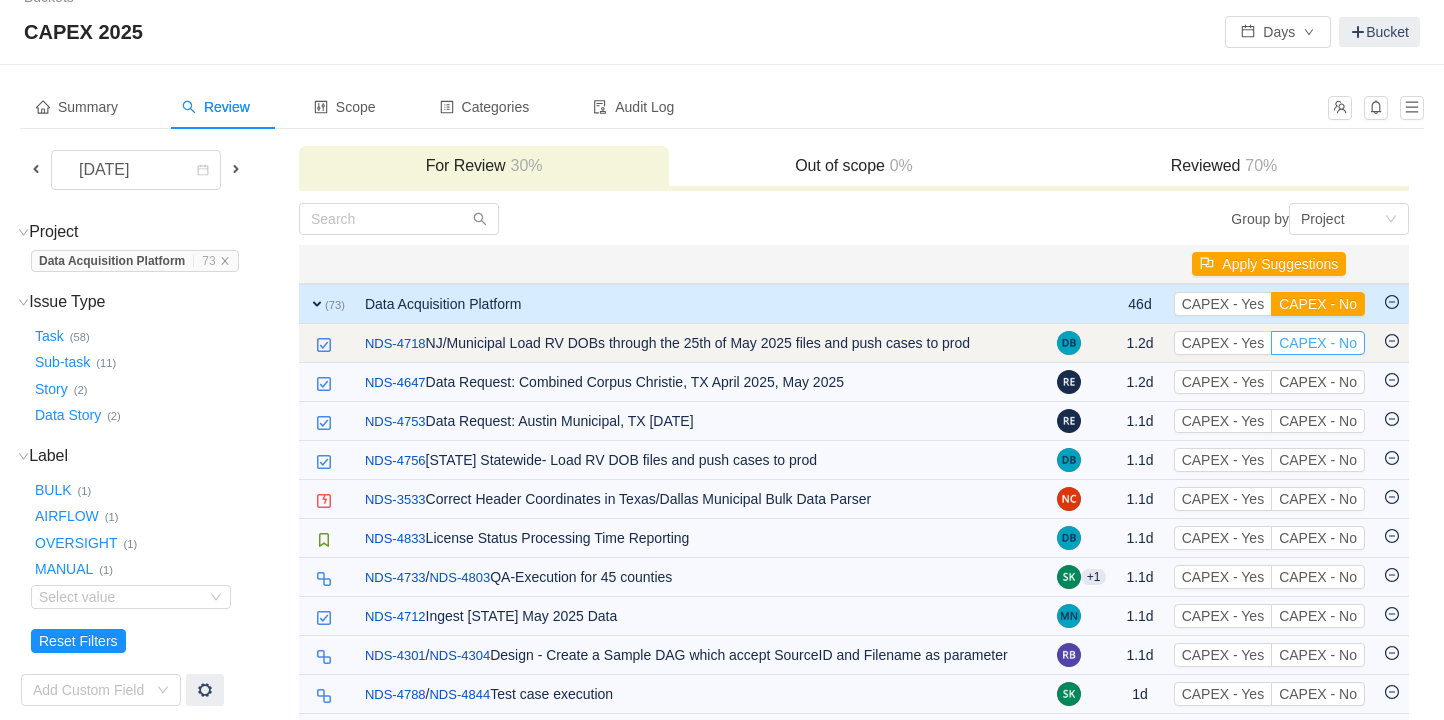 click on "CAPEX - No" at bounding box center (1318, 343) 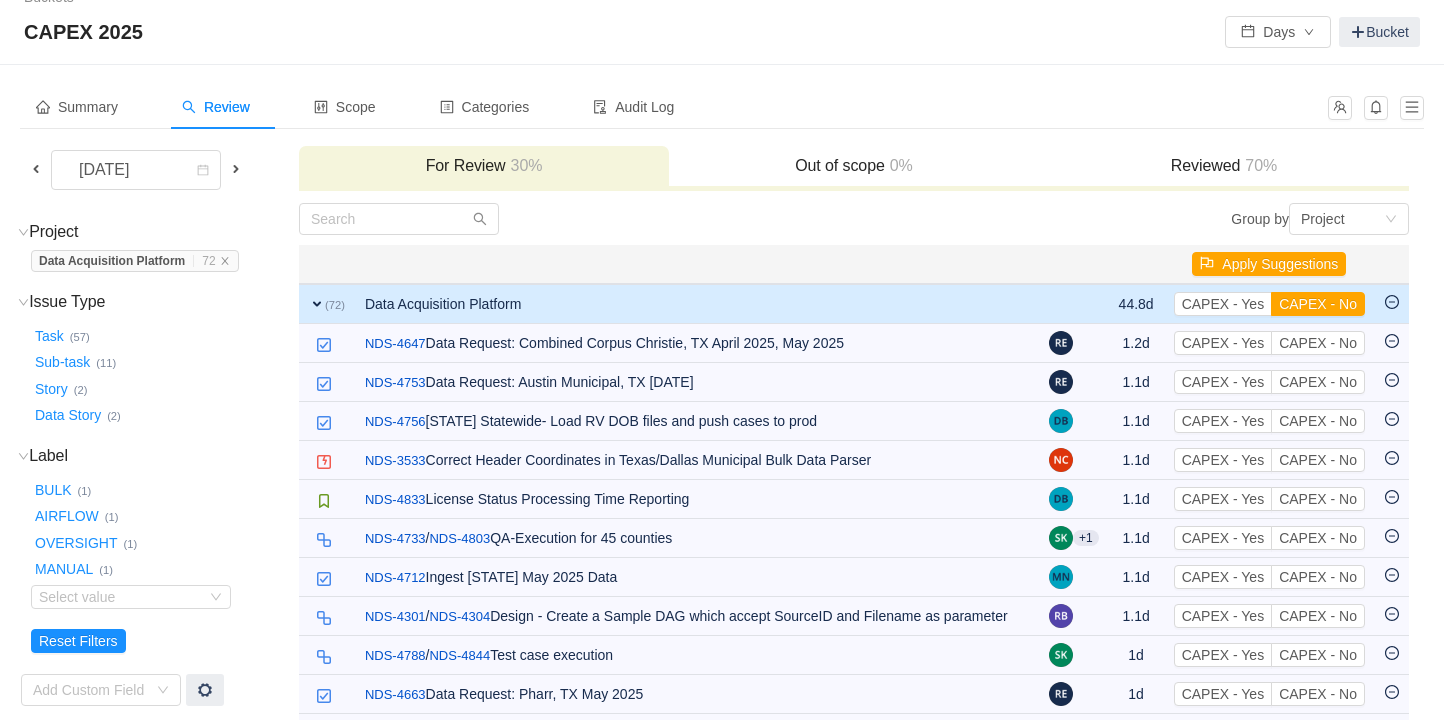 click on "CAPEX - No" at bounding box center [1318, 343] 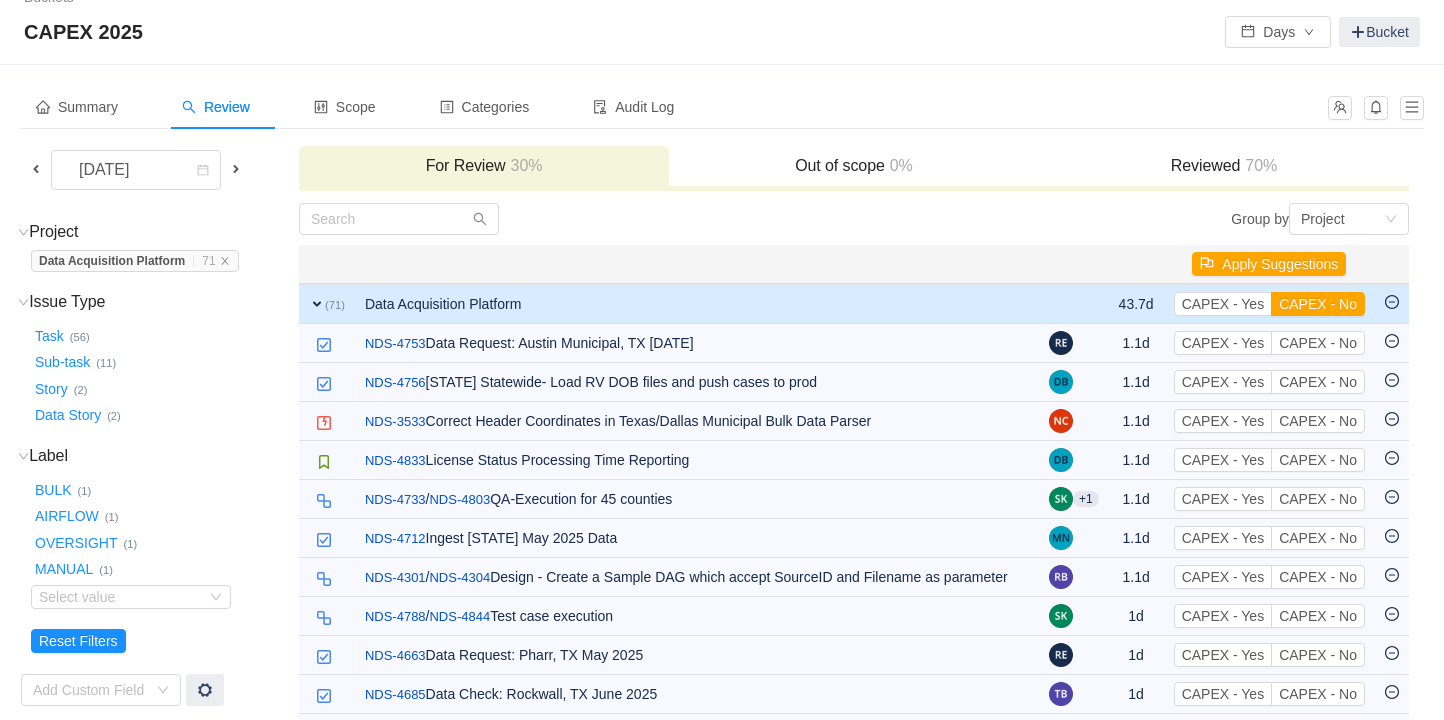 click on "CAPEX - No" at bounding box center (1318, 343) 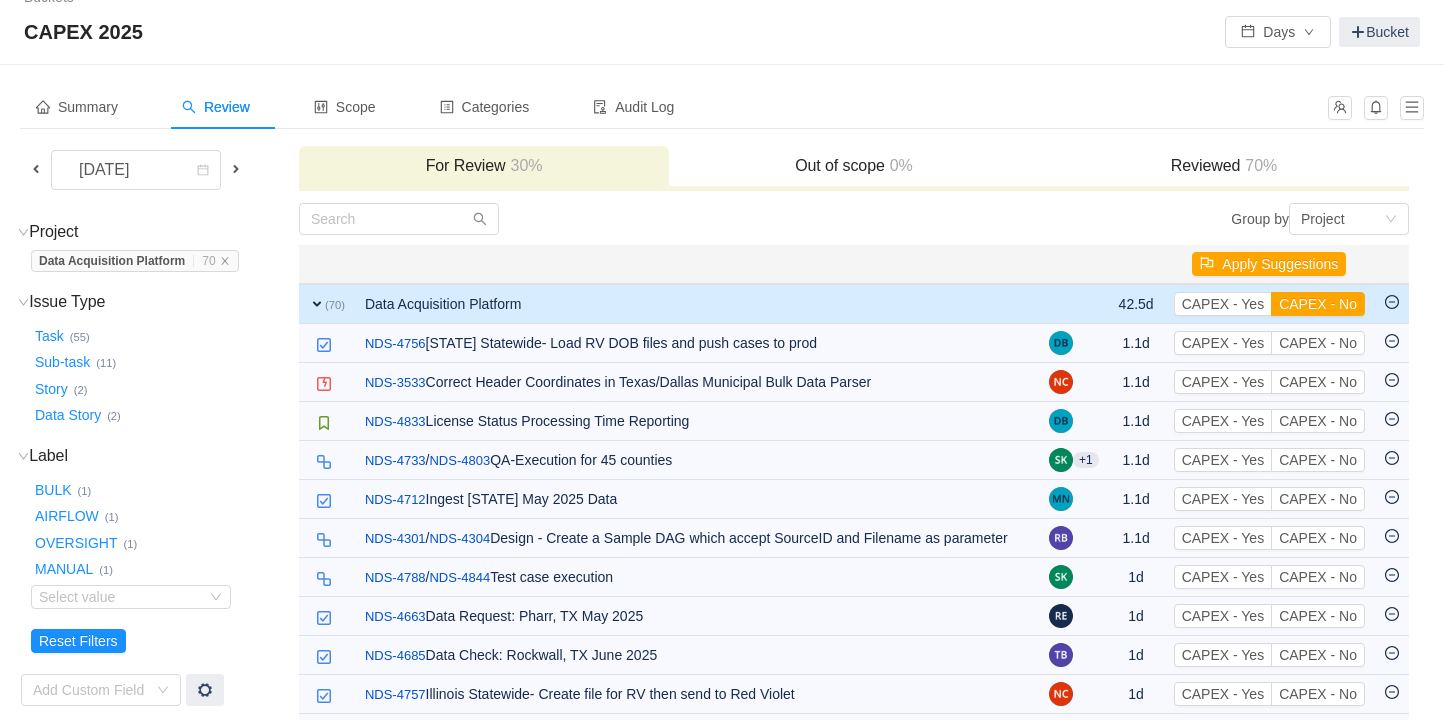 click on "CAPEX - No" at bounding box center [1318, 343] 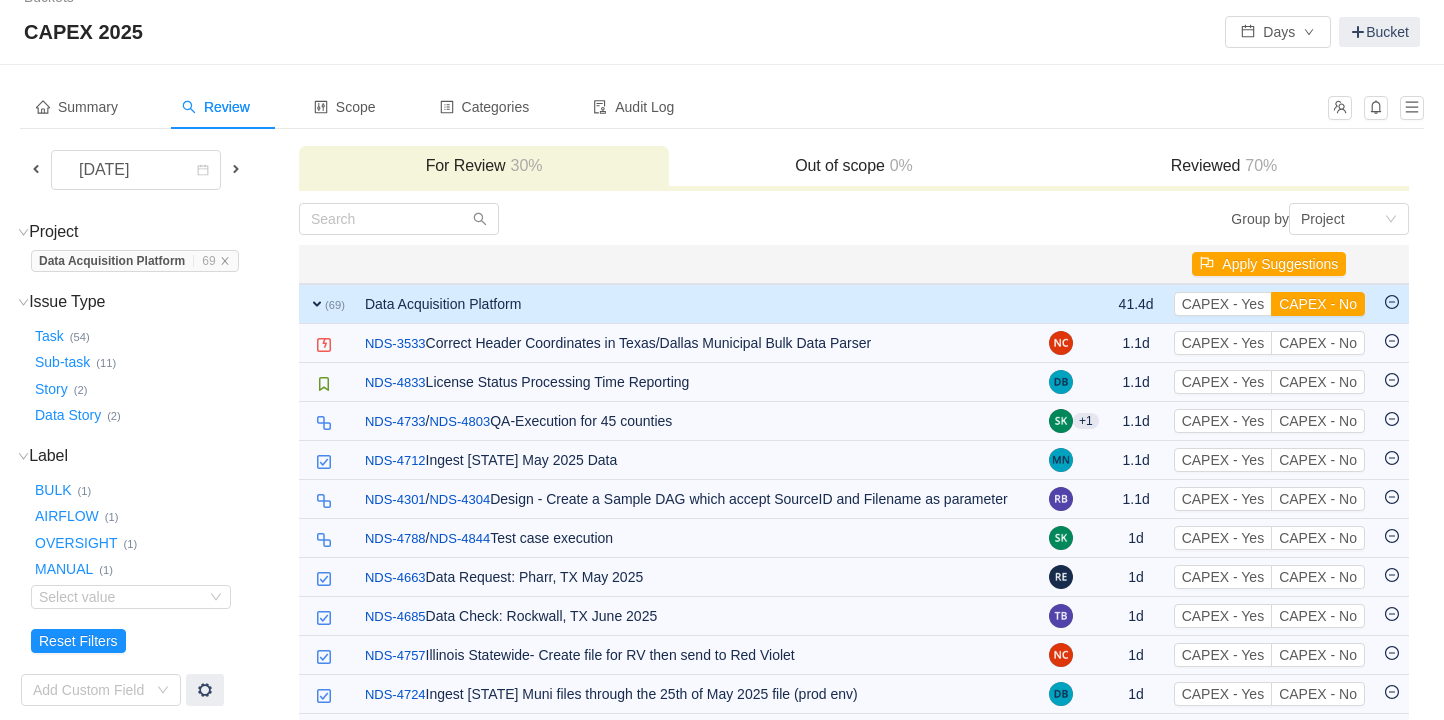click on "CAPEX - No" at bounding box center (1318, 343) 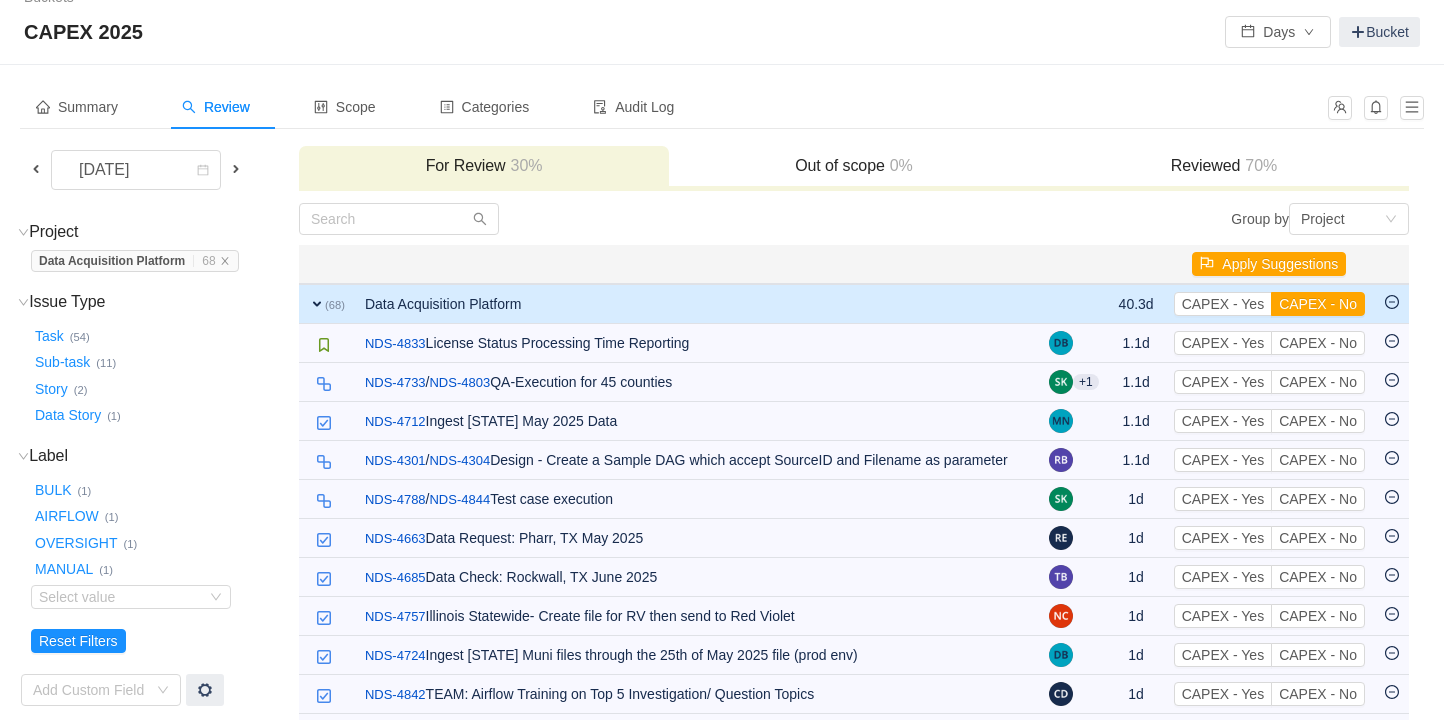 click on "CAPEX - No" at bounding box center (1318, 343) 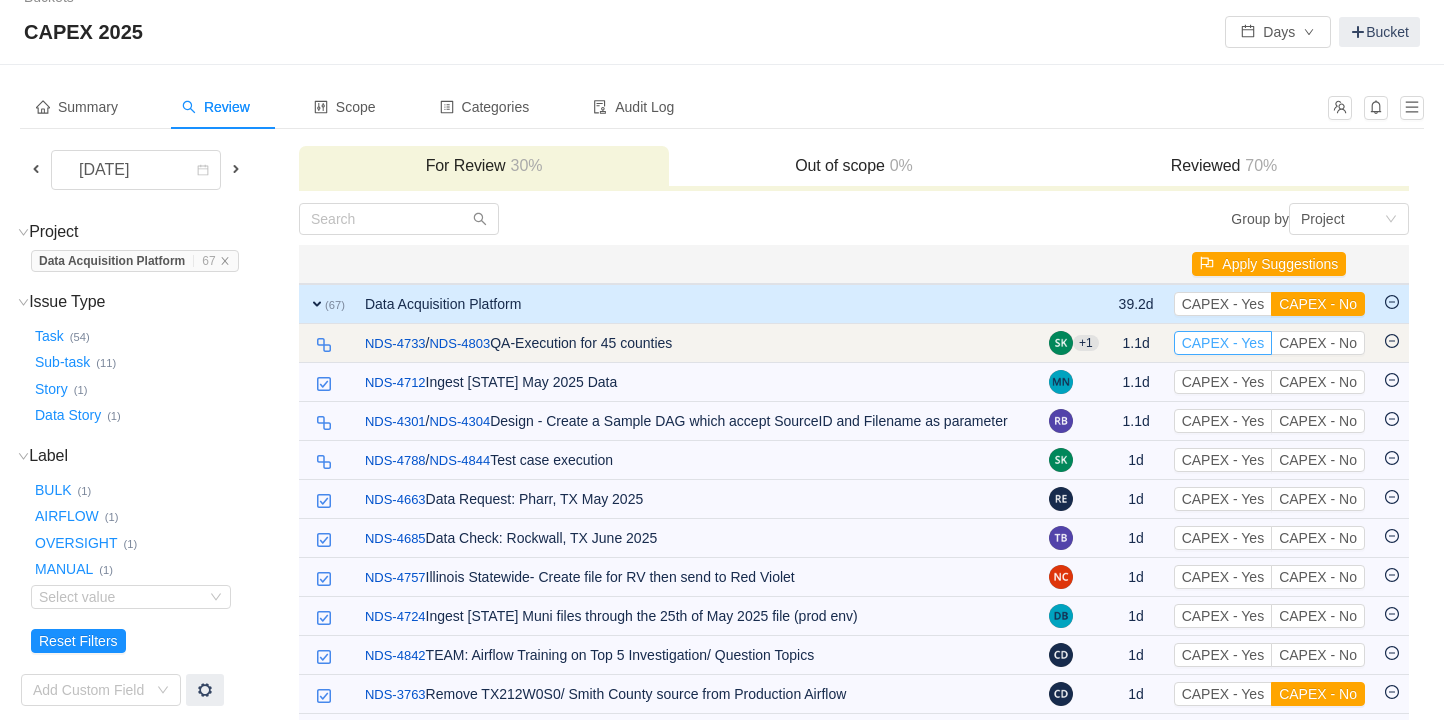 click on "CAPEX - Yes" at bounding box center (1223, 343) 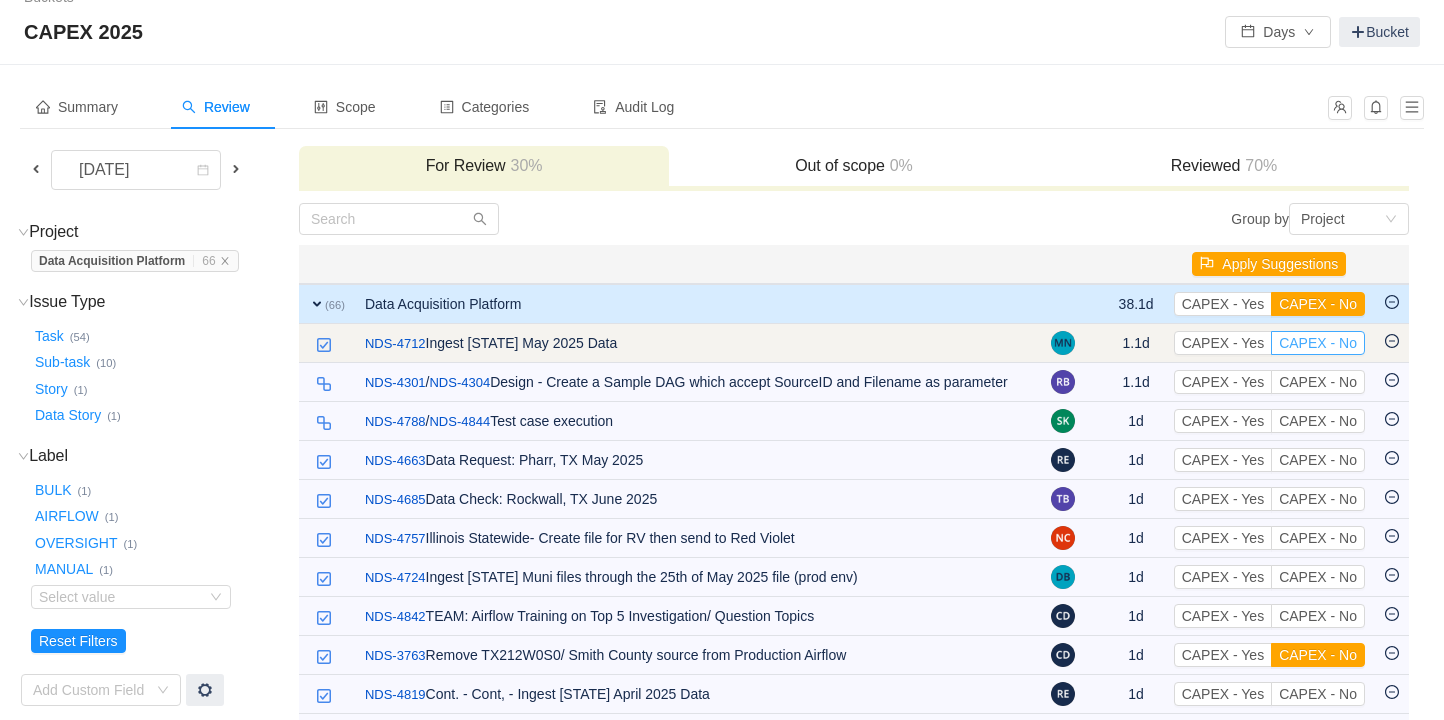 click on "CAPEX - No" at bounding box center [1318, 343] 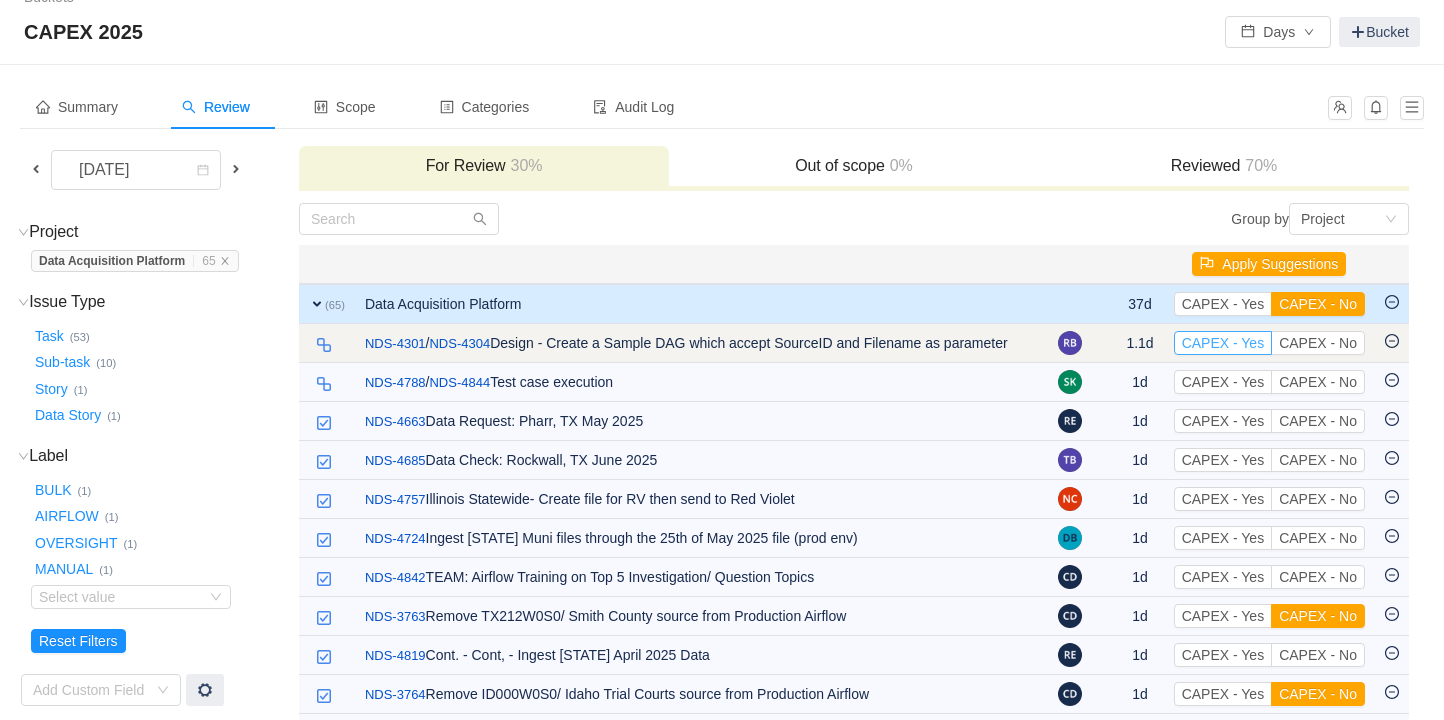 click on "CAPEX - Yes" at bounding box center (1223, 343) 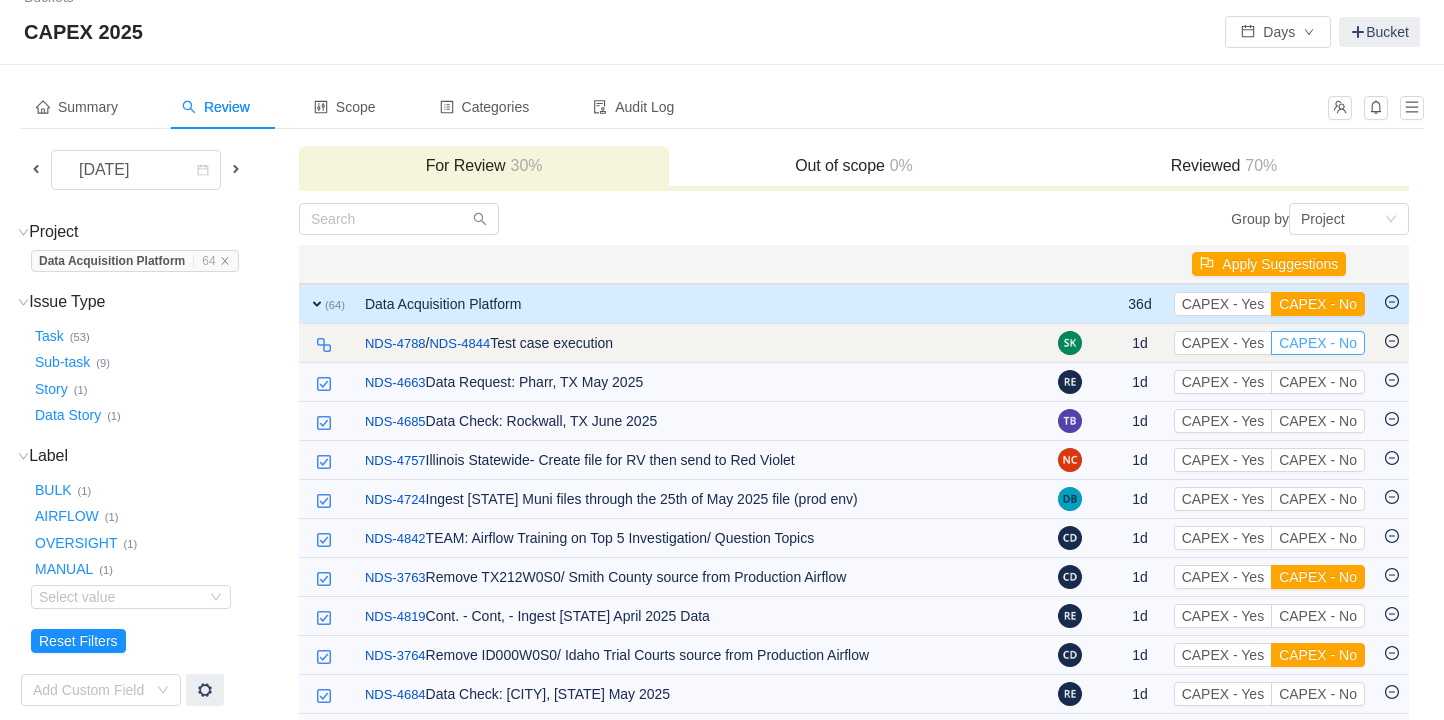 click on "CAPEX - No" at bounding box center [1318, 343] 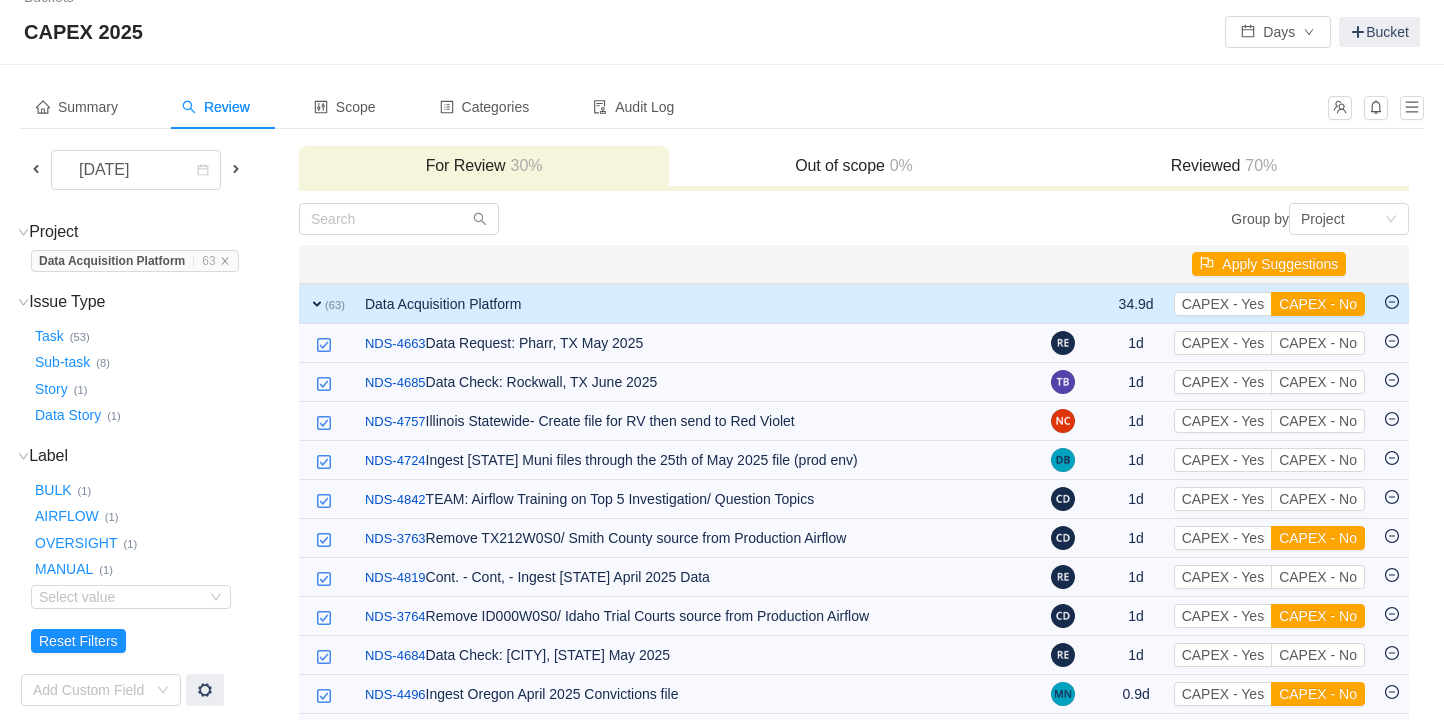 click on "CAPEX - No" at bounding box center (1318, 343) 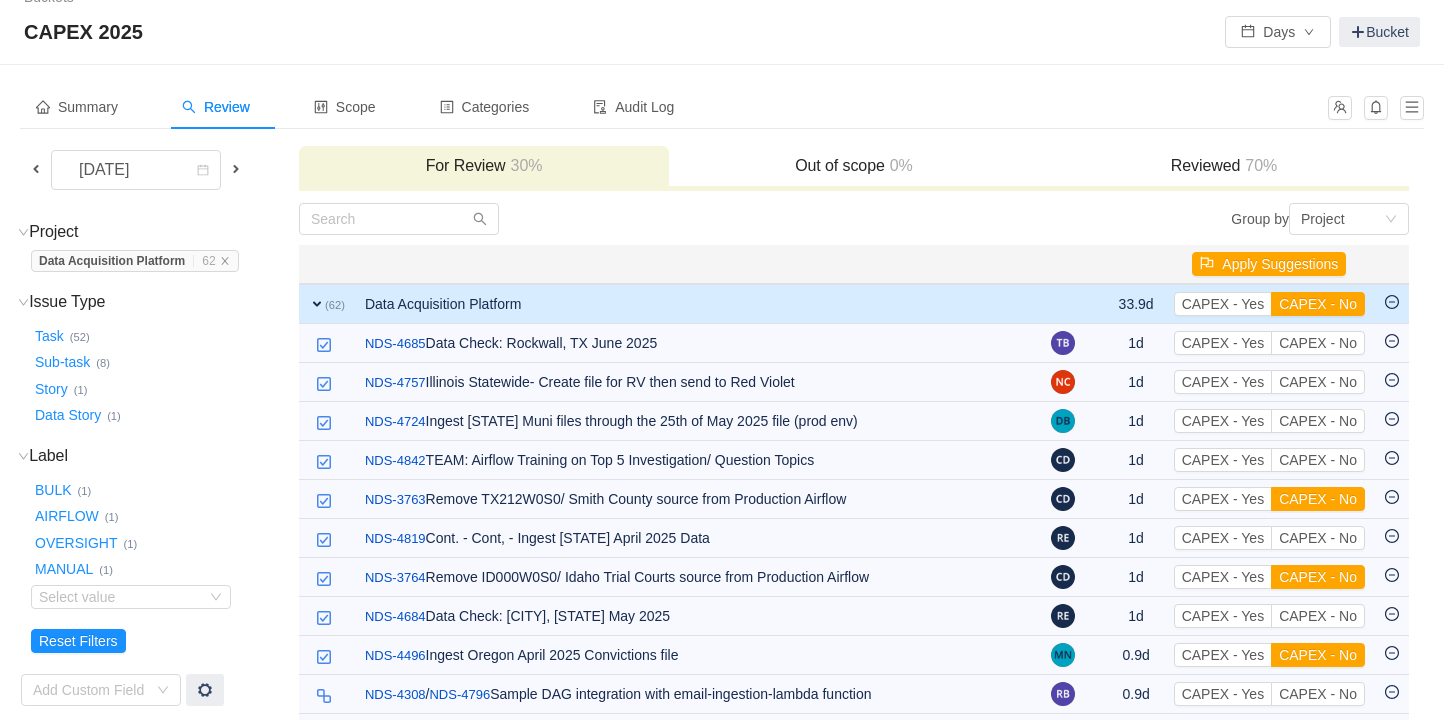 click on "CAPEX - No" at bounding box center [1318, 343] 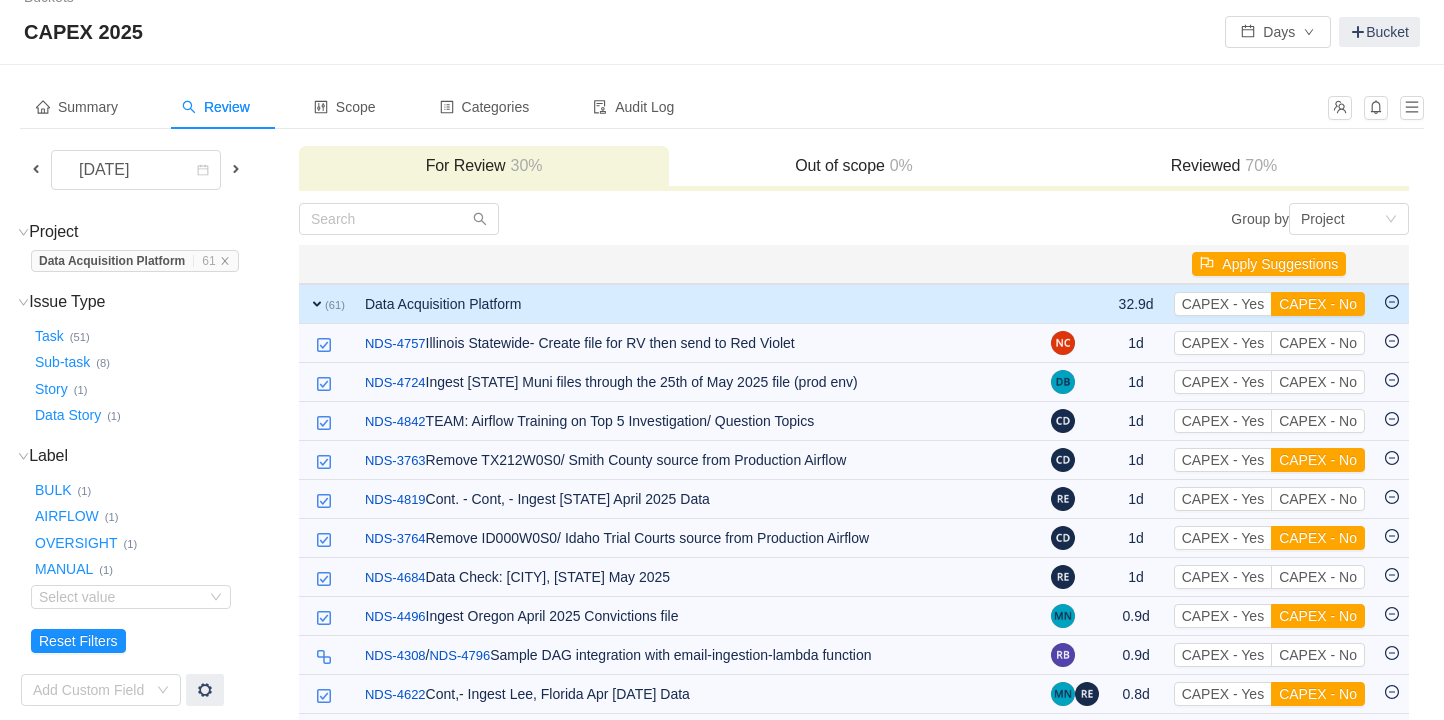 click on "CAPEX - No" at bounding box center (1318, 343) 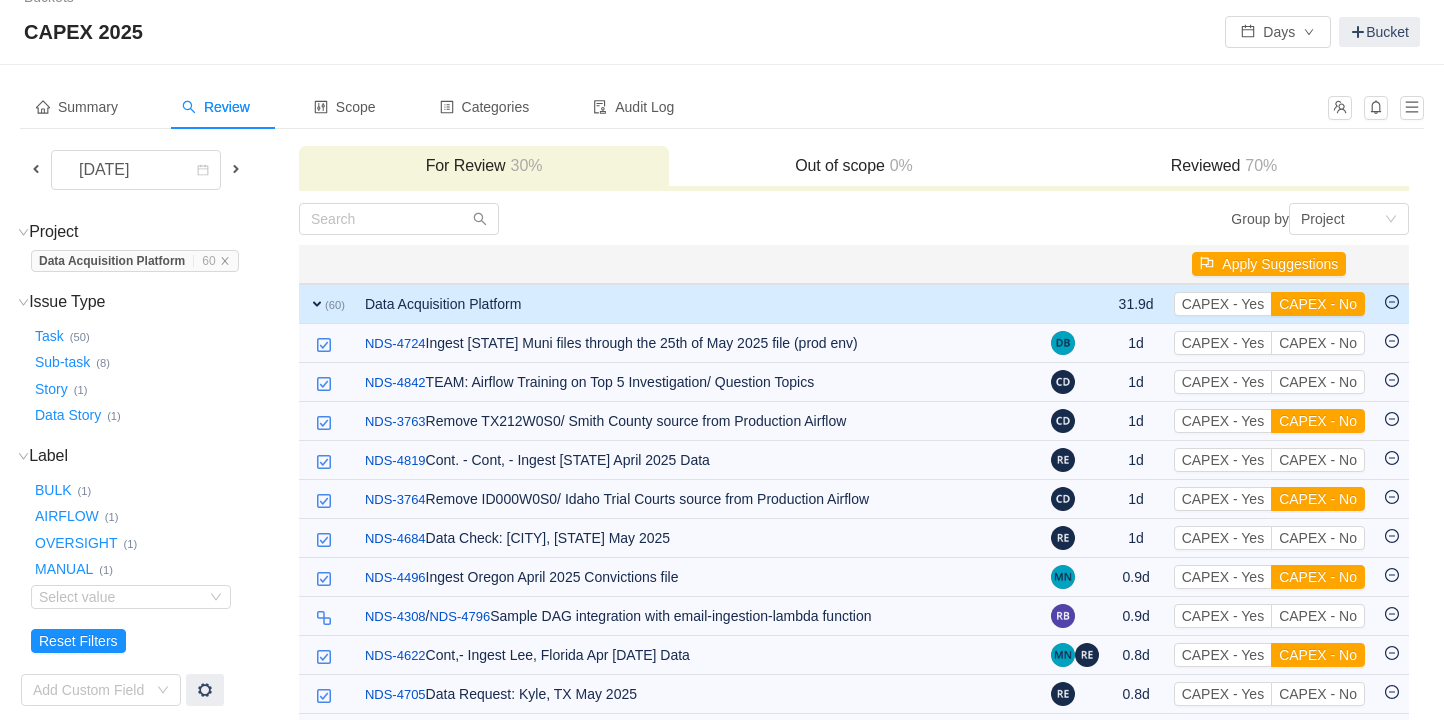 click on "CAPEX - No" at bounding box center [1318, 343] 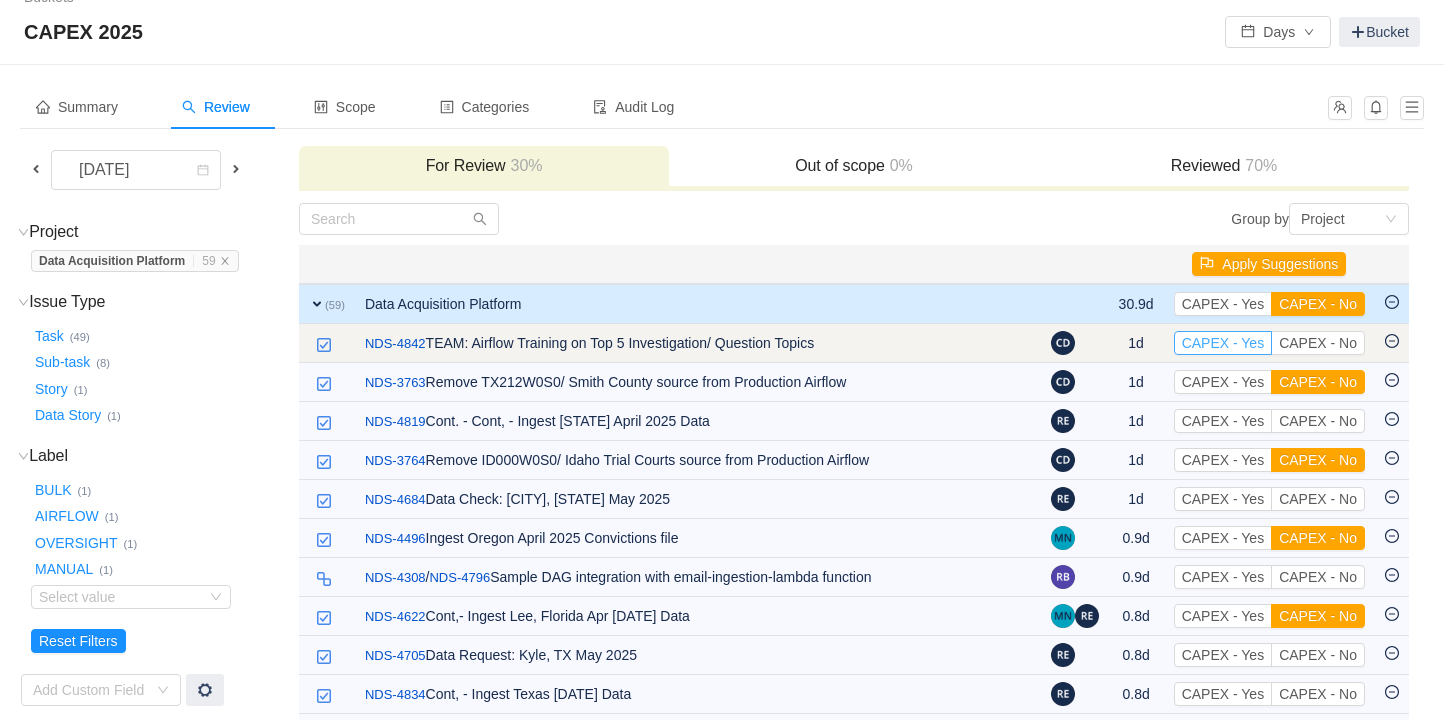 click on "CAPEX - Yes" at bounding box center [1223, 343] 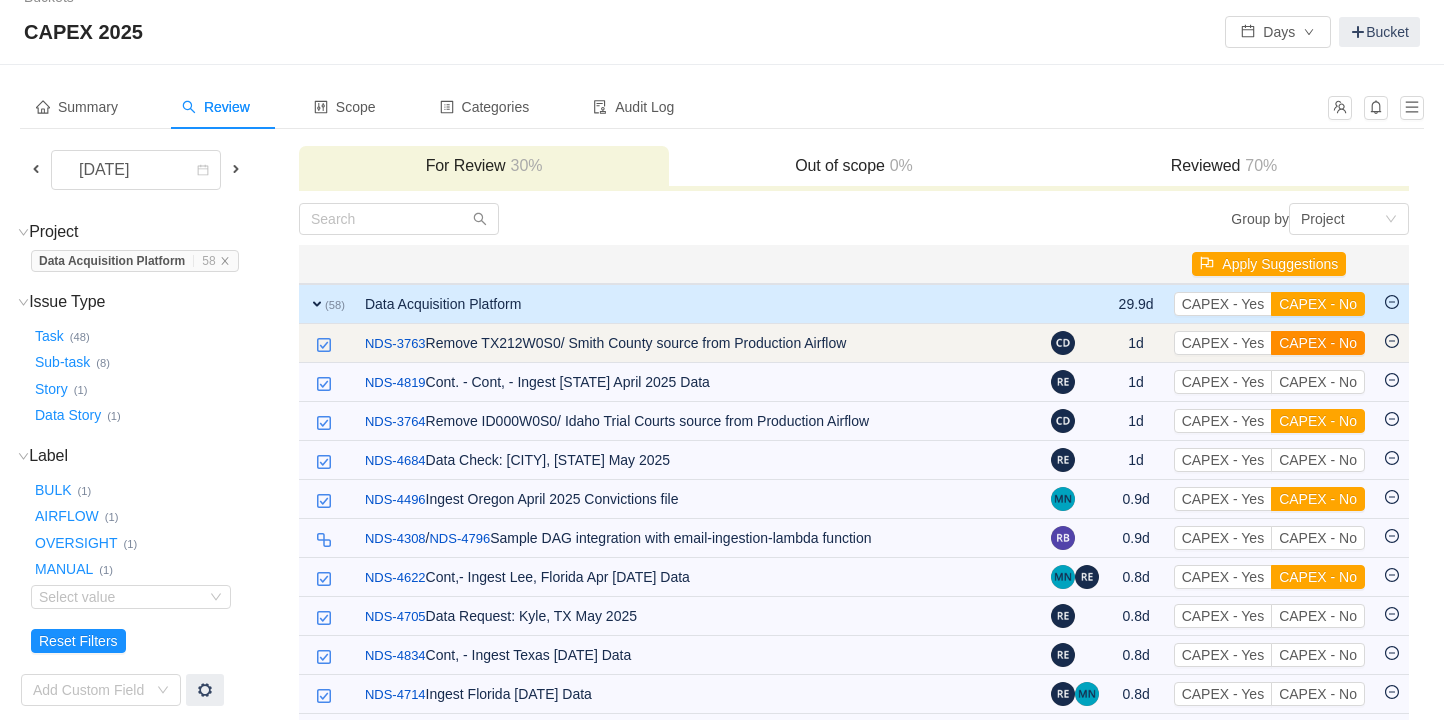 click on "CAPEX - No" at bounding box center [1318, 343] 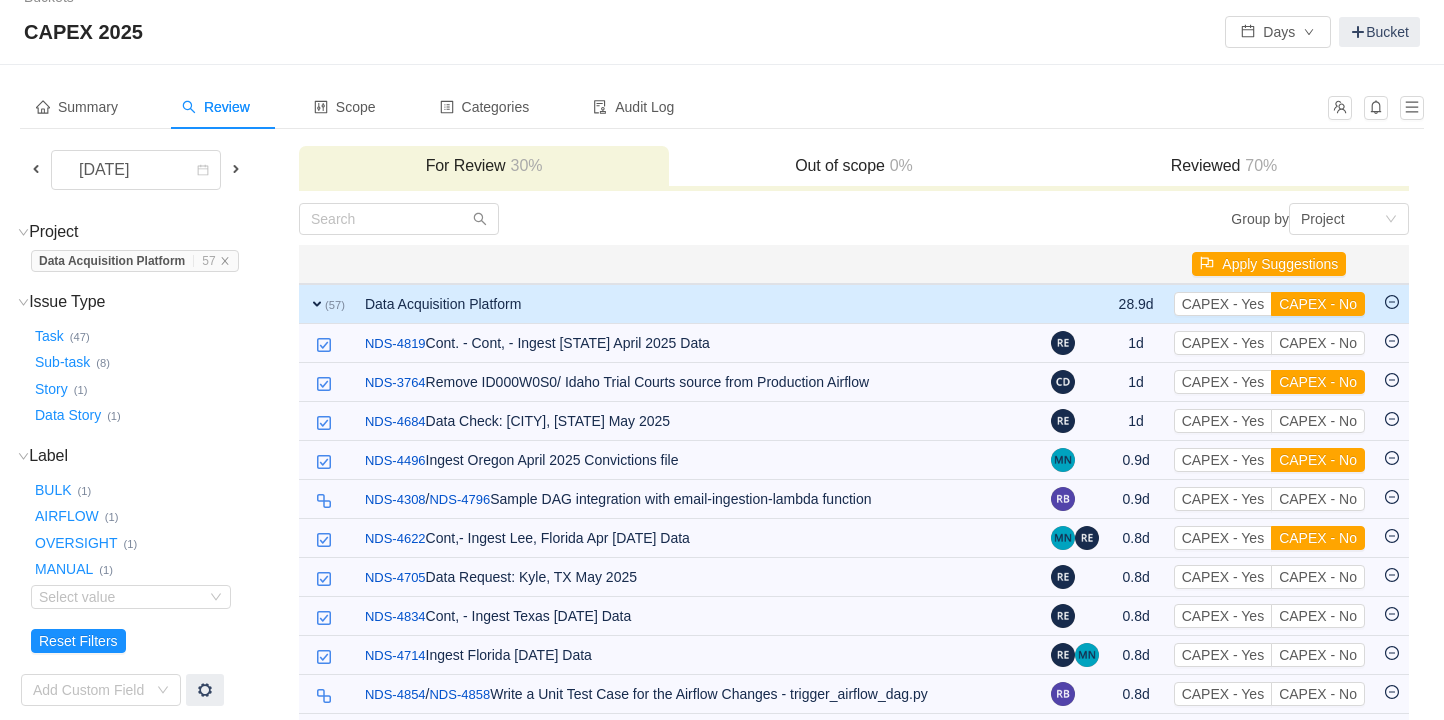 click on "CAPEX - No" at bounding box center [1318, 343] 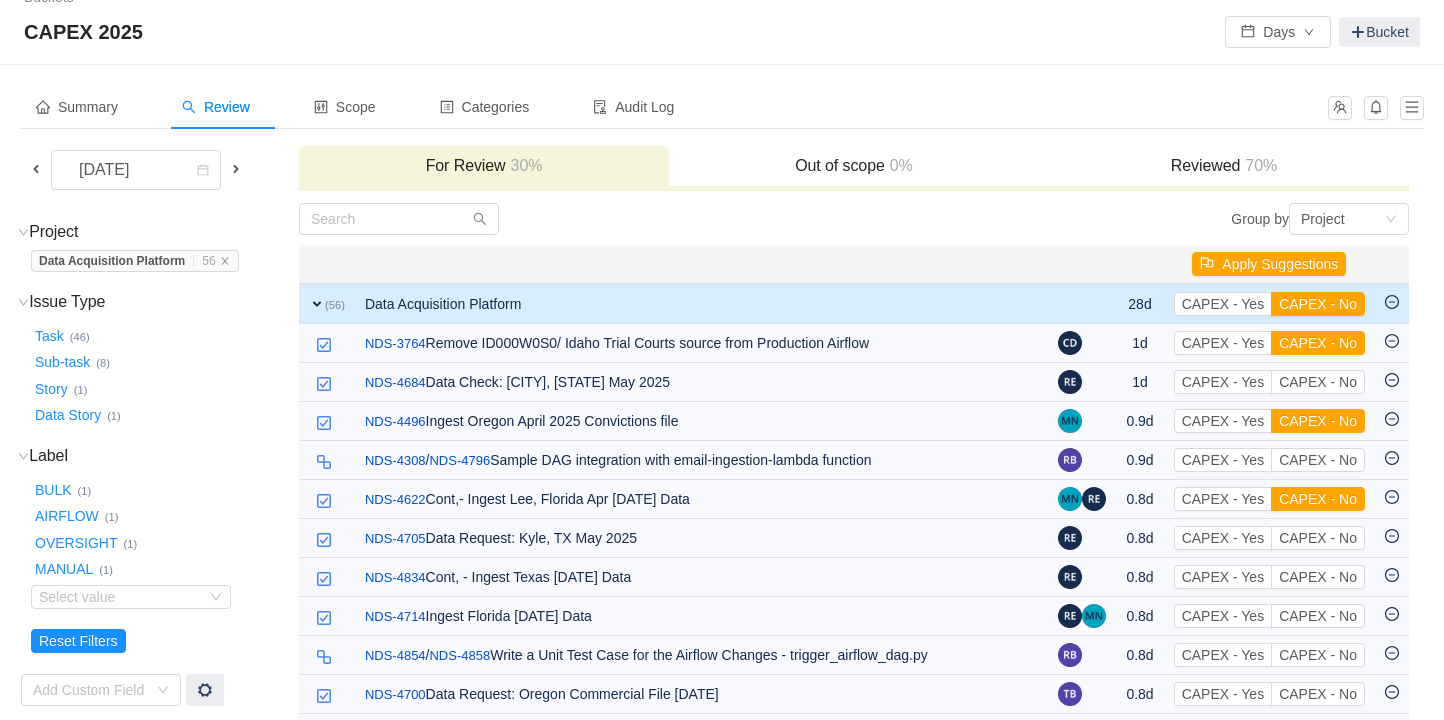 click on "CAPEX - No" at bounding box center (1318, 343) 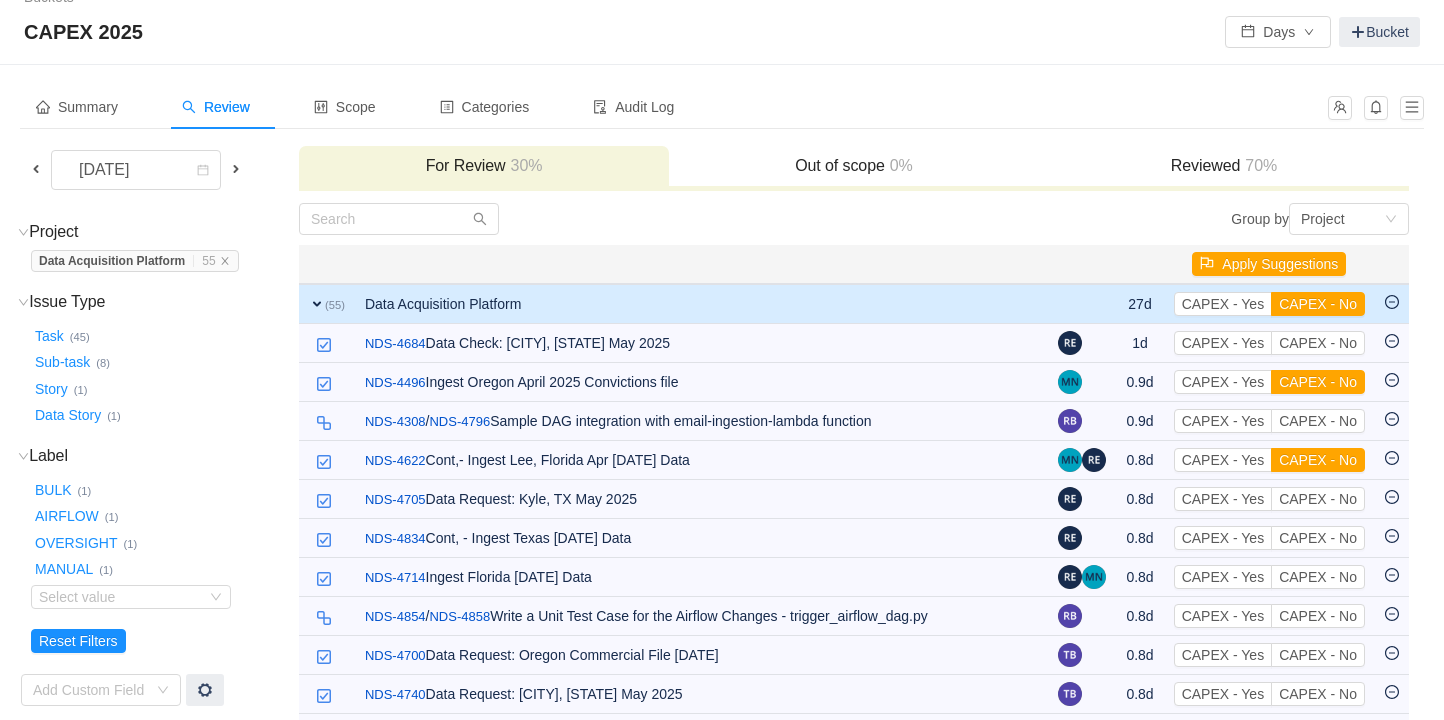 click on "CAPEX - No" at bounding box center (1318, 343) 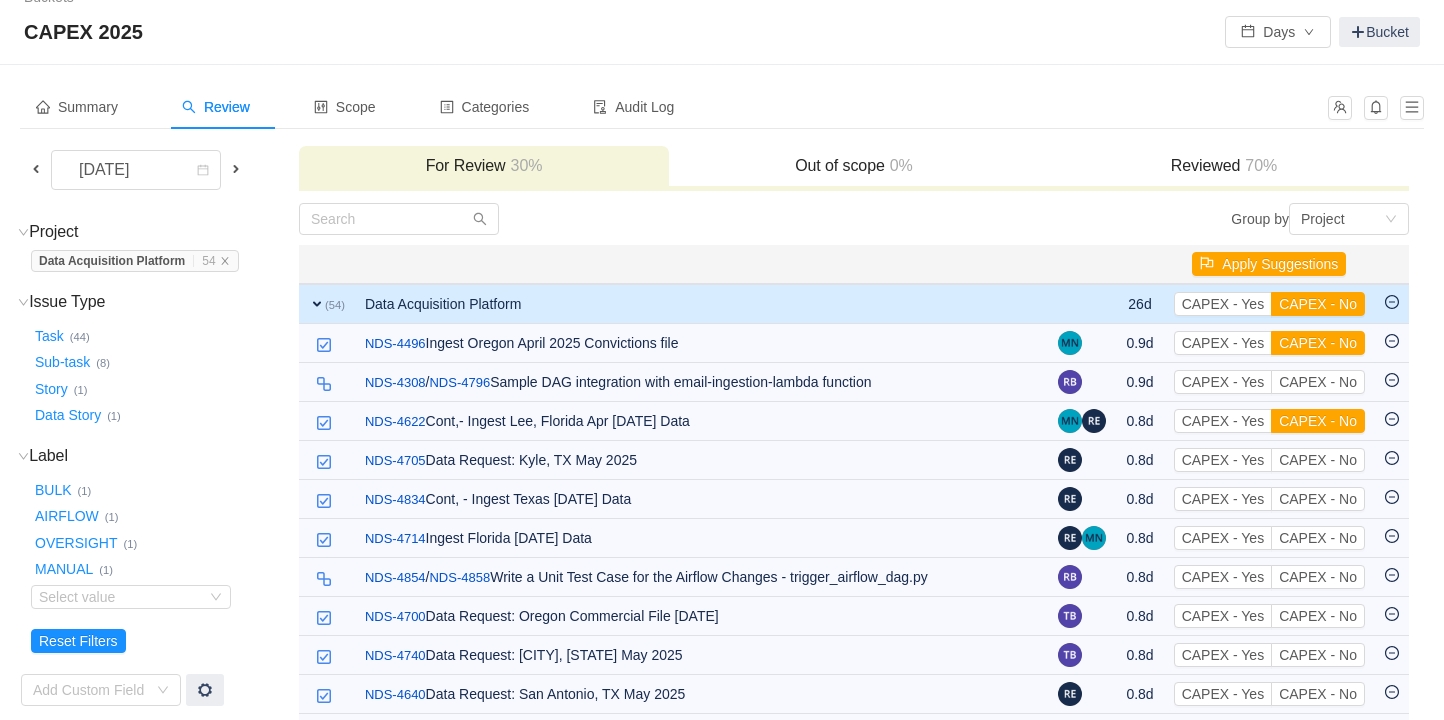 click on "CAPEX - No" at bounding box center [1318, 343] 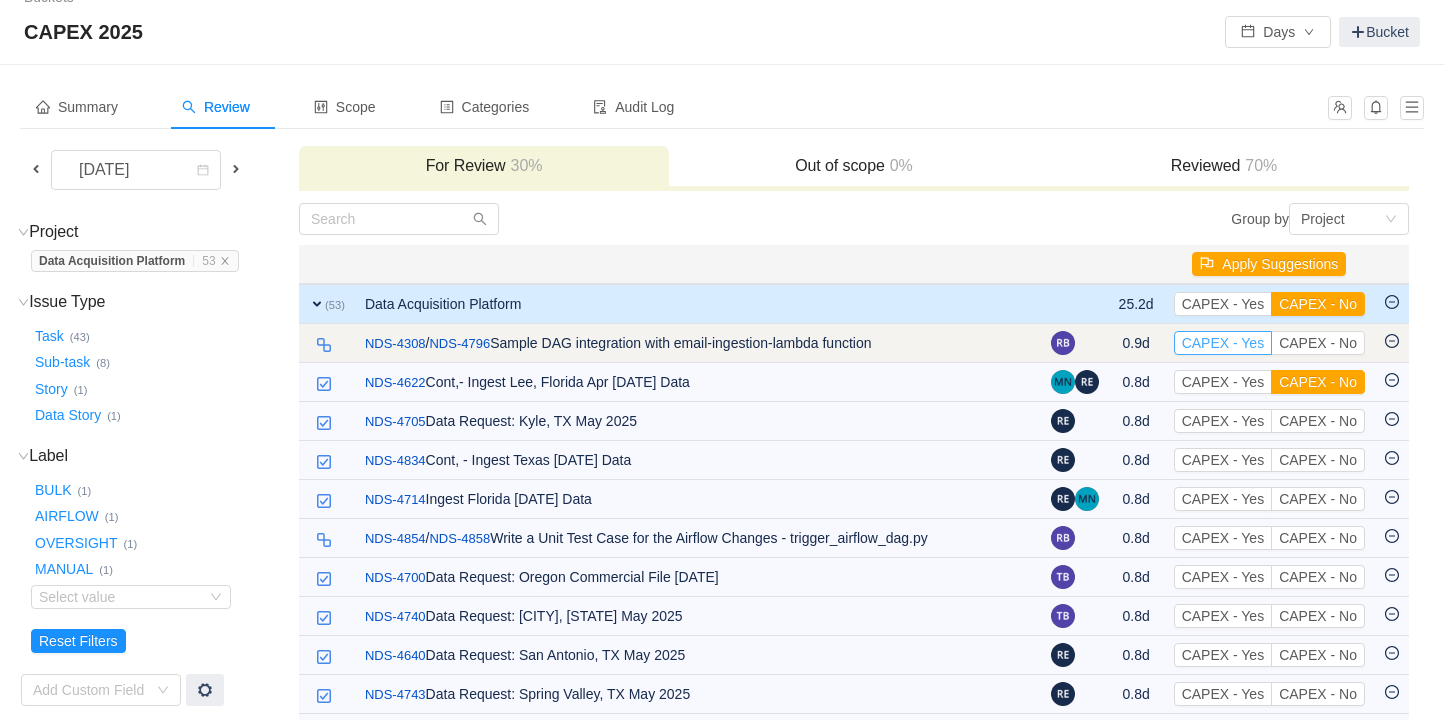 click on "CAPEX - Yes" at bounding box center [1223, 343] 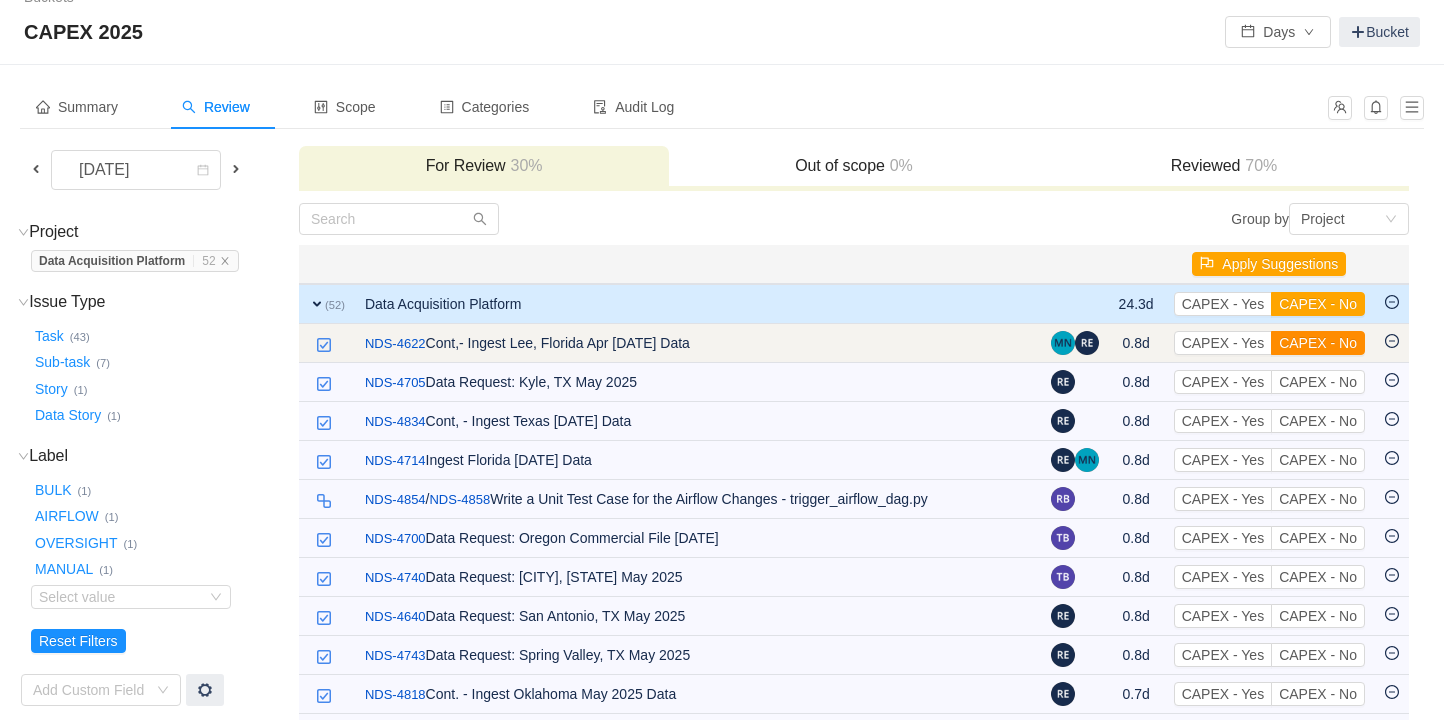 click on "CAPEX - No" at bounding box center (1318, 343) 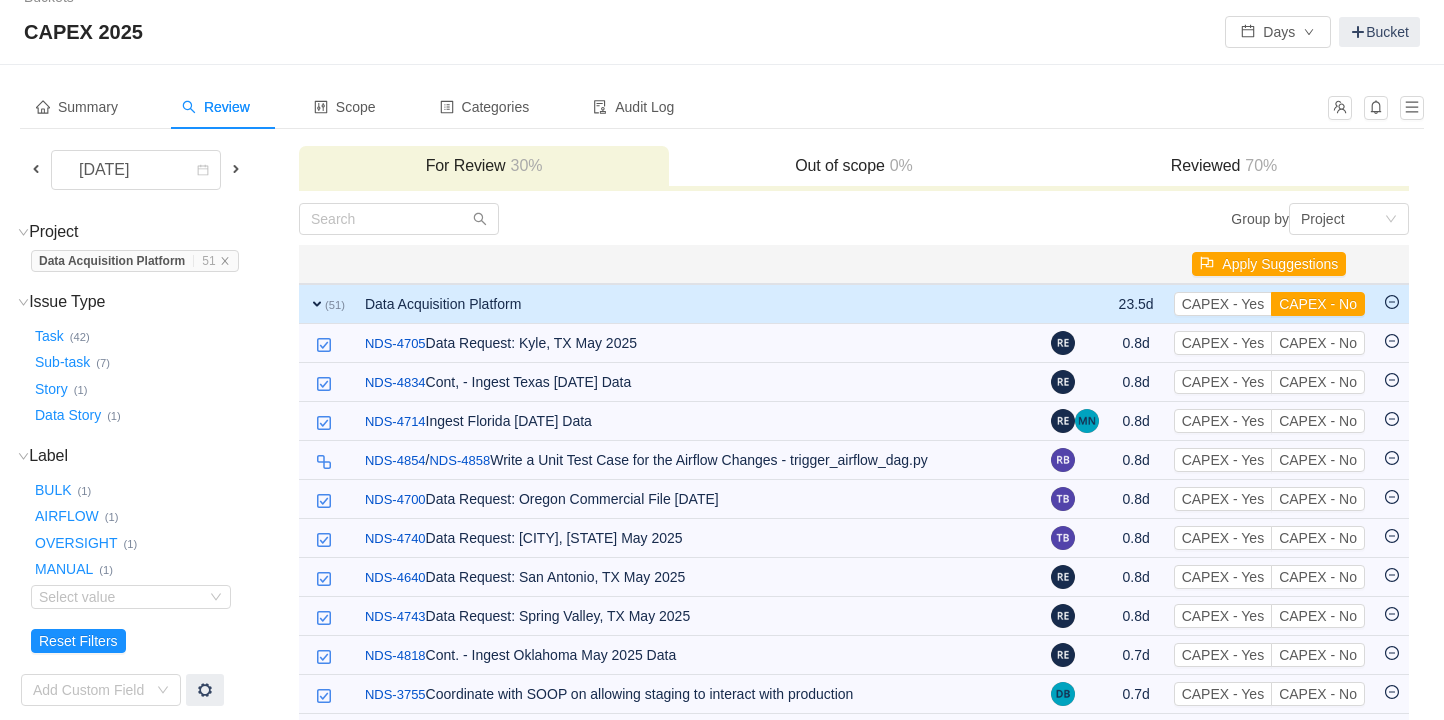 click on "CAPEX - No" at bounding box center (1318, 343) 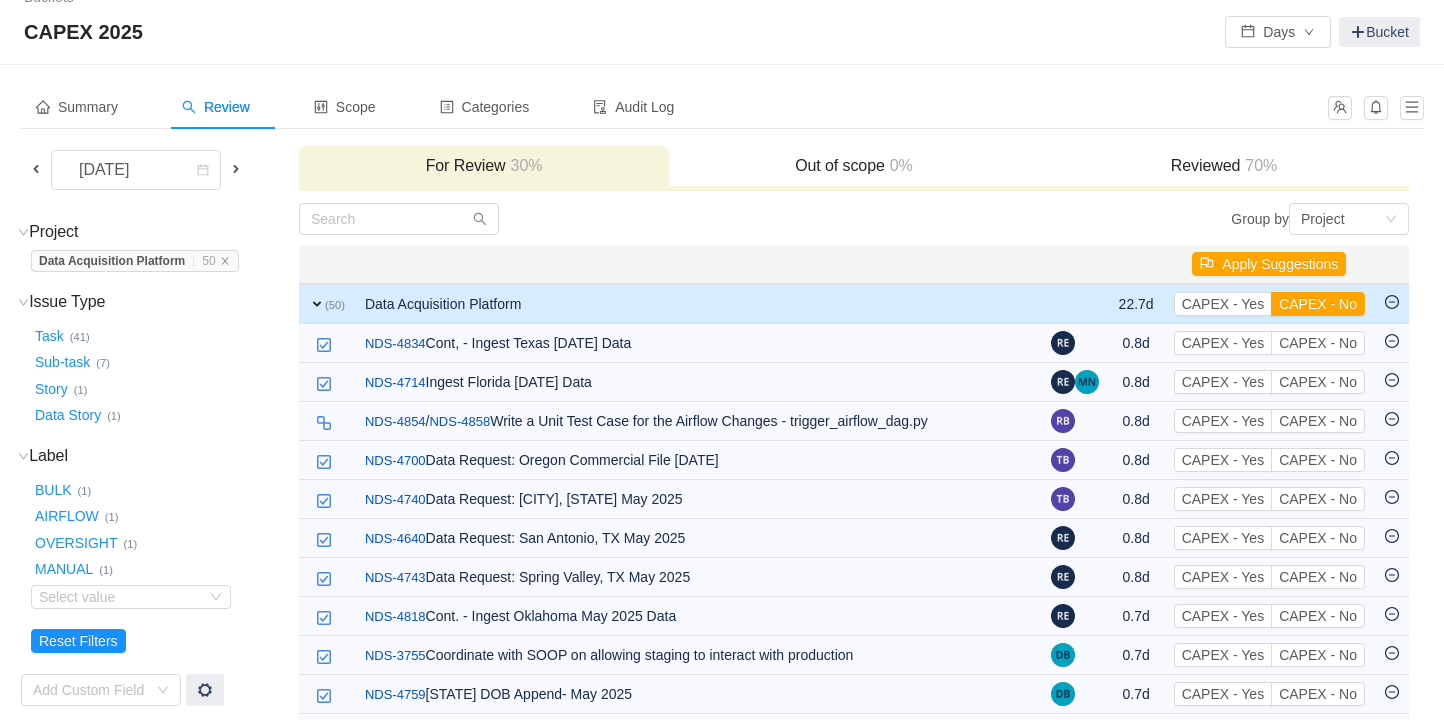 click on "CAPEX - No" at bounding box center [1318, 343] 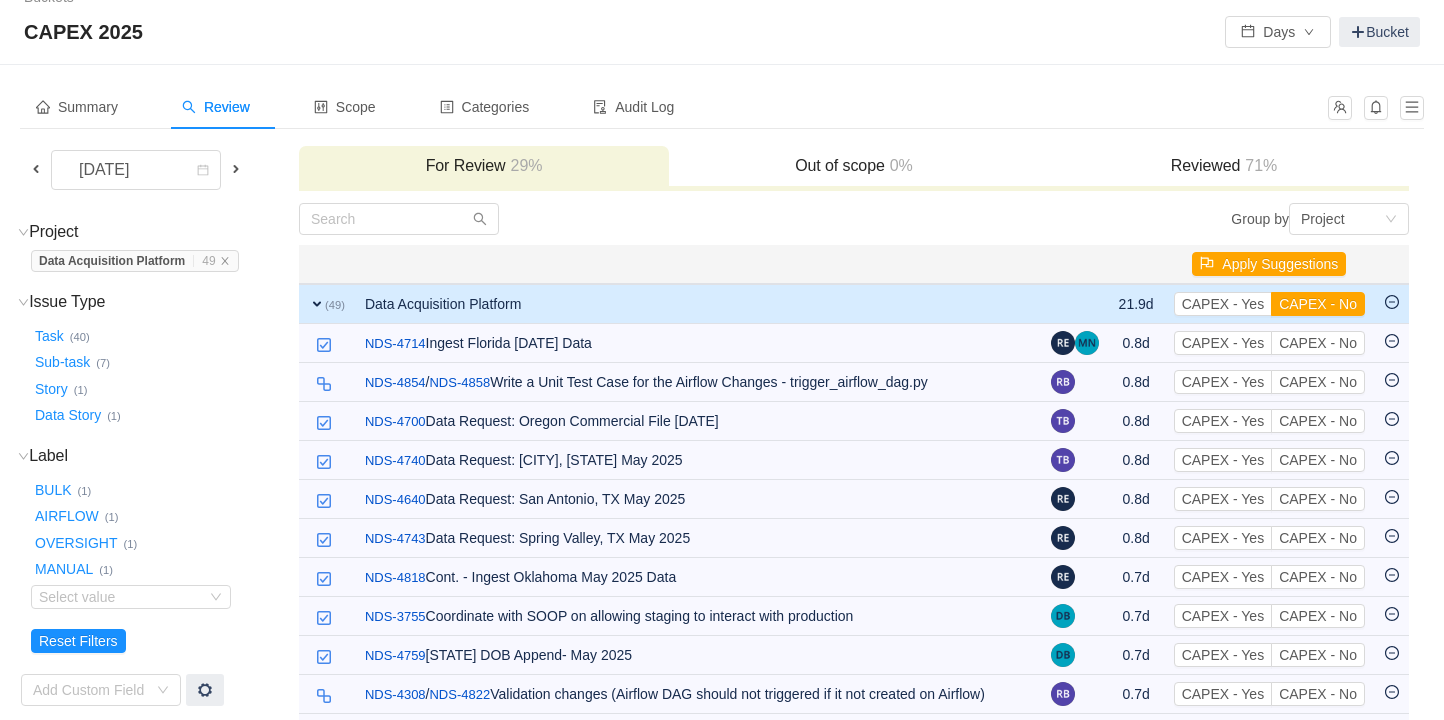 click on "CAPEX - No" at bounding box center [1318, 343] 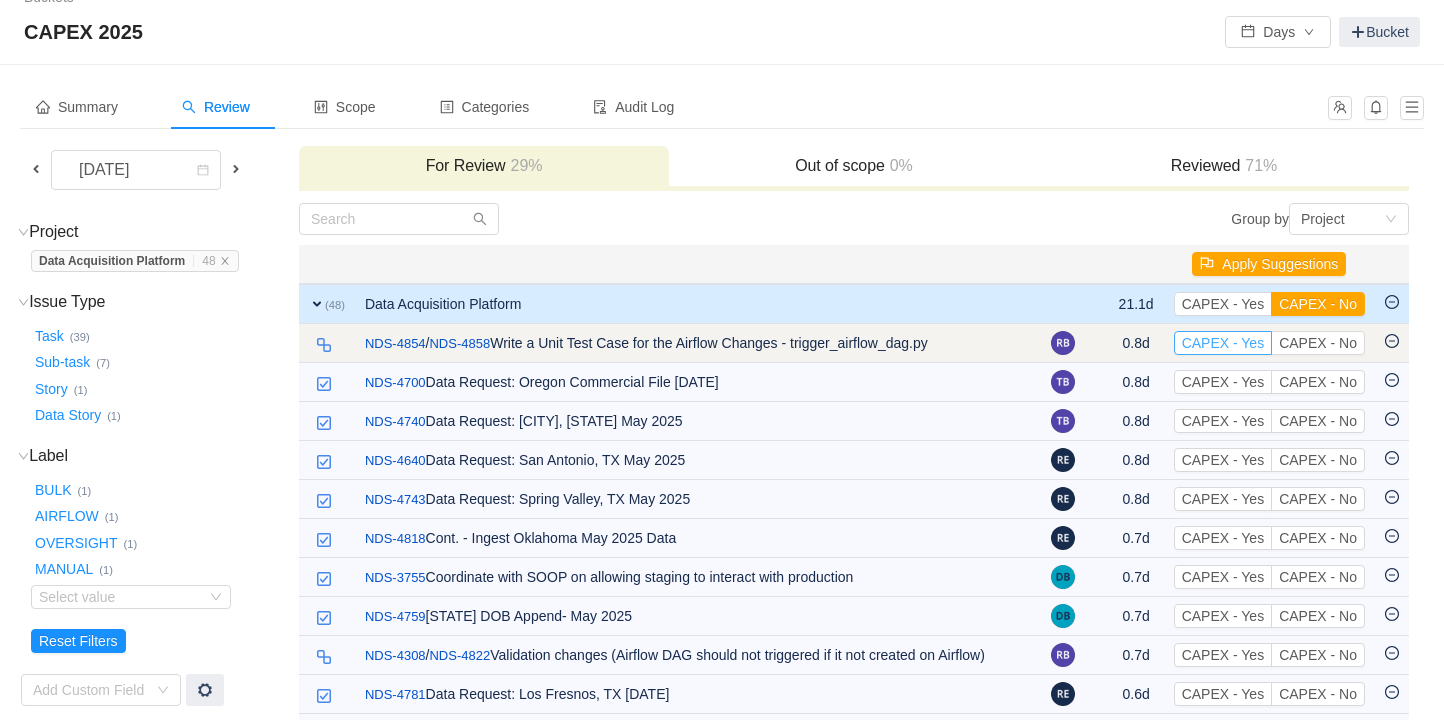 click on "CAPEX - Yes" at bounding box center (1223, 343) 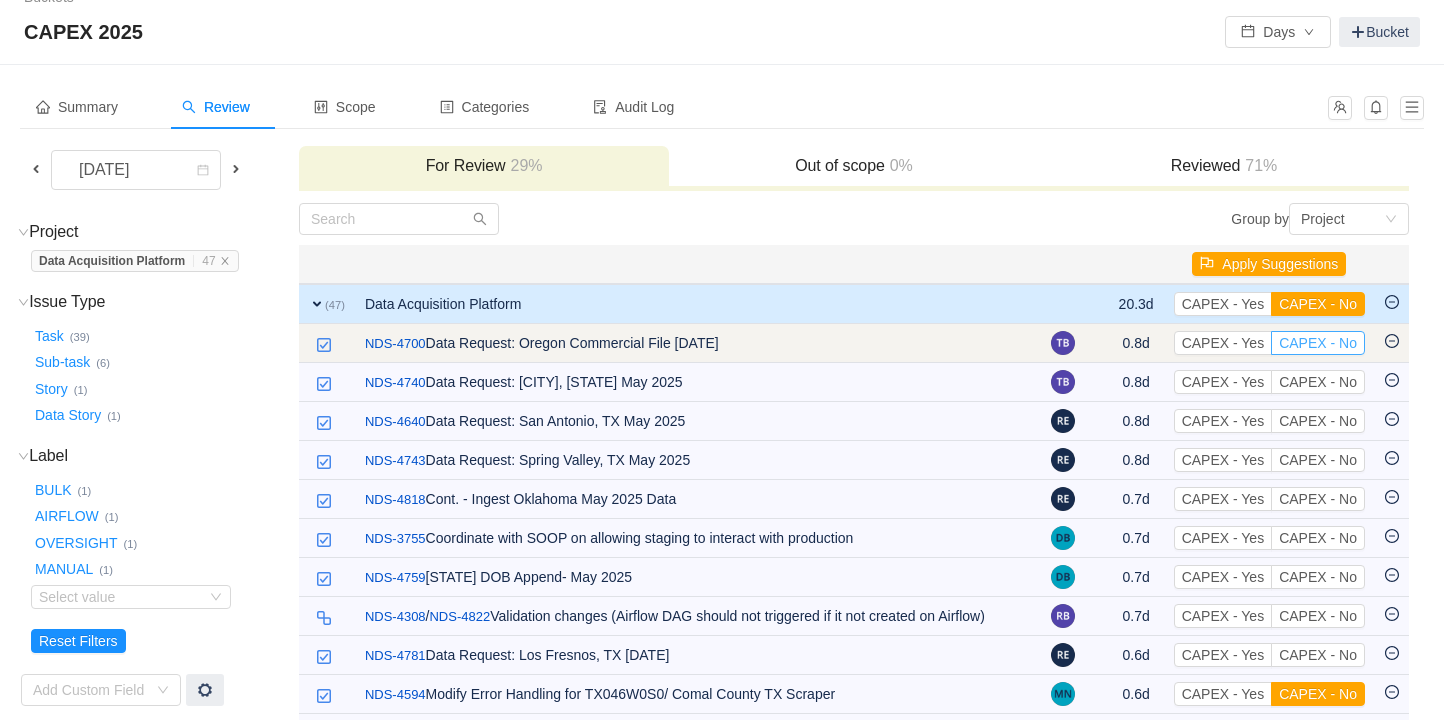 click on "CAPEX - No" at bounding box center [1318, 343] 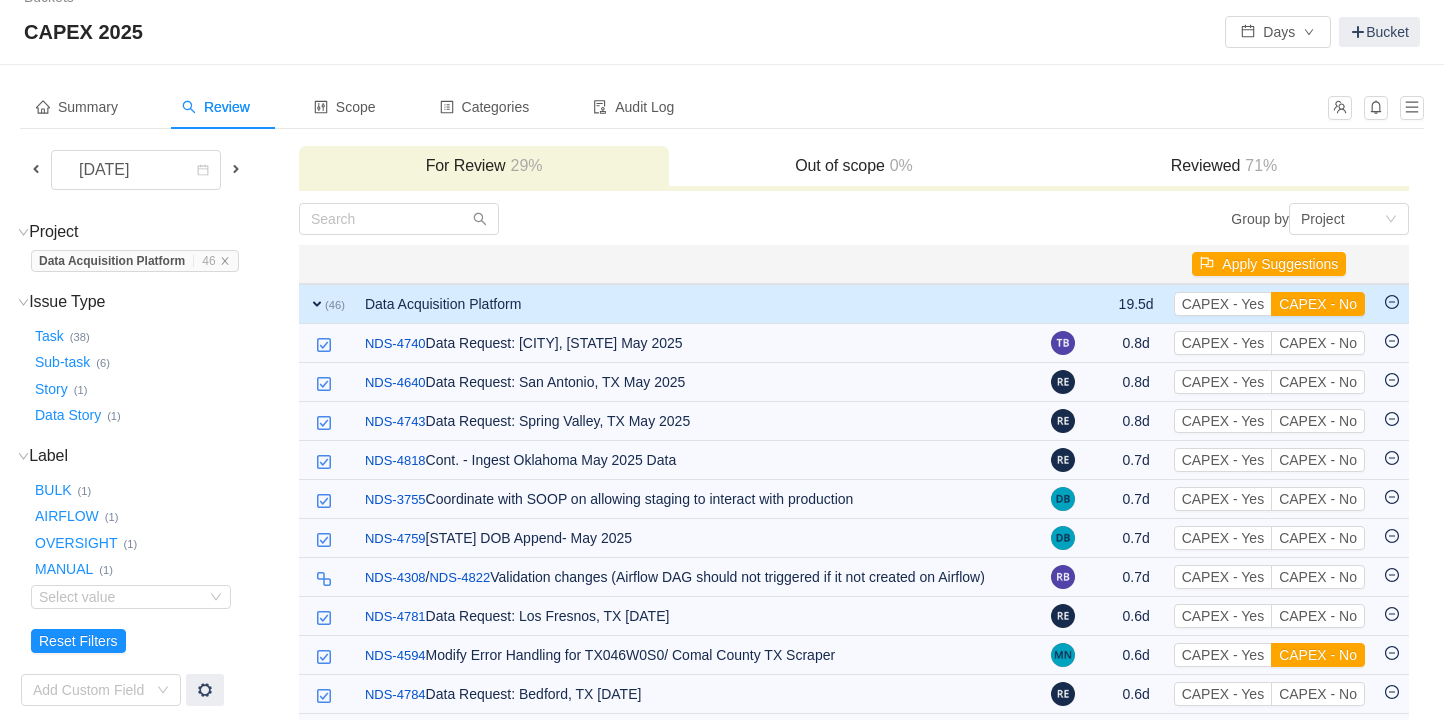 click on "CAPEX - No" at bounding box center [1318, 343] 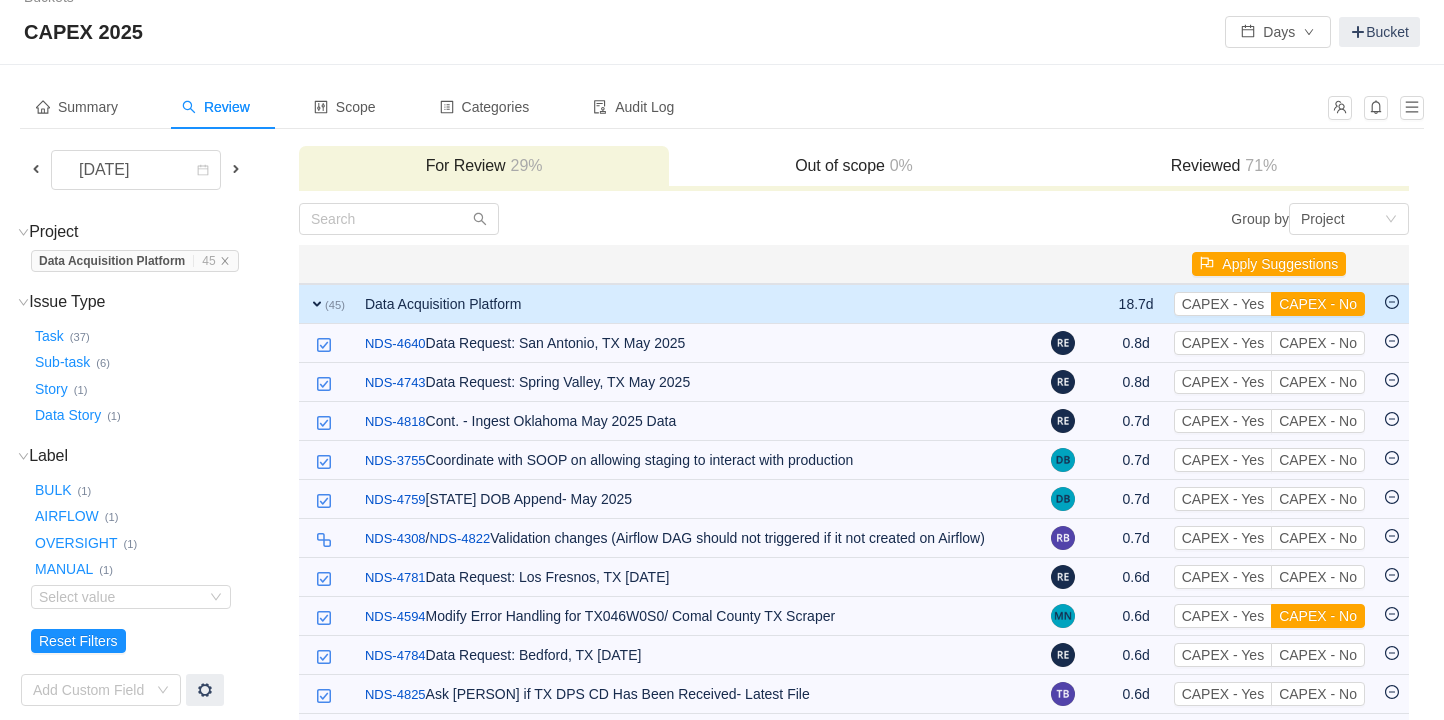 click on "CAPEX - No" at bounding box center [1318, 343] 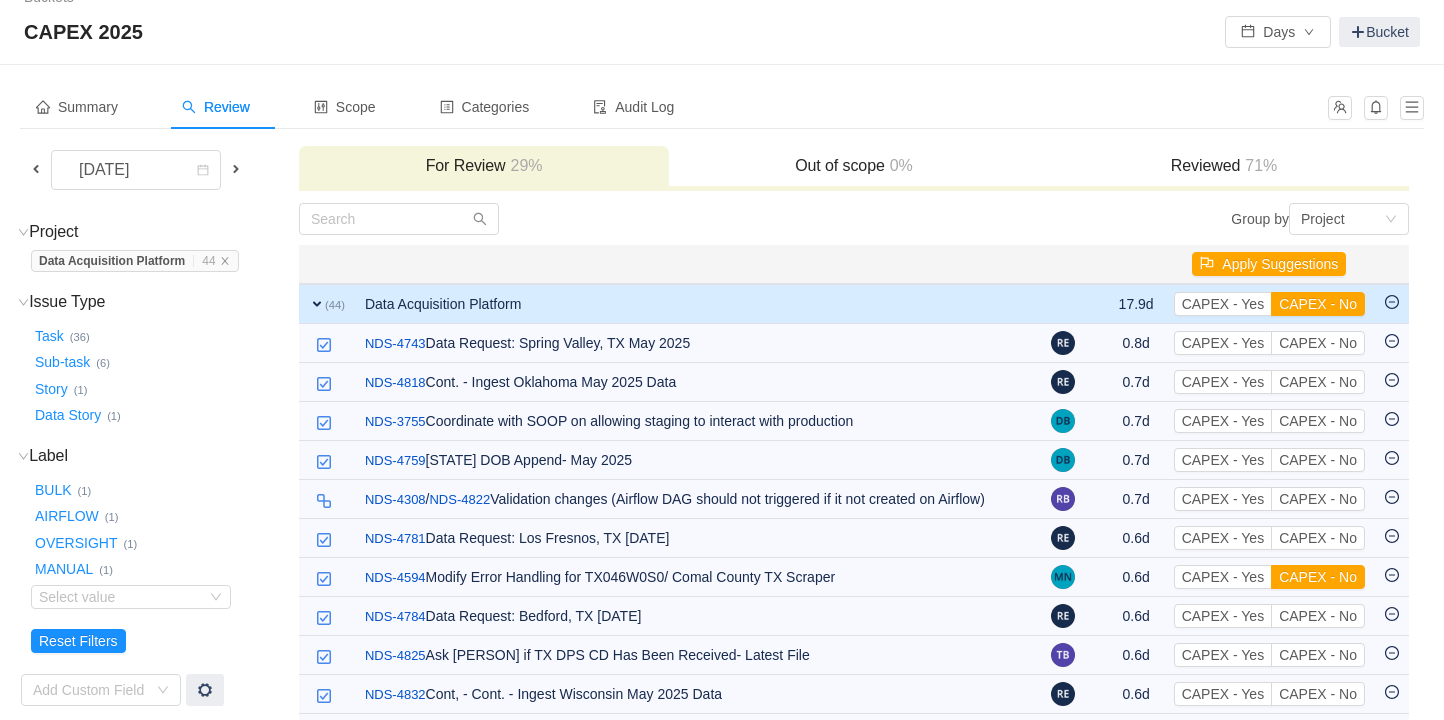 click on "CAPEX - No" at bounding box center (1318, 343) 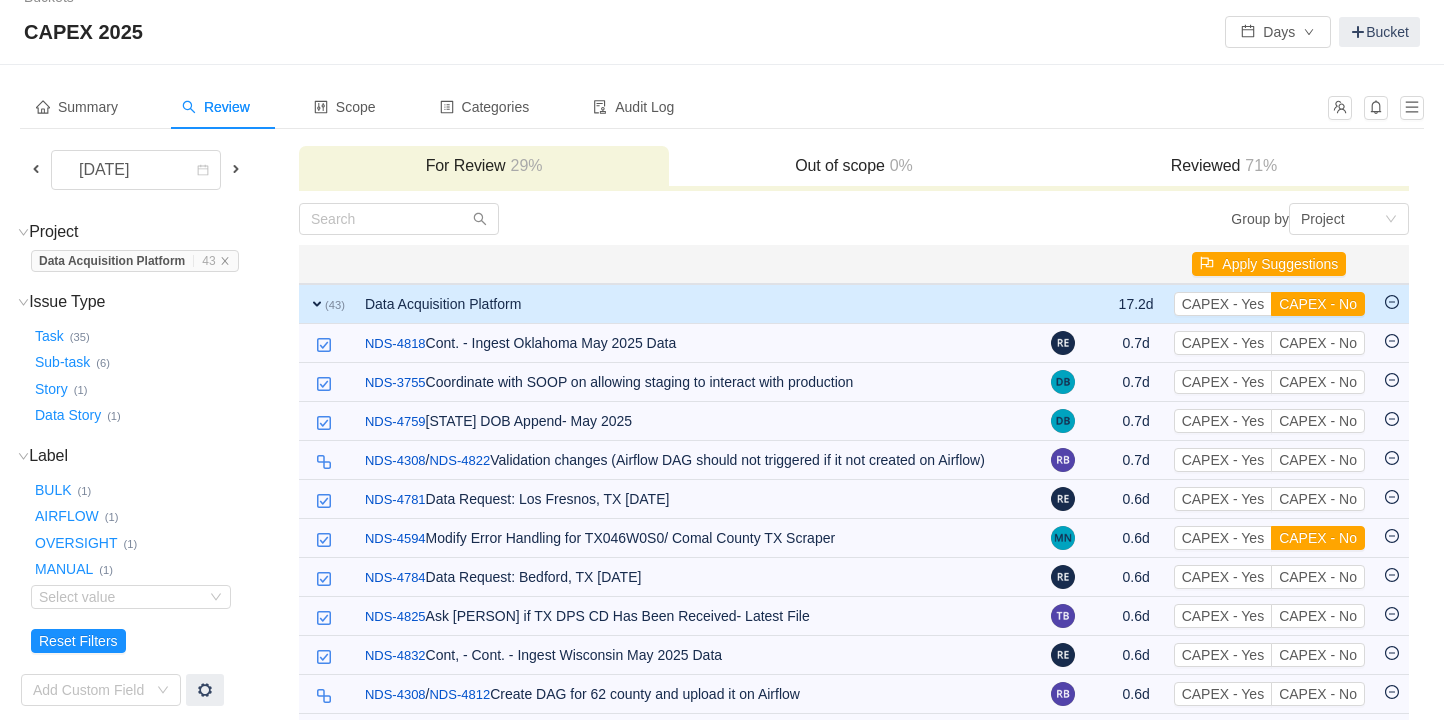 click on "CAPEX - No" at bounding box center [1318, 343] 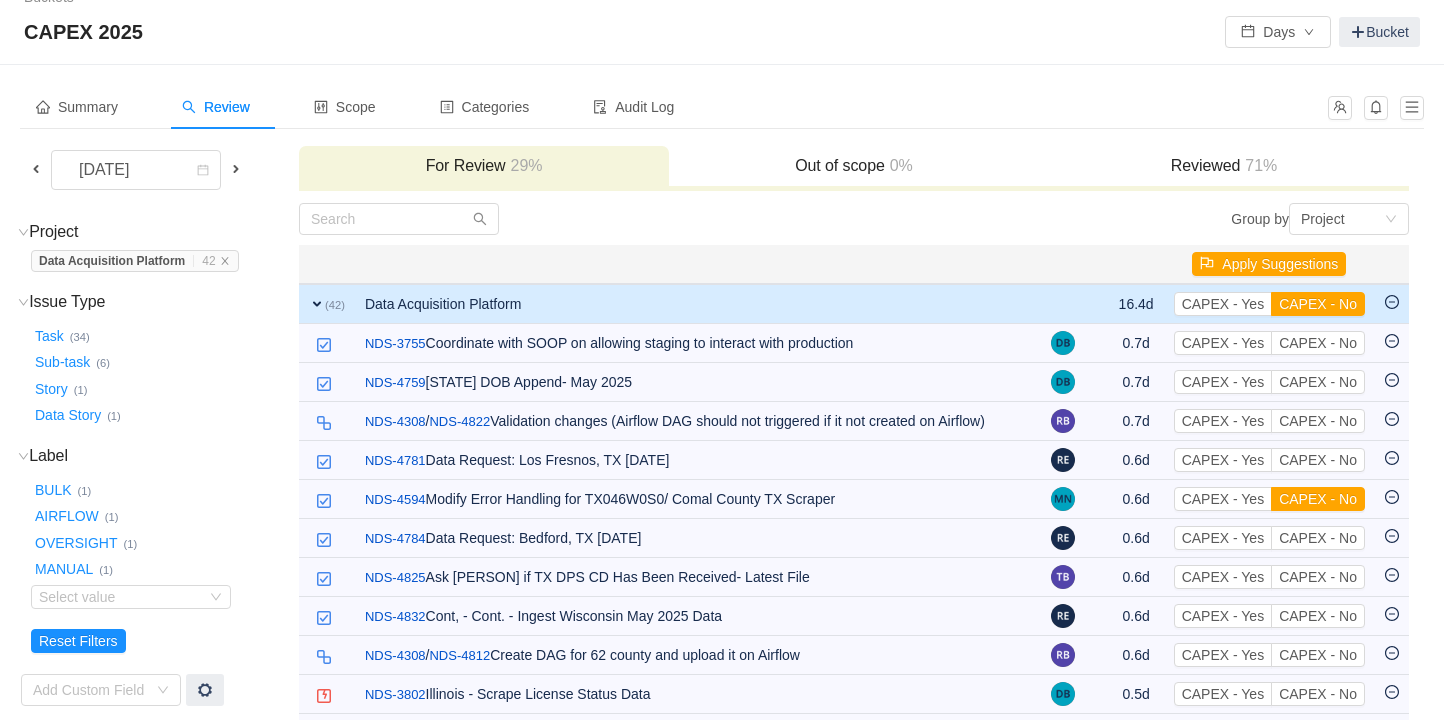 click on "CAPEX - No" at bounding box center (1318, 343) 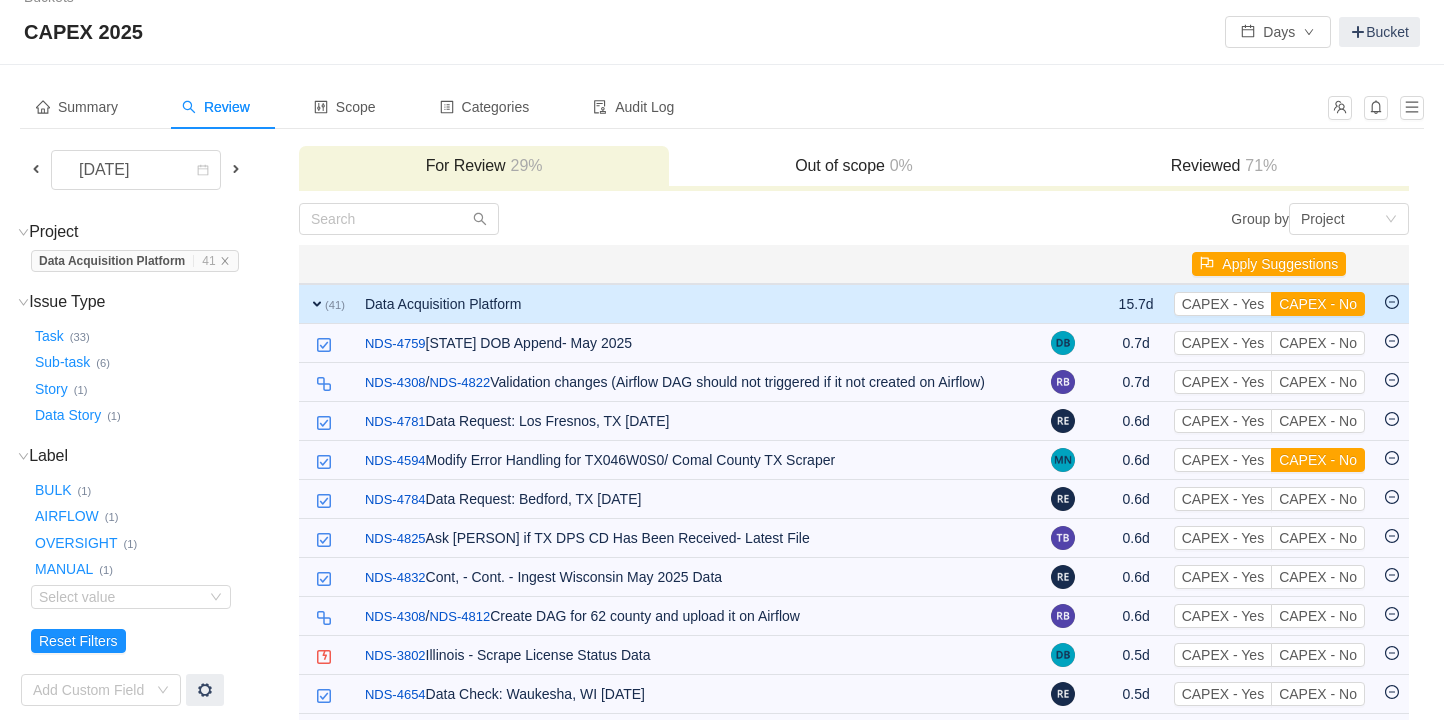 click on "CAPEX - No" at bounding box center (1318, 343) 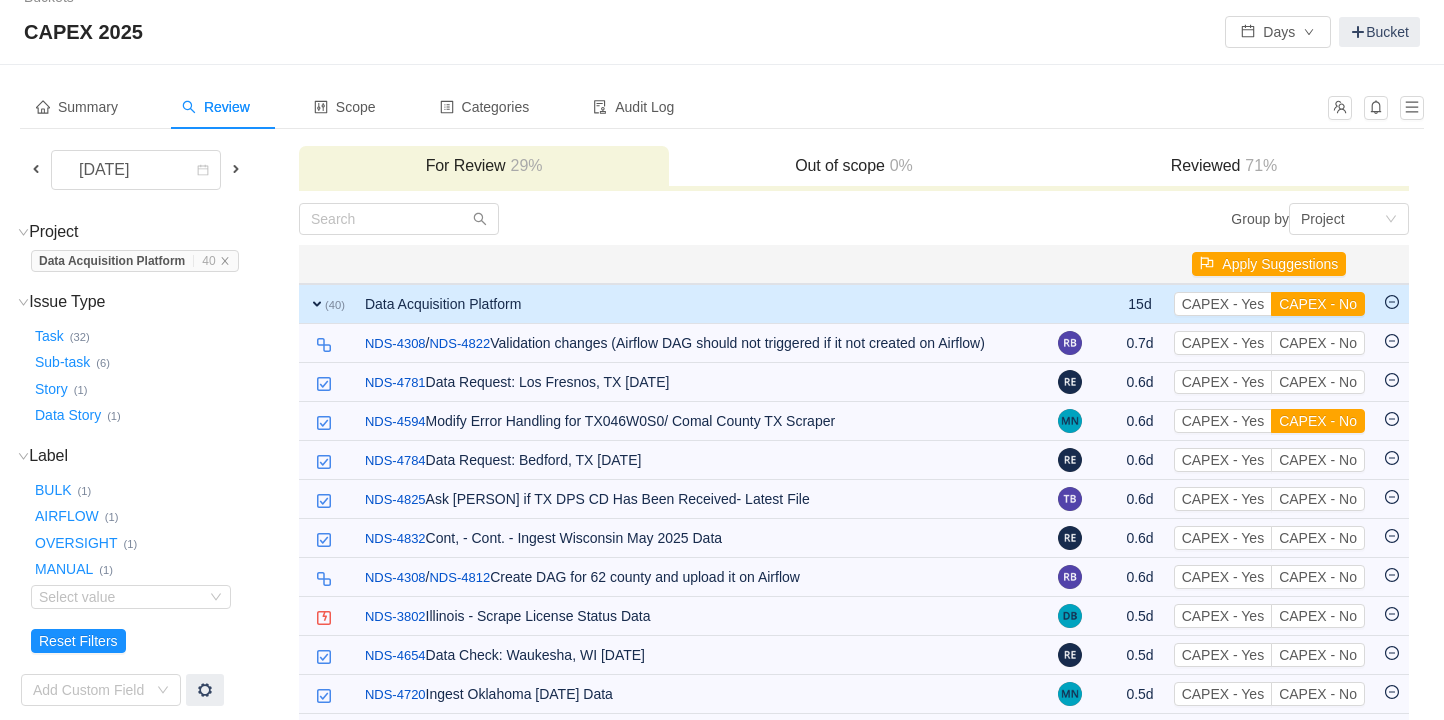 click on "CAPEX - No" at bounding box center (1318, 343) 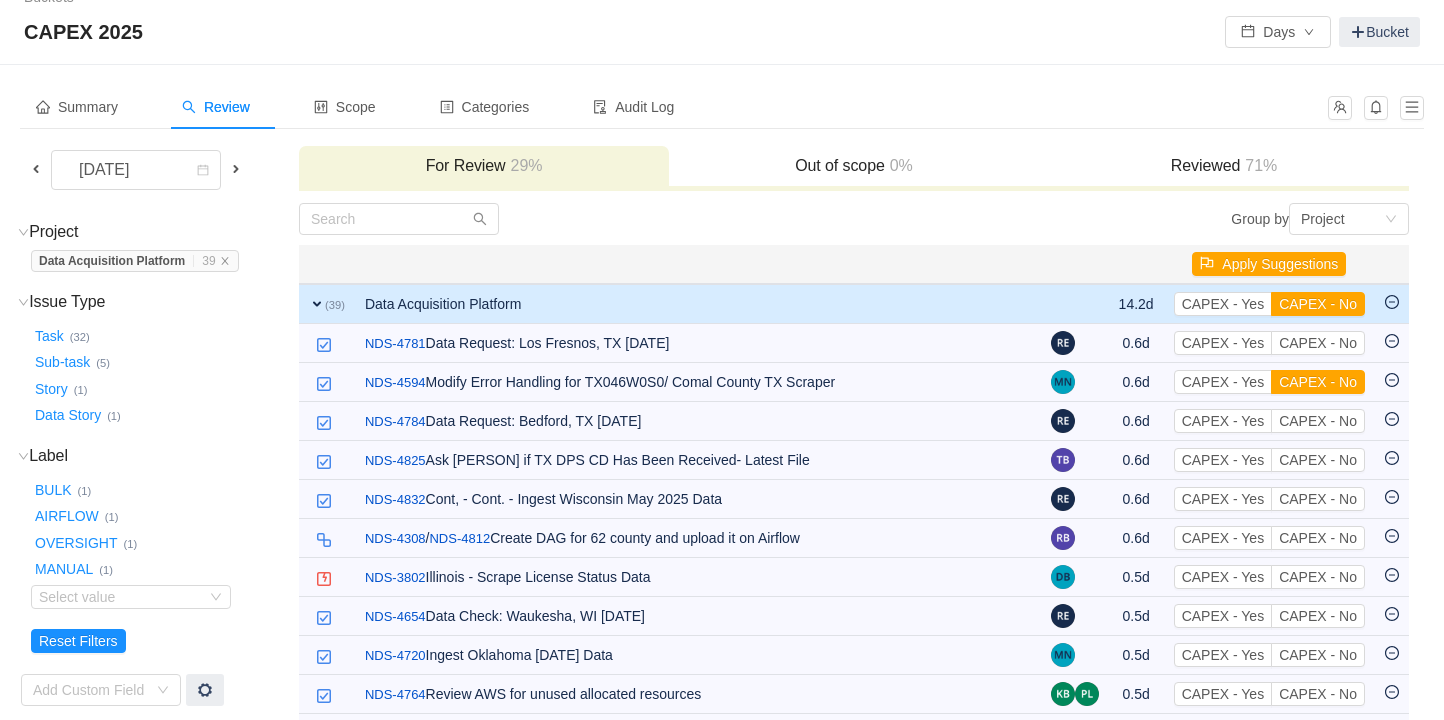 click on "CAPEX - No" at bounding box center [1318, 343] 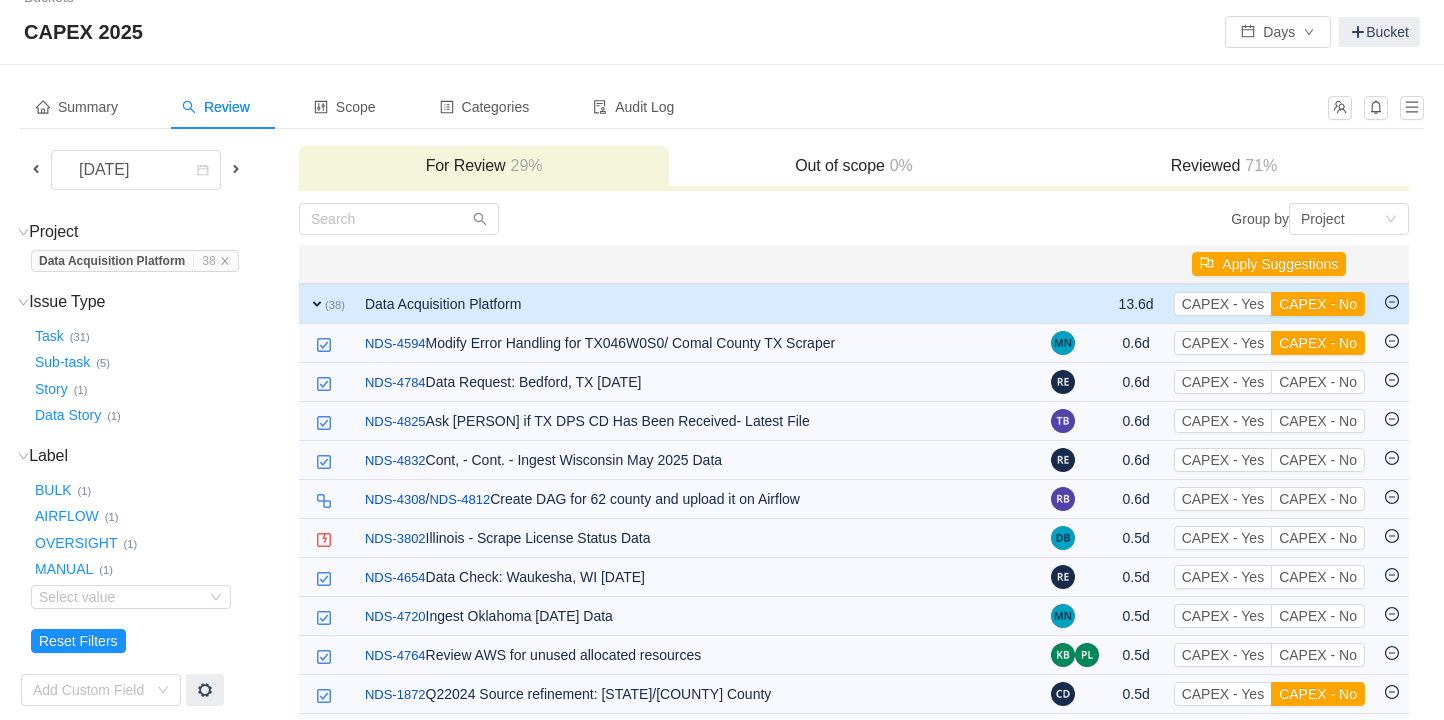 click on "CAPEX - No" at bounding box center [1318, 343] 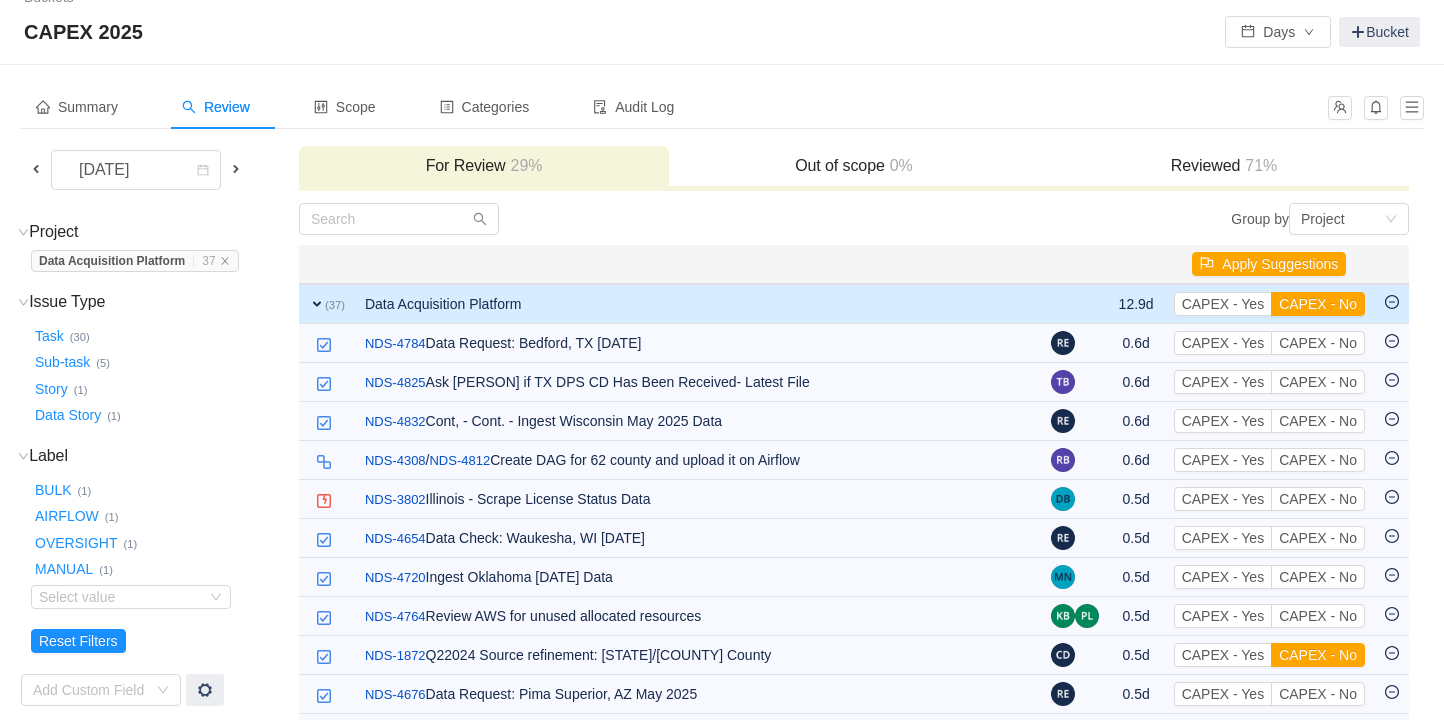 click on "CAPEX - No" at bounding box center [1318, 343] 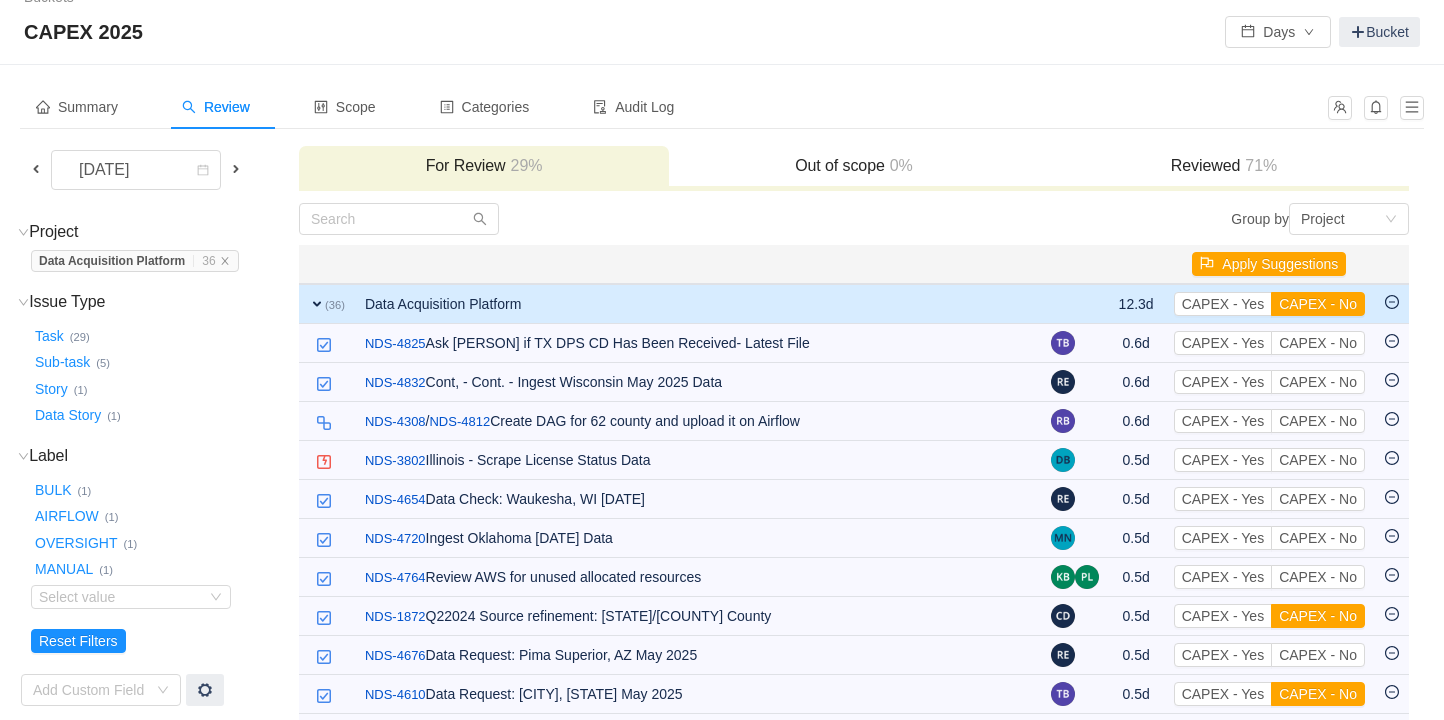 click on "CAPEX - No" at bounding box center [1318, 343] 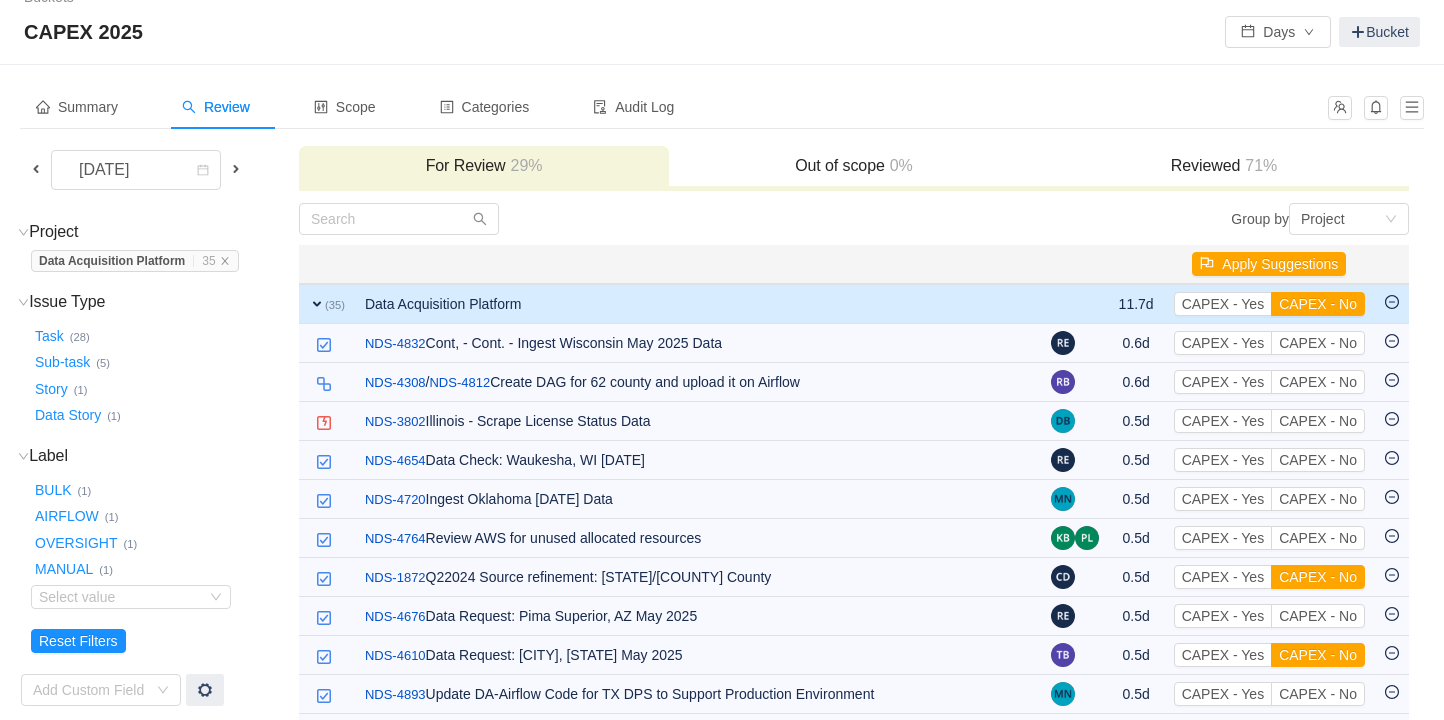 click on "CAPEX - No" at bounding box center [1318, 343] 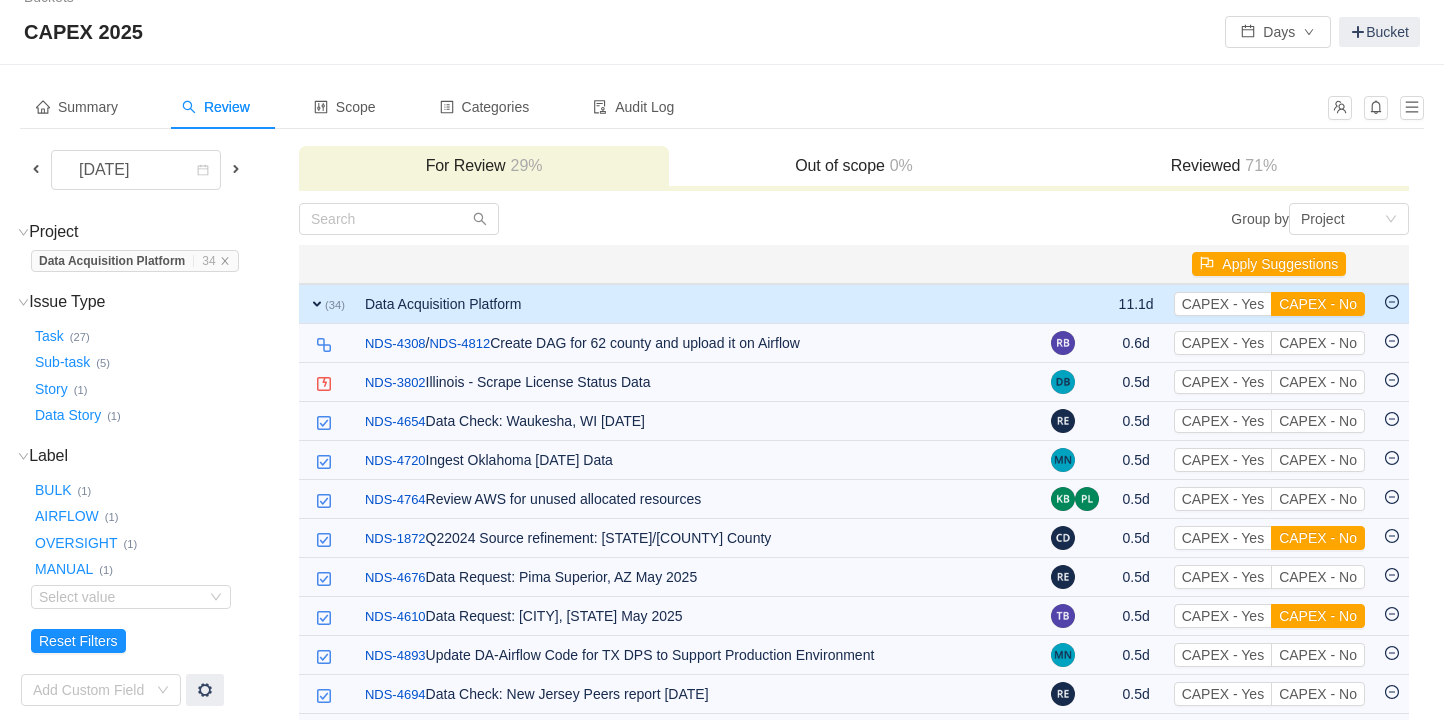 click on "CAPEX - No" at bounding box center (1318, 343) 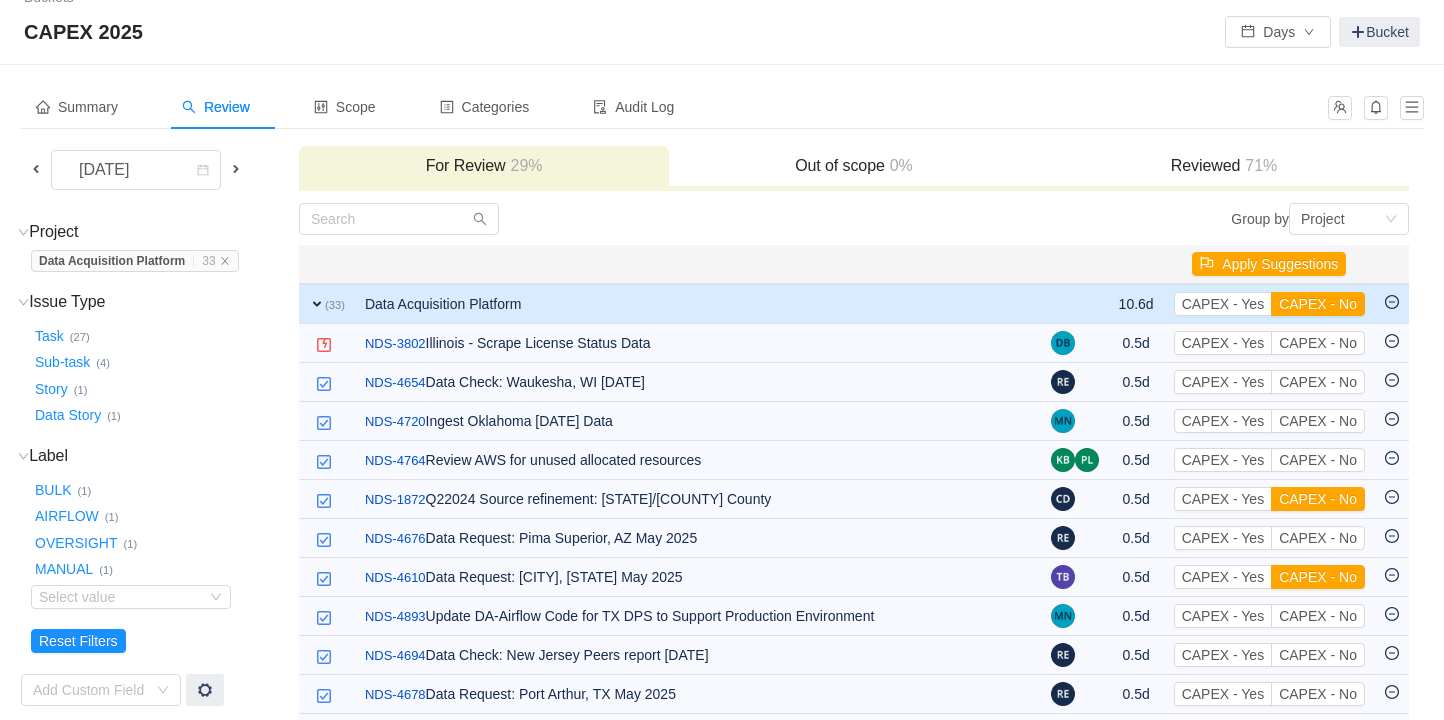 click on "CAPEX - No" at bounding box center [1318, 343] 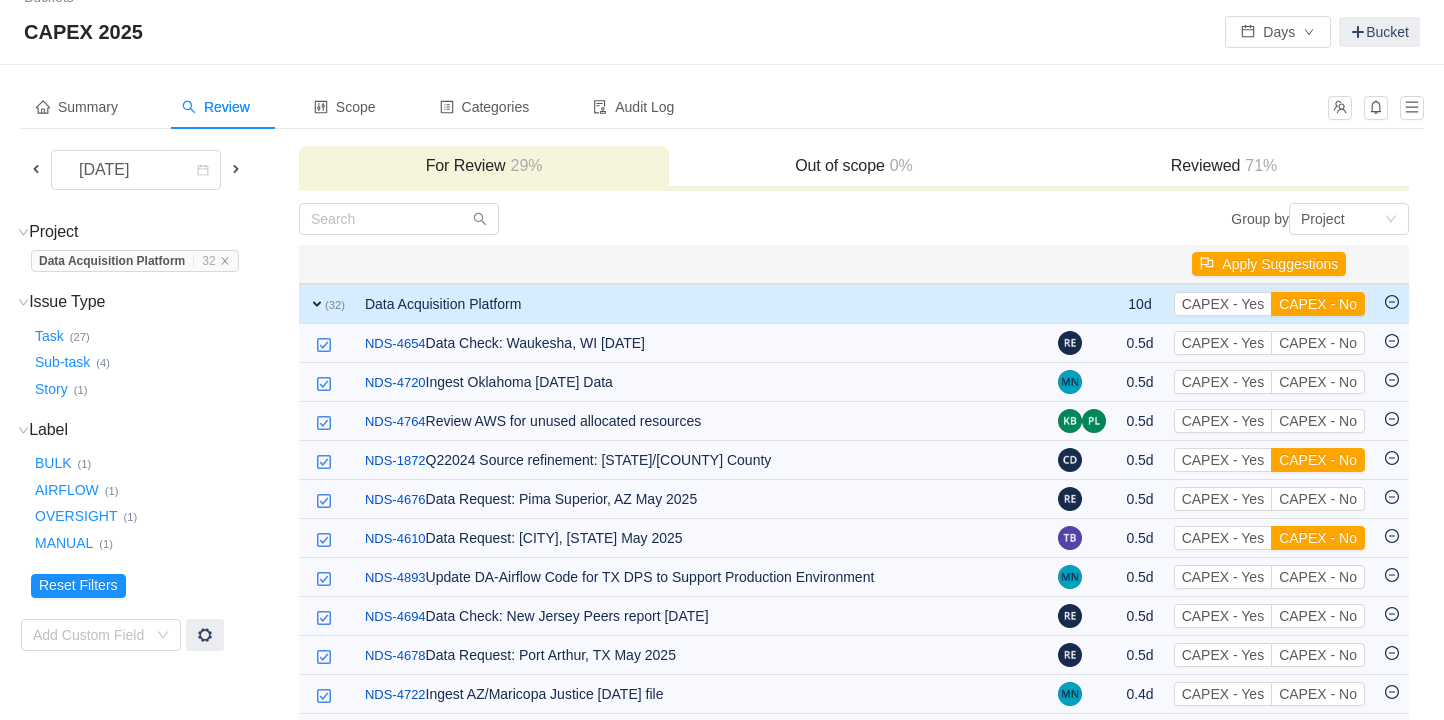 click on "CAPEX - No" at bounding box center [1318, 343] 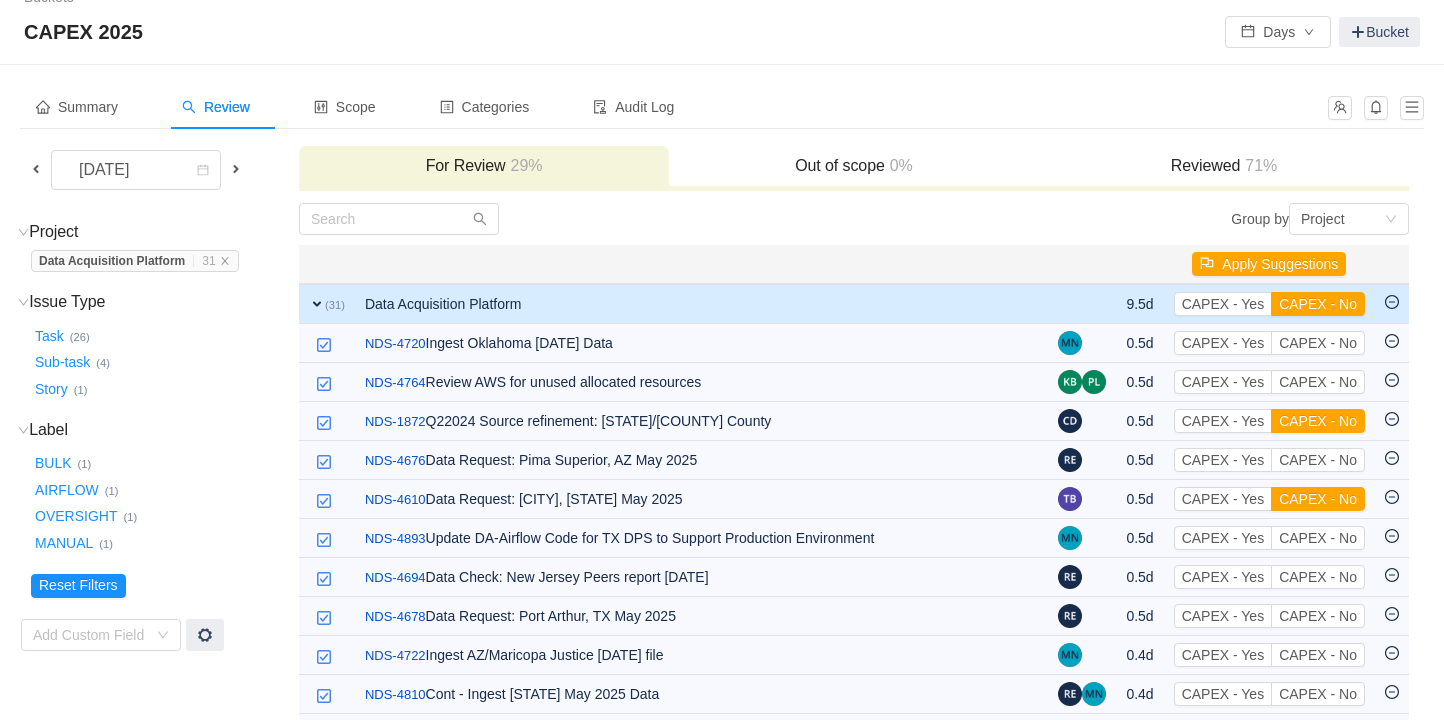 click on "CAPEX - No" at bounding box center (1318, 343) 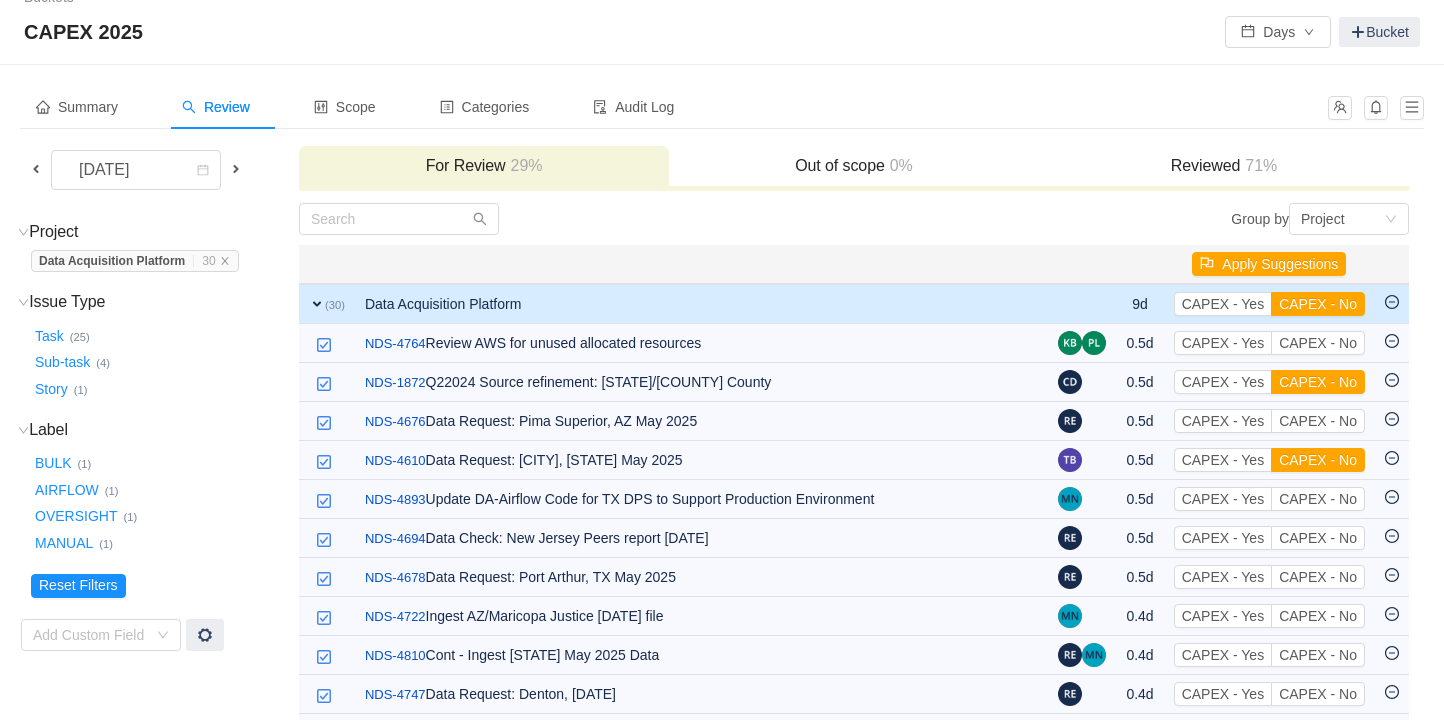 click on "CAPEX - No" at bounding box center [1318, 343] 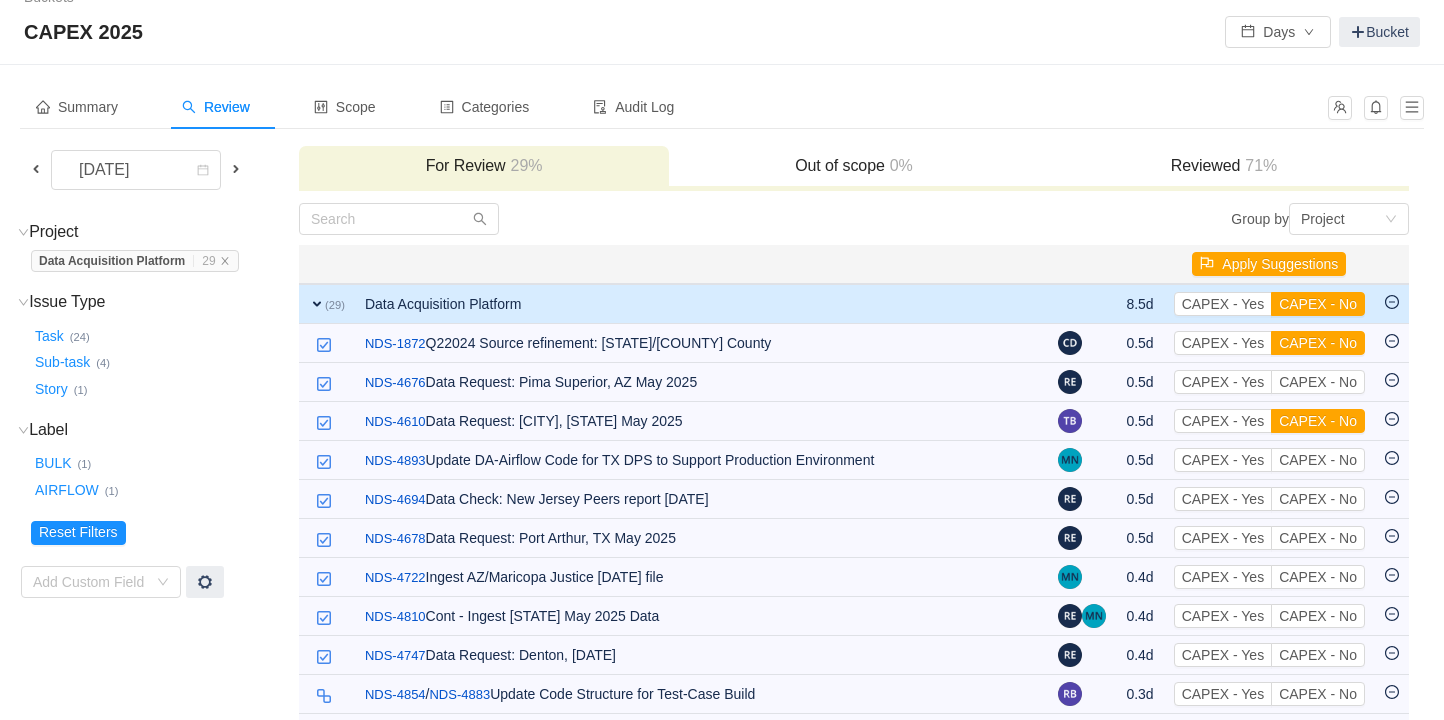 click on "CAPEX - No" at bounding box center (1318, 343) 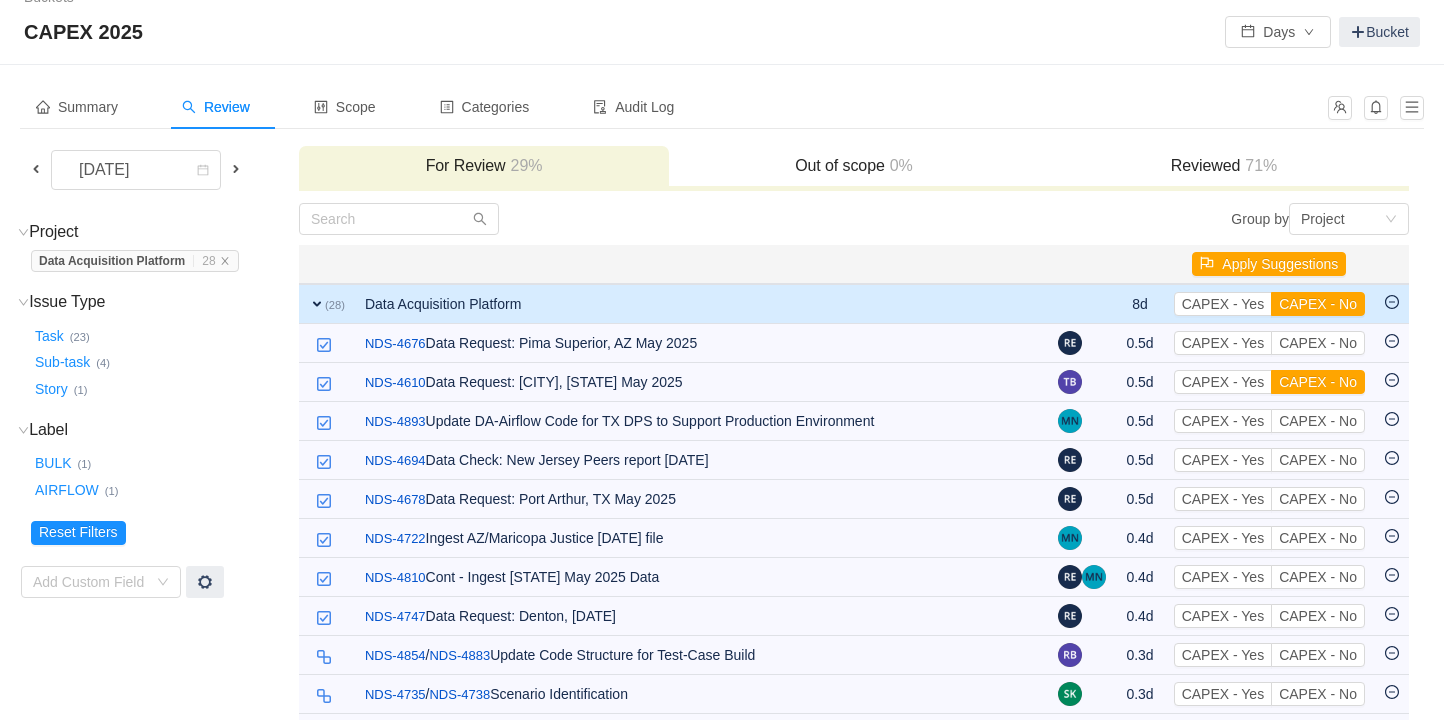 click on "CAPEX - No" at bounding box center [1318, 343] 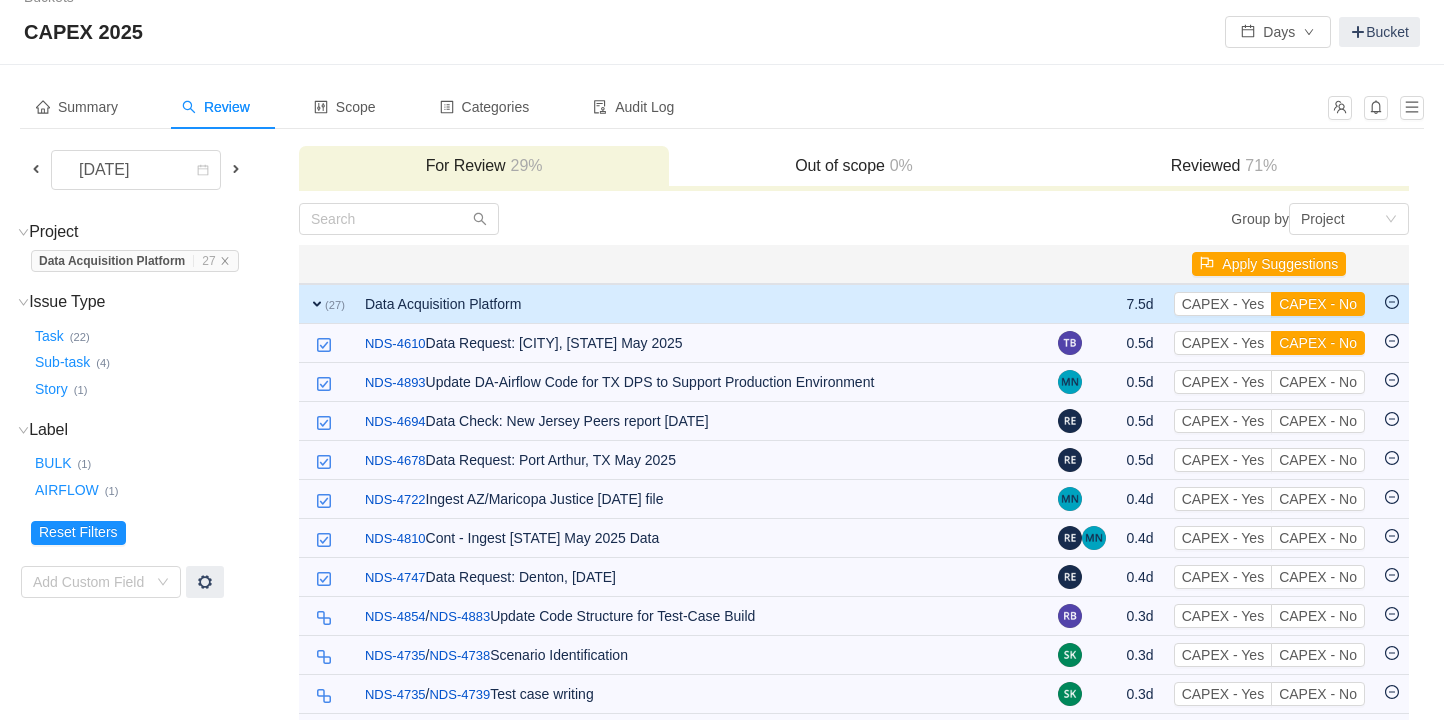 click on "CAPEX - No" at bounding box center (1318, 343) 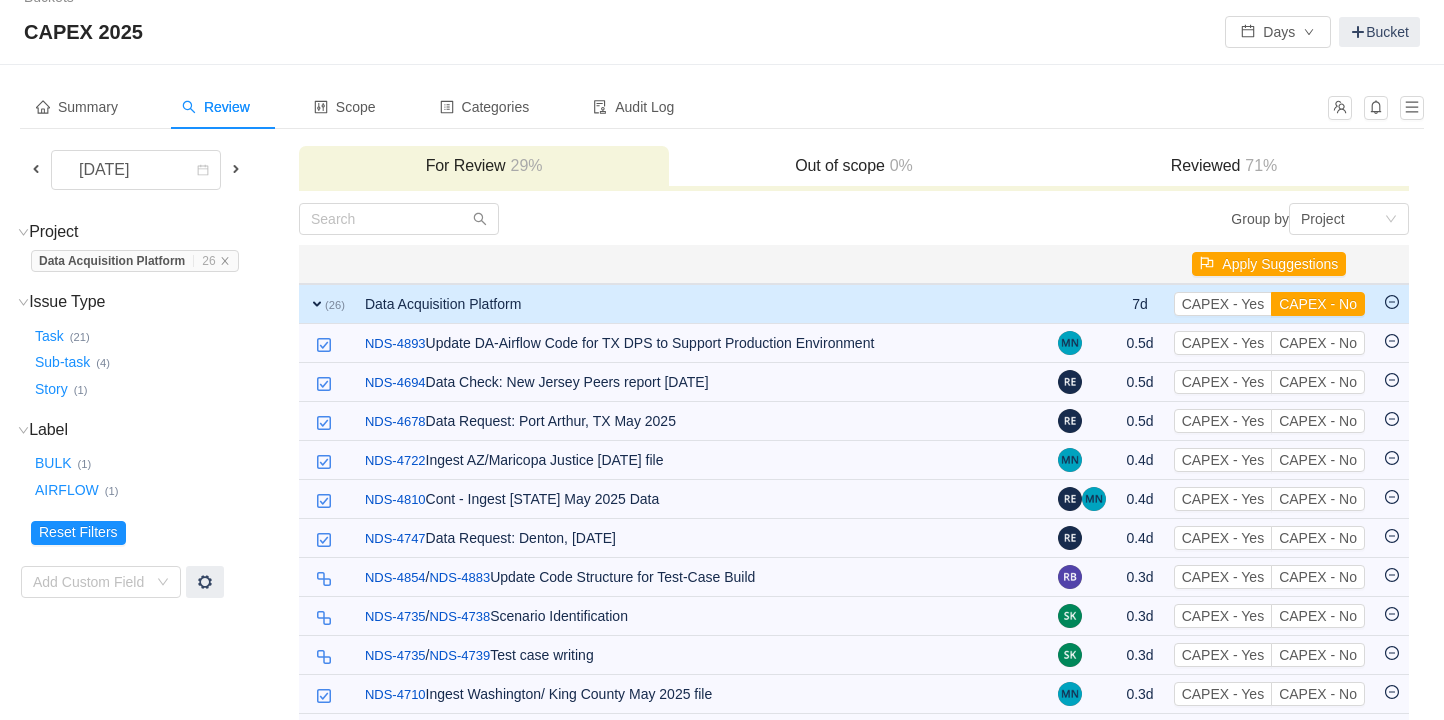click on "CAPEX - No" at bounding box center [1318, 343] 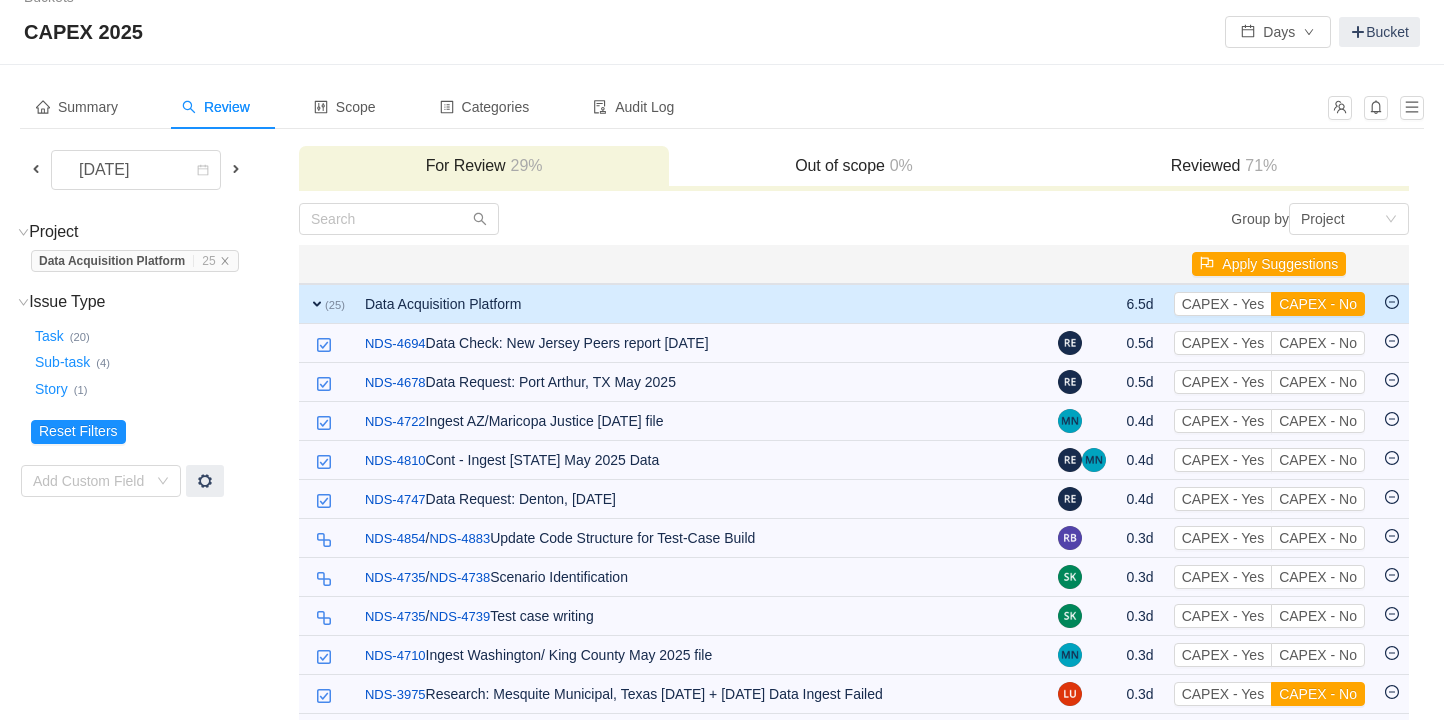 click on "CAPEX - No" at bounding box center (1318, 343) 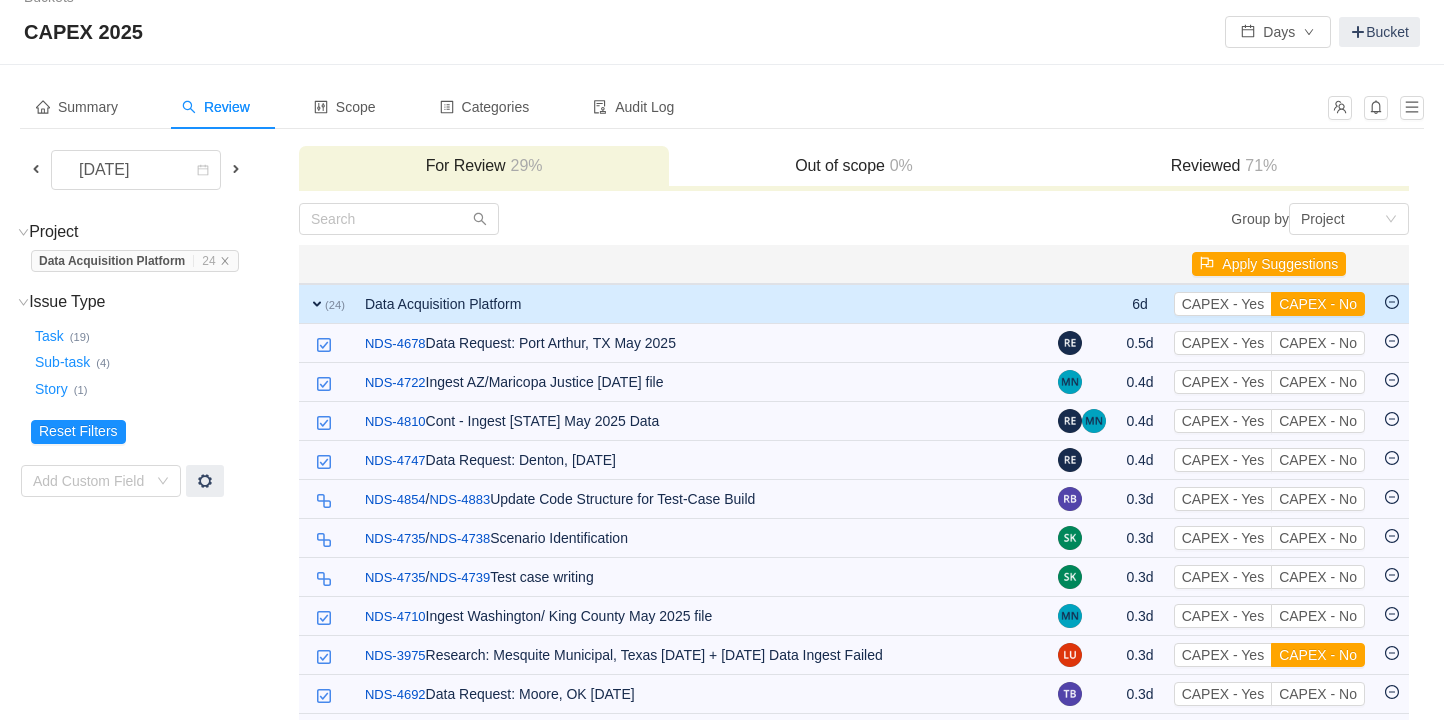 click on "CAPEX - No" at bounding box center [1318, 343] 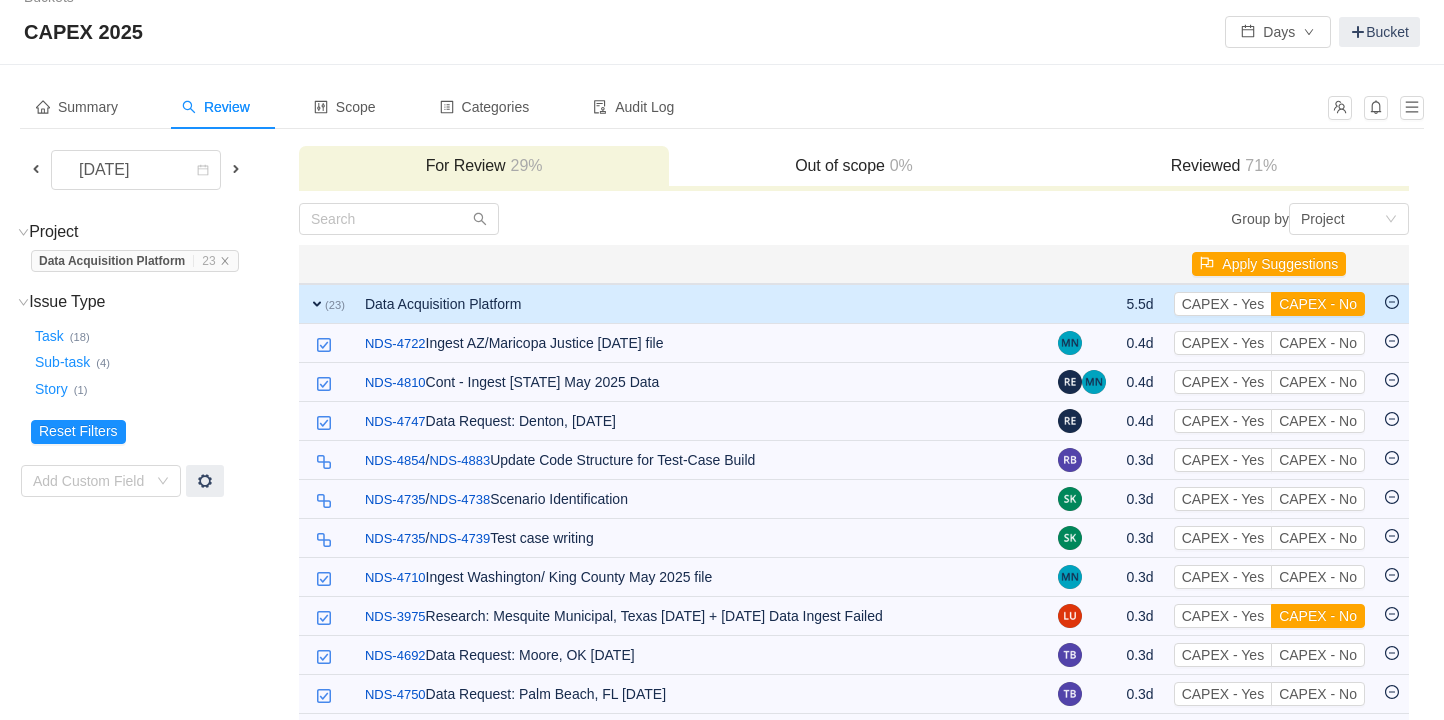 click on "CAPEX - No" at bounding box center [1318, 343] 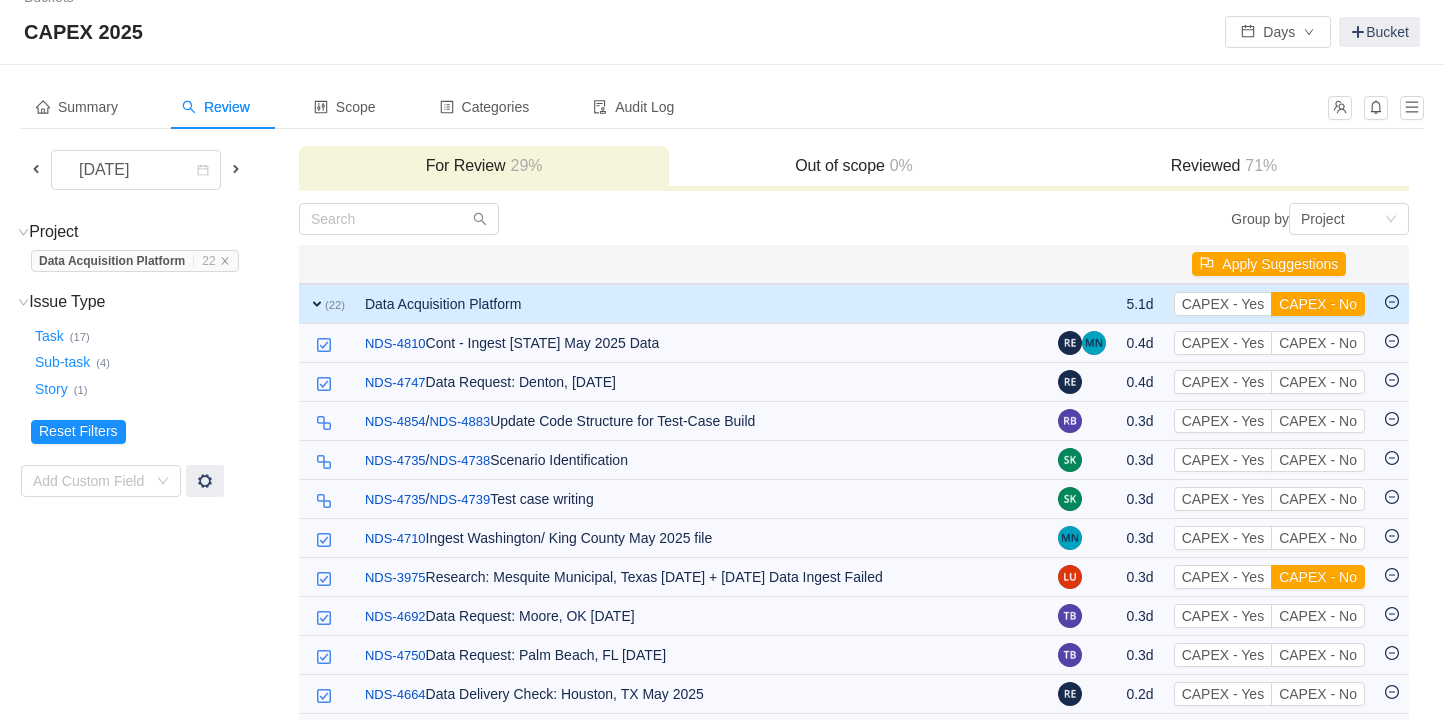 click on "CAPEX - No" at bounding box center (1318, 343) 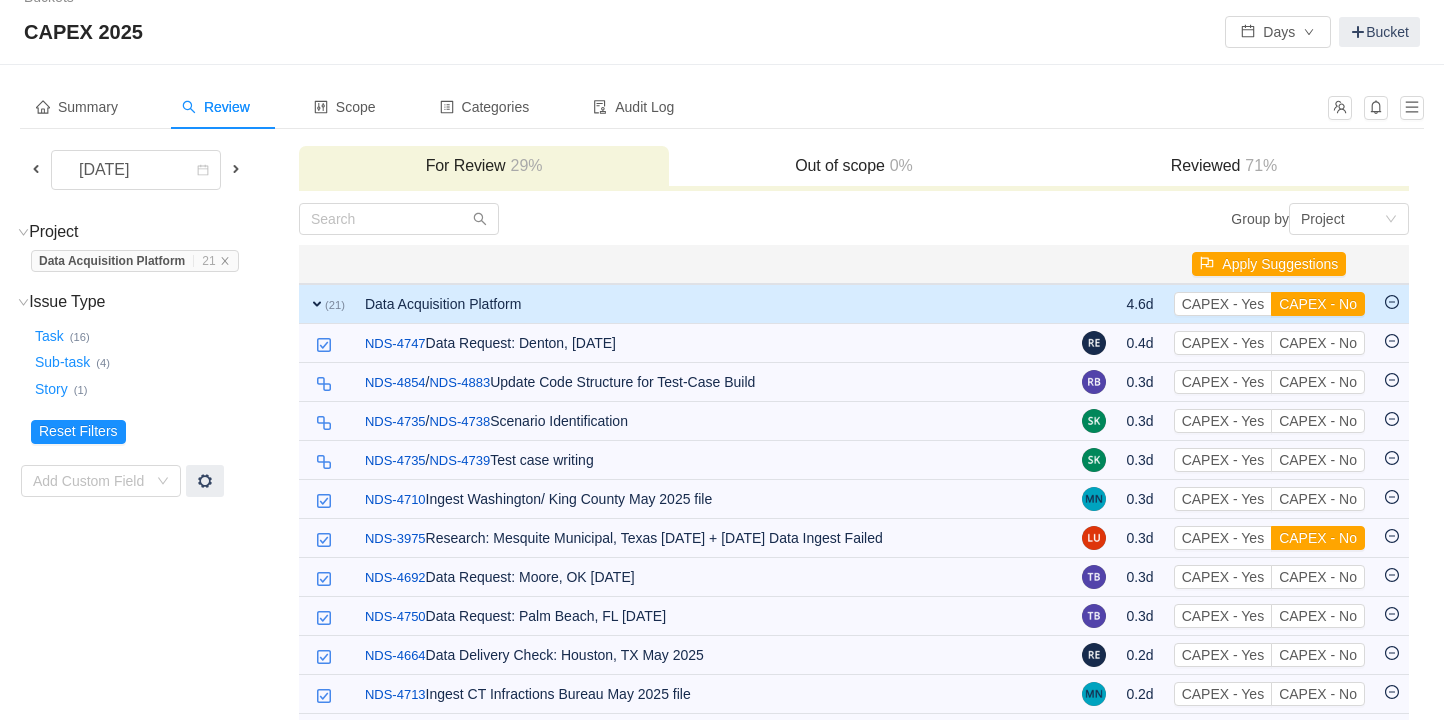 click on "CAPEX - No" at bounding box center (1318, 343) 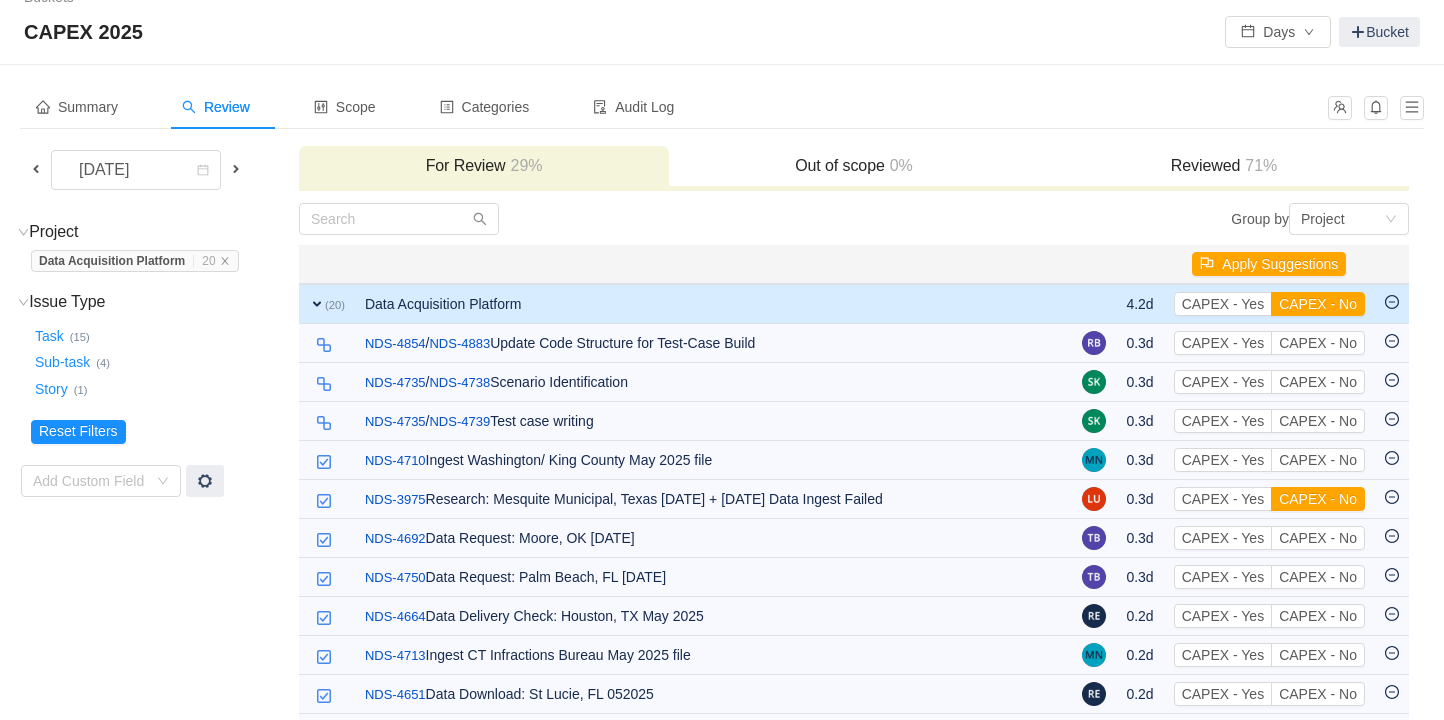 click on "CAPEX - No" at bounding box center (1318, 343) 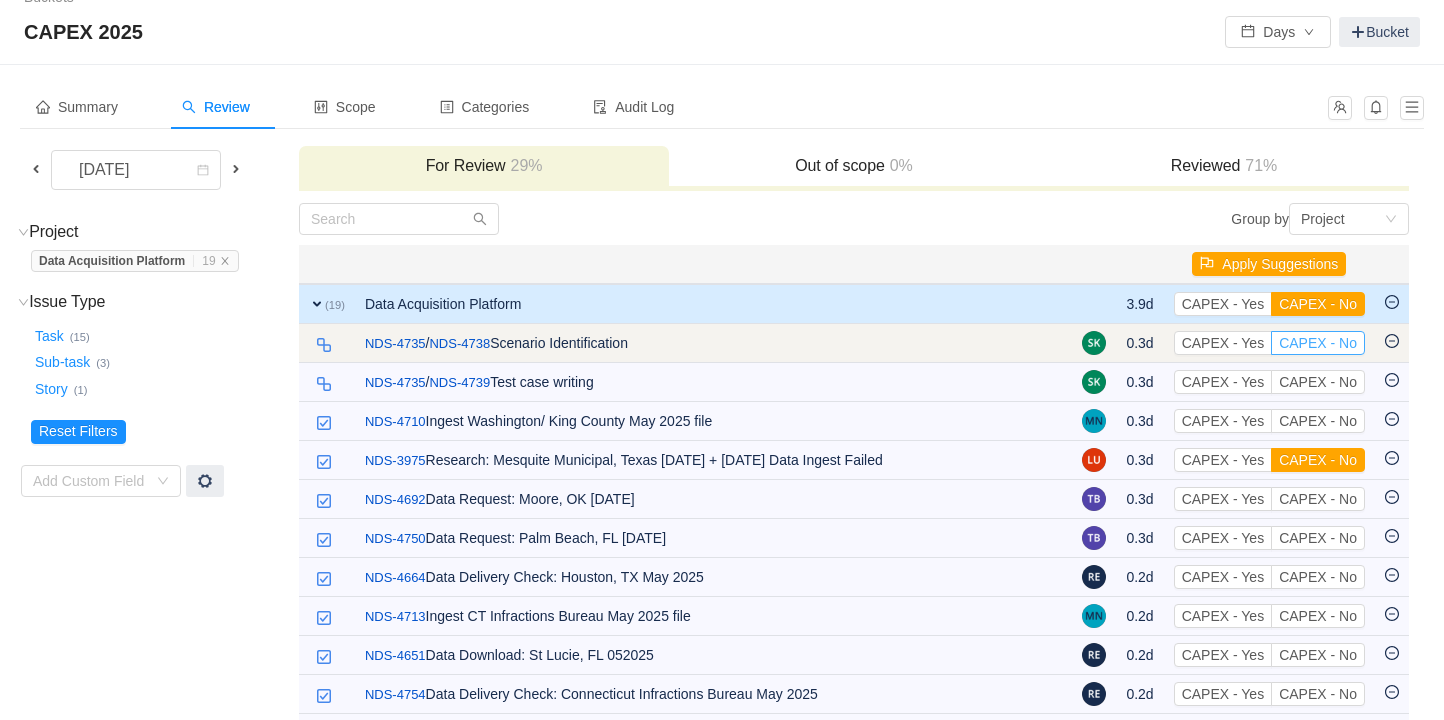 click on "CAPEX - No" at bounding box center (1318, 343) 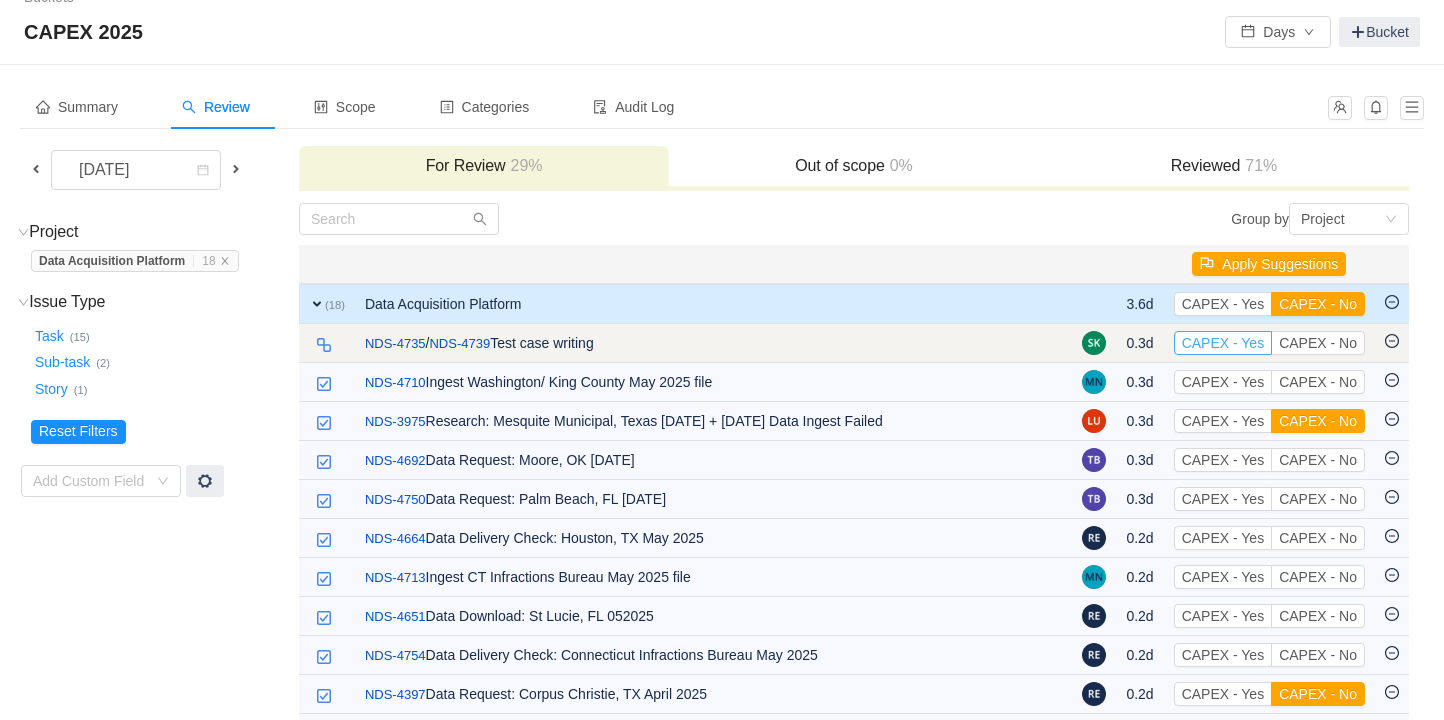 click on "CAPEX - Yes" at bounding box center (1223, 343) 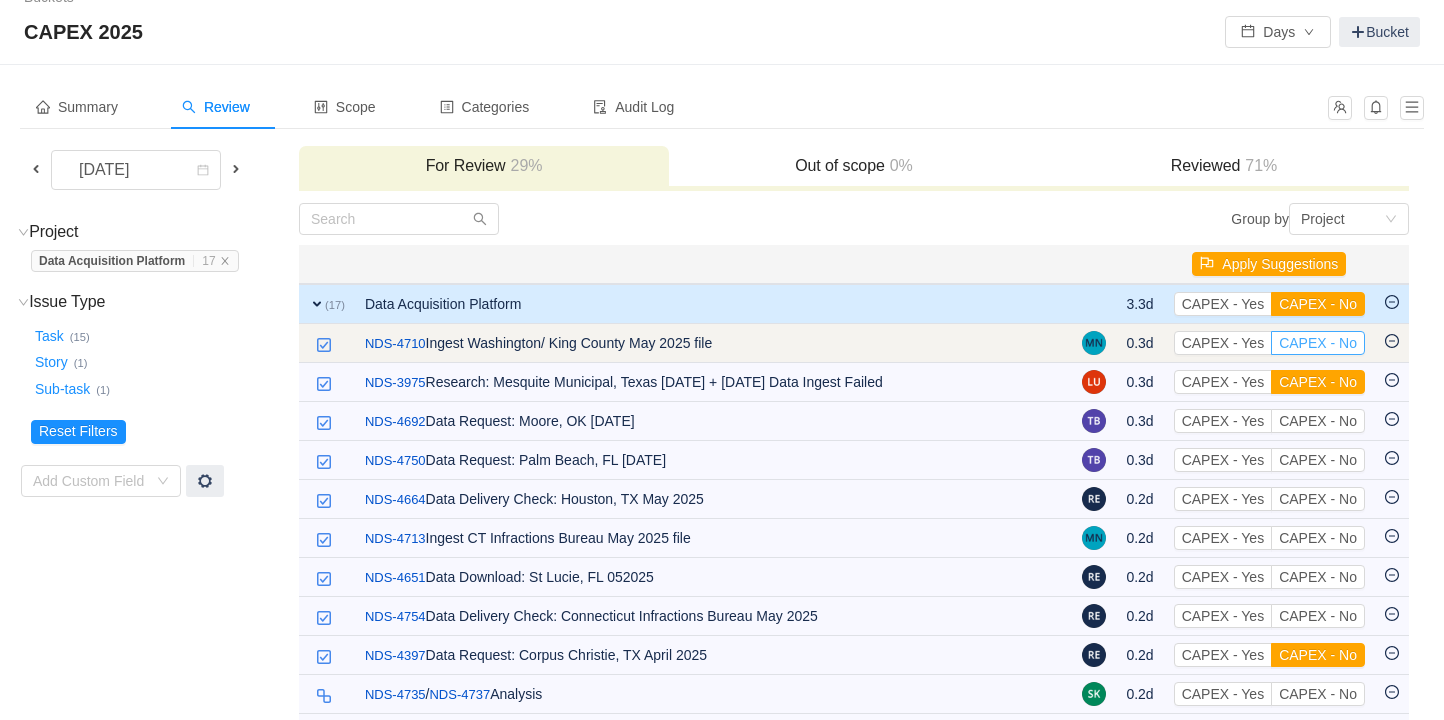click on "CAPEX - No" at bounding box center [1318, 343] 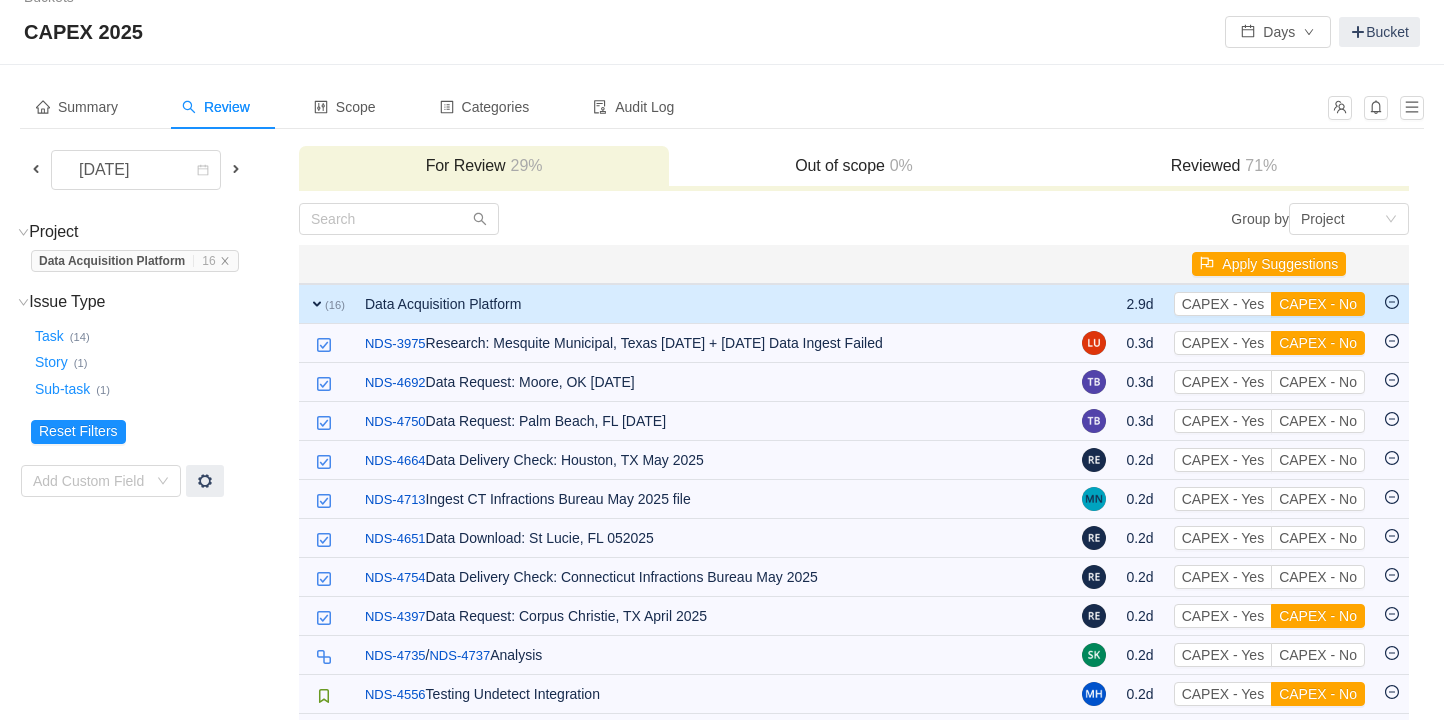 click on "CAPEX - No" at bounding box center (1318, 343) 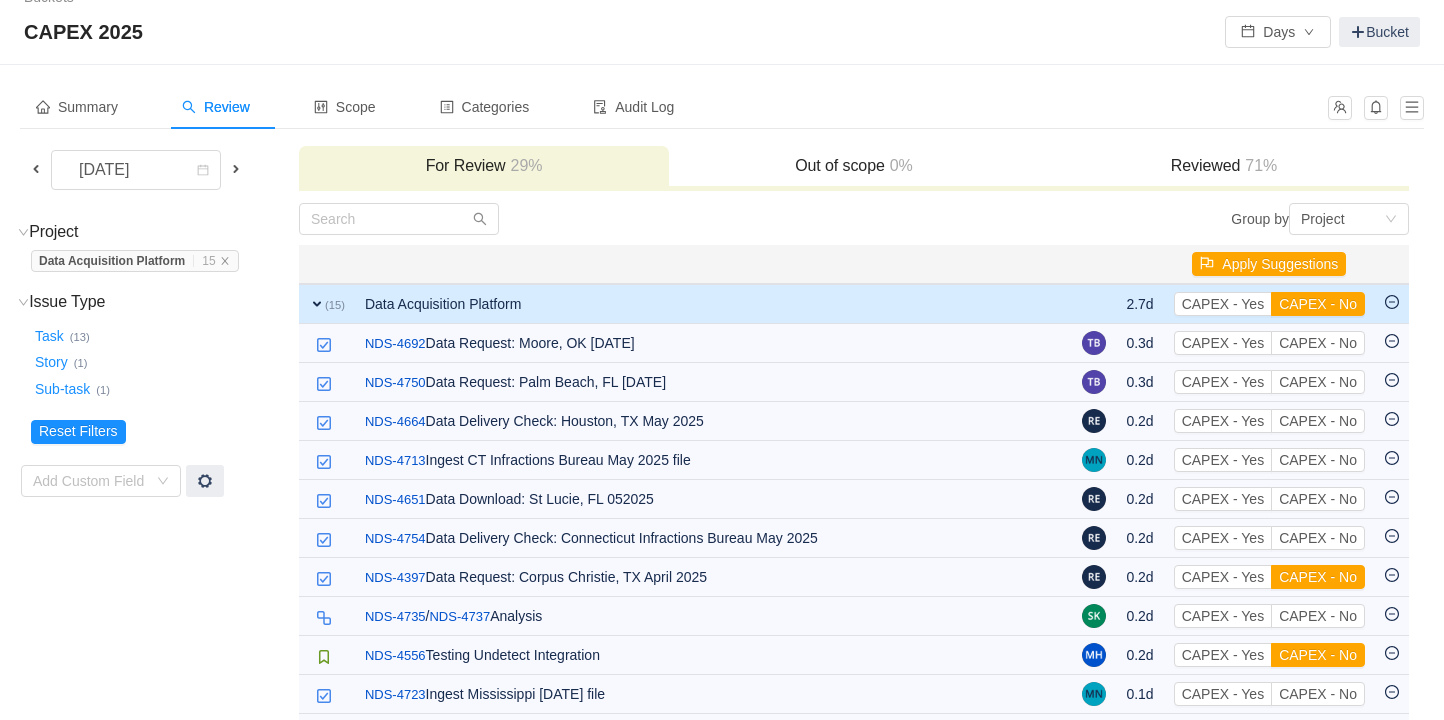 click on "CAPEX - No" at bounding box center [1318, 343] 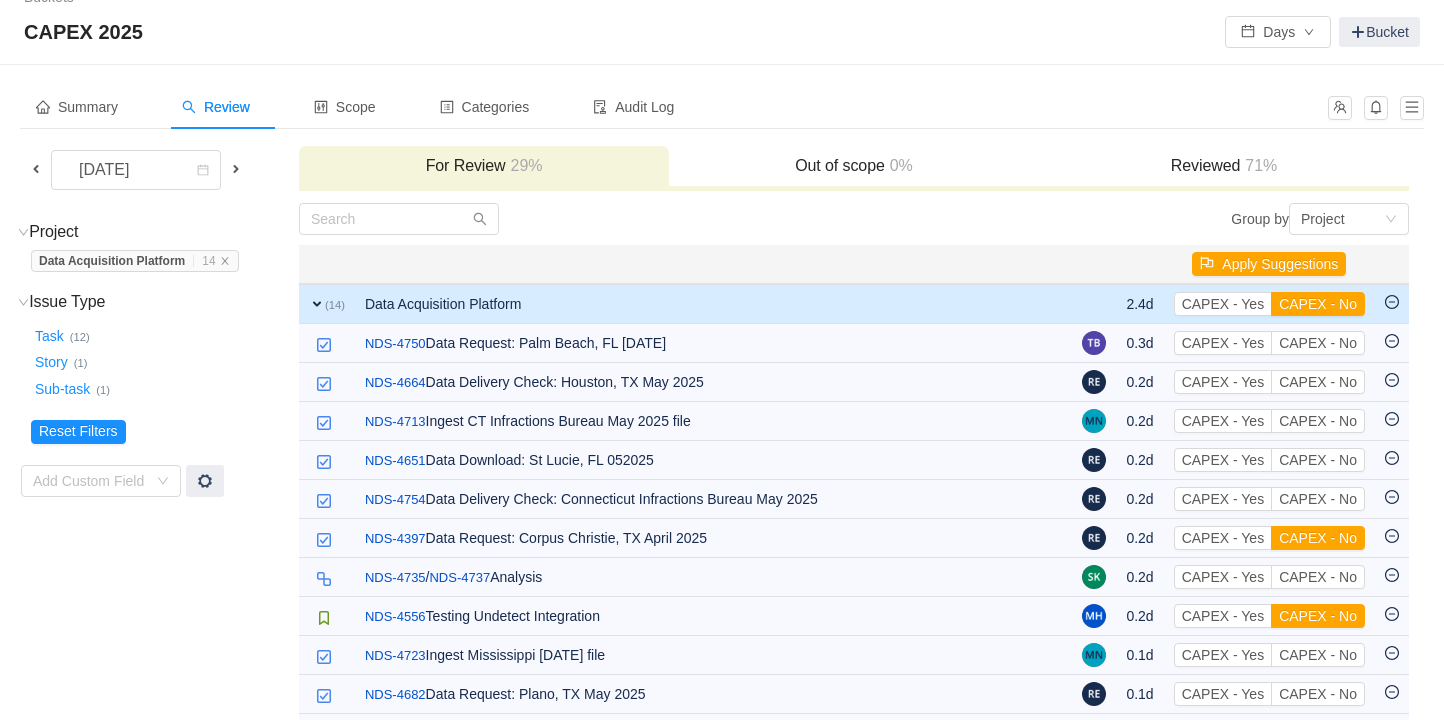 click on "CAPEX - No" at bounding box center [1318, 343] 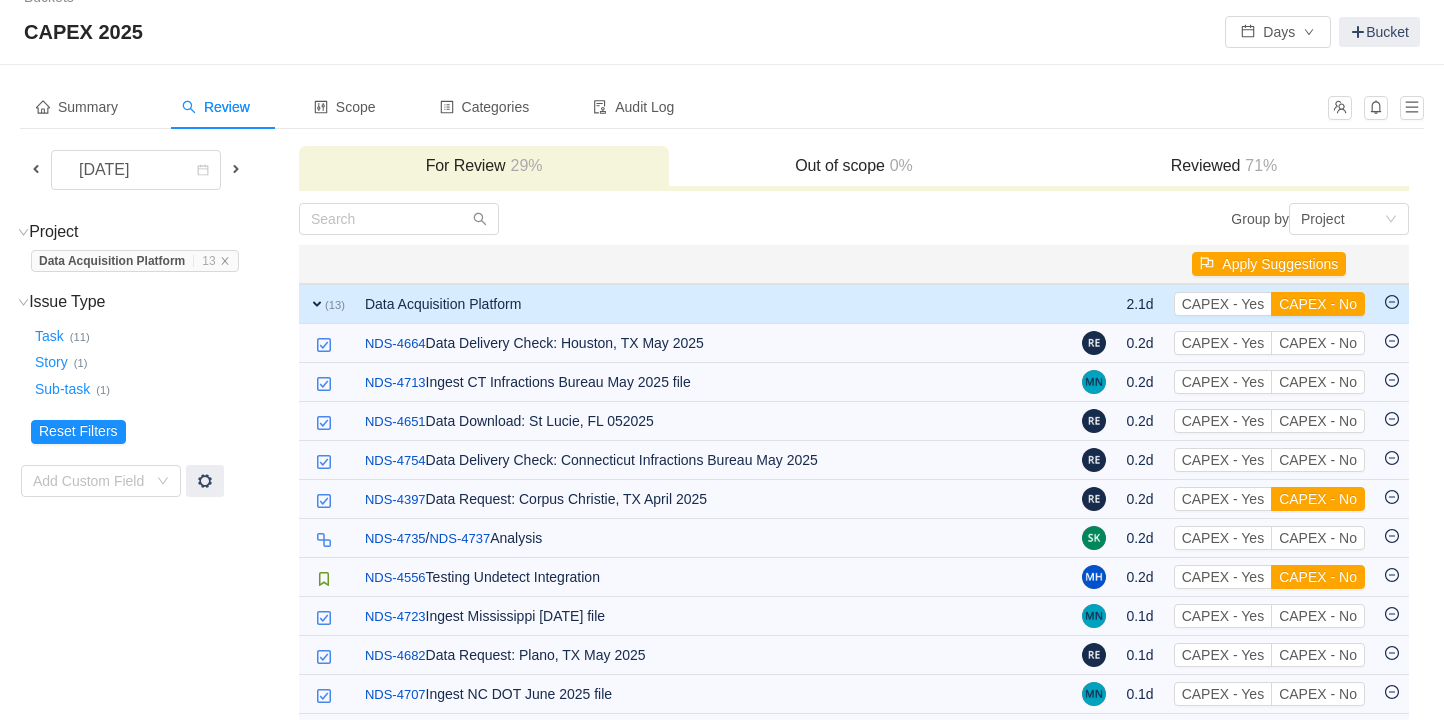 click on "CAPEX - No" at bounding box center (1318, 343) 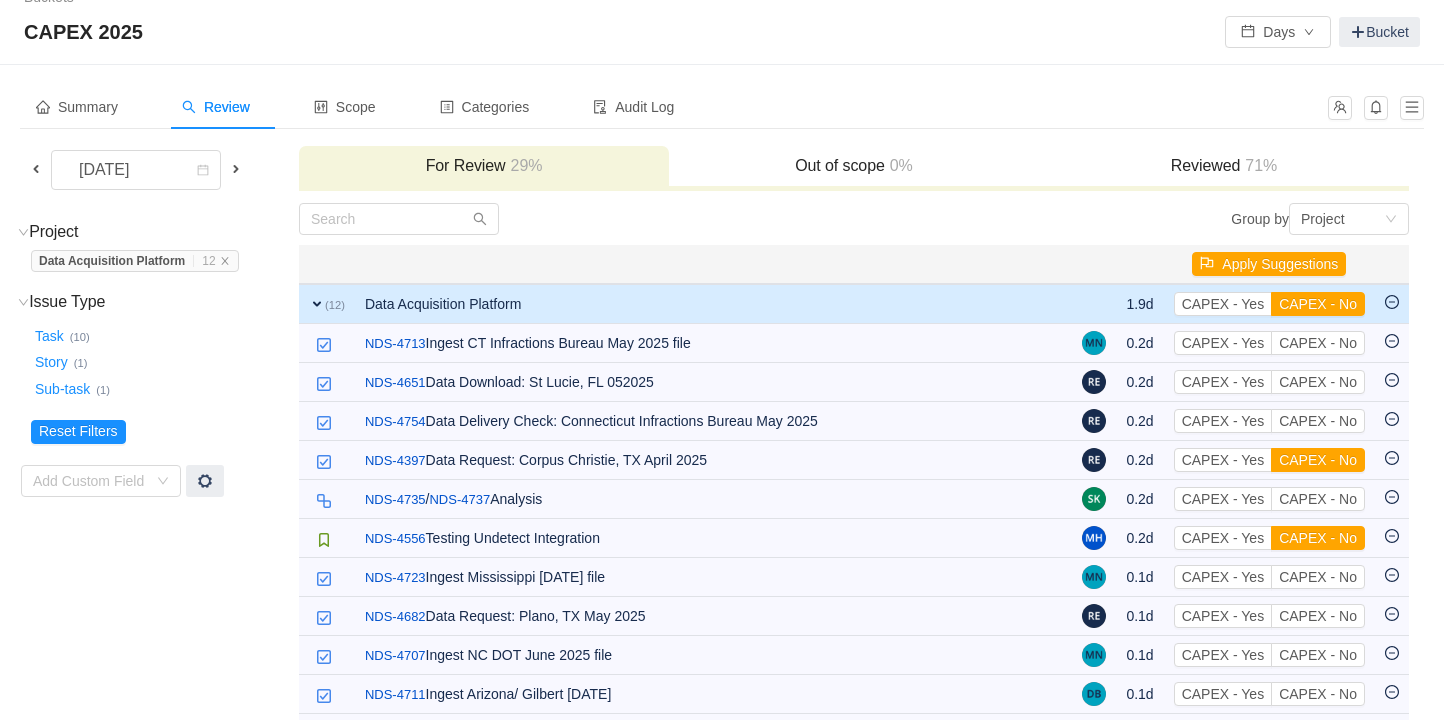 click on "CAPEX - No" at bounding box center (1318, 343) 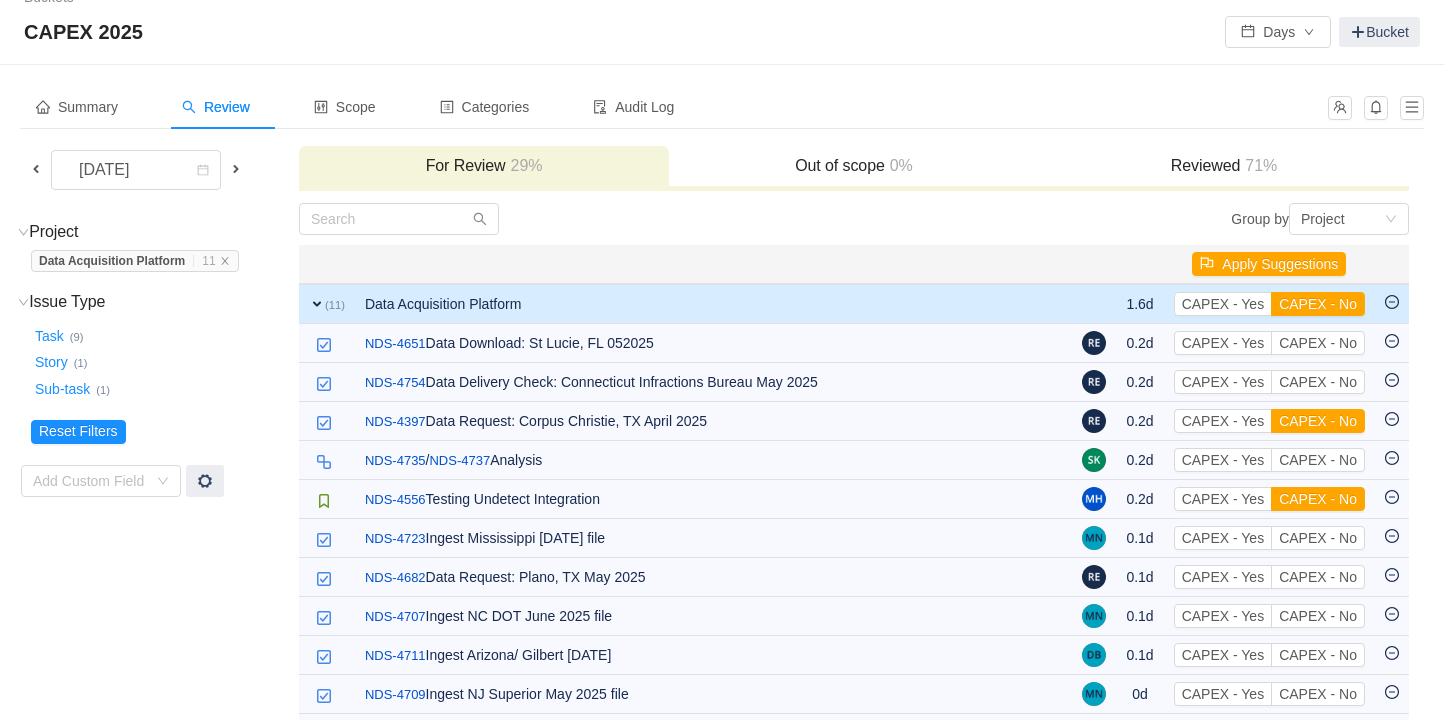 click on "CAPEX - No" at bounding box center [1318, 343] 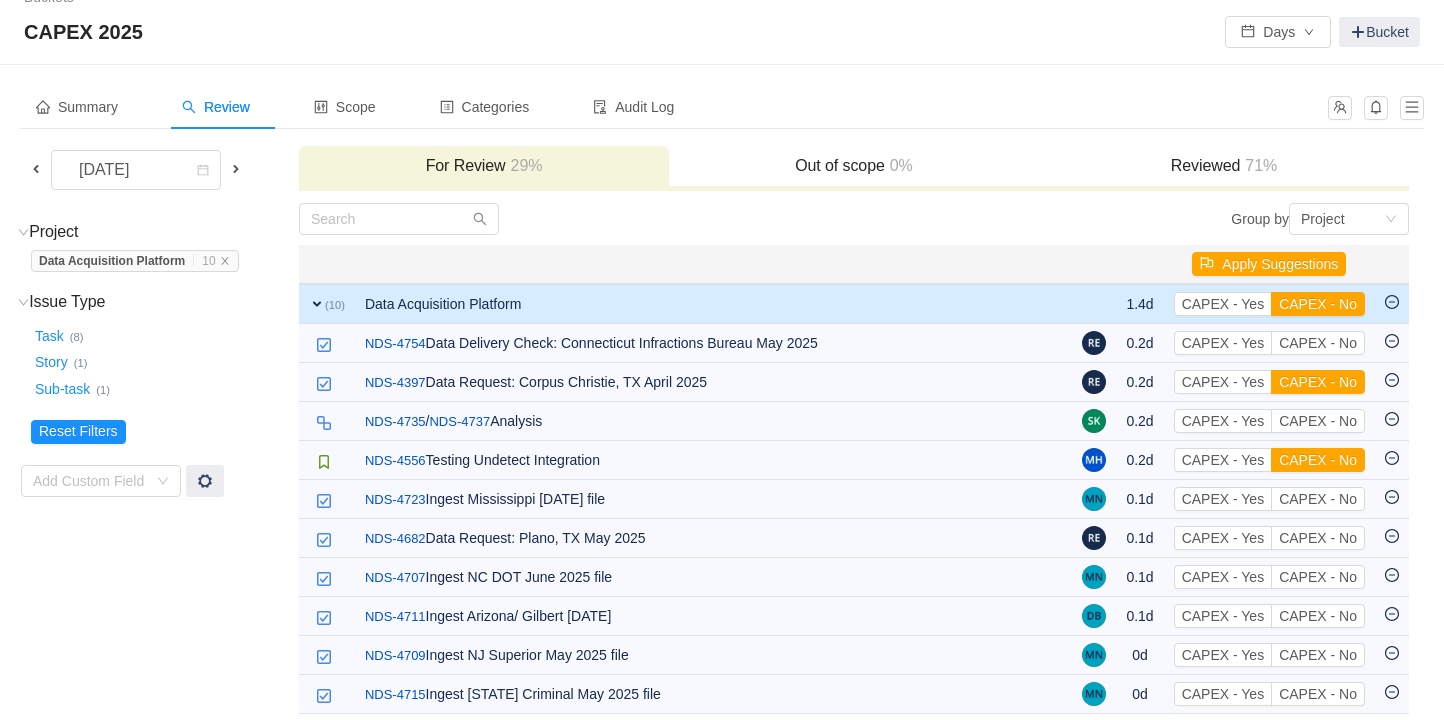 click on "CAPEX - No" at bounding box center [1318, 343] 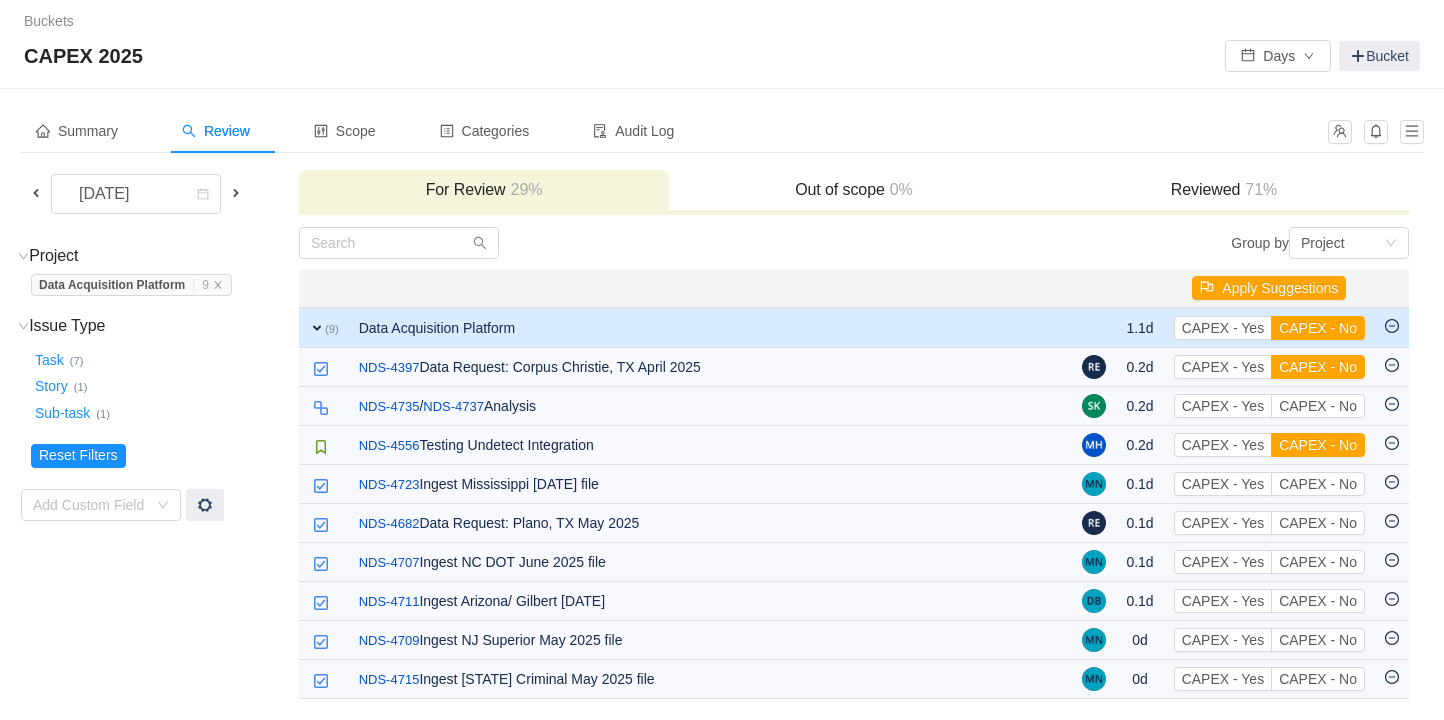 scroll, scrollTop: 3, scrollLeft: 0, axis: vertical 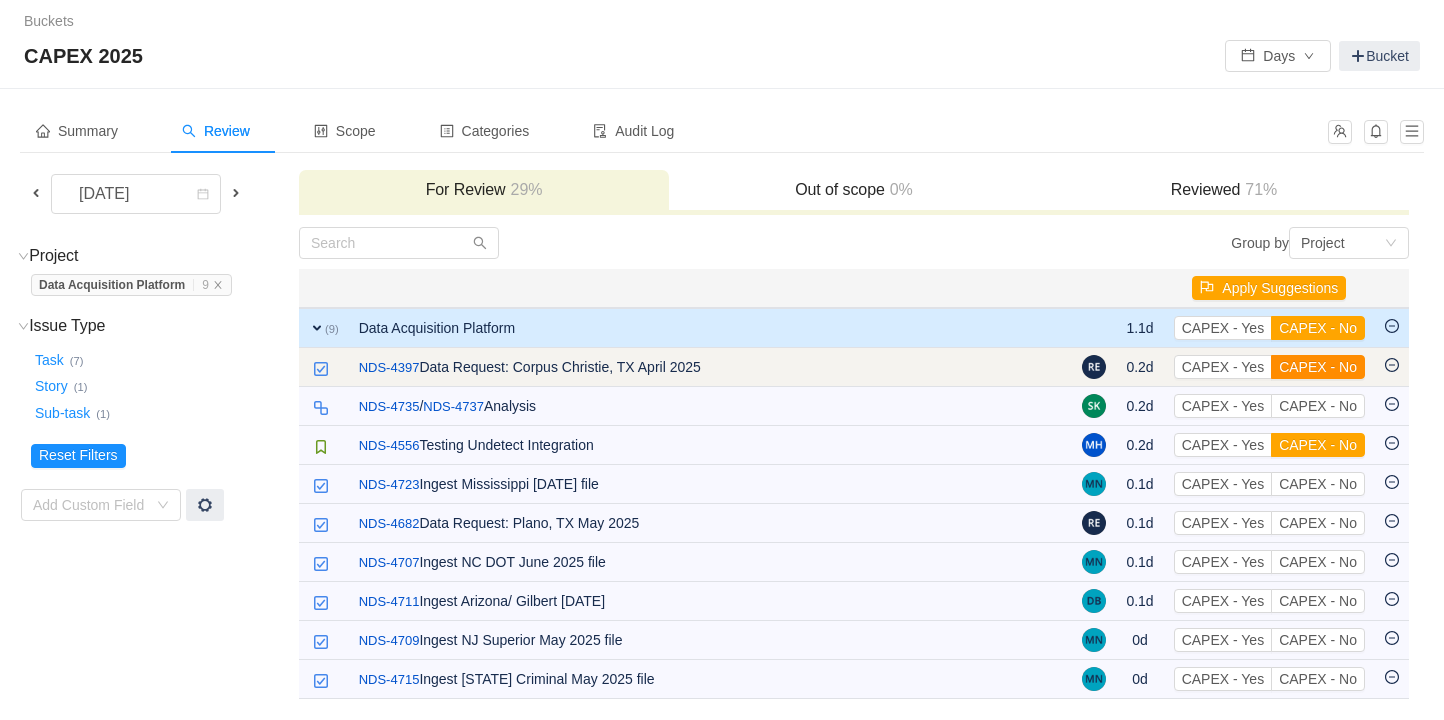 click on "CAPEX - No" at bounding box center (1318, 367) 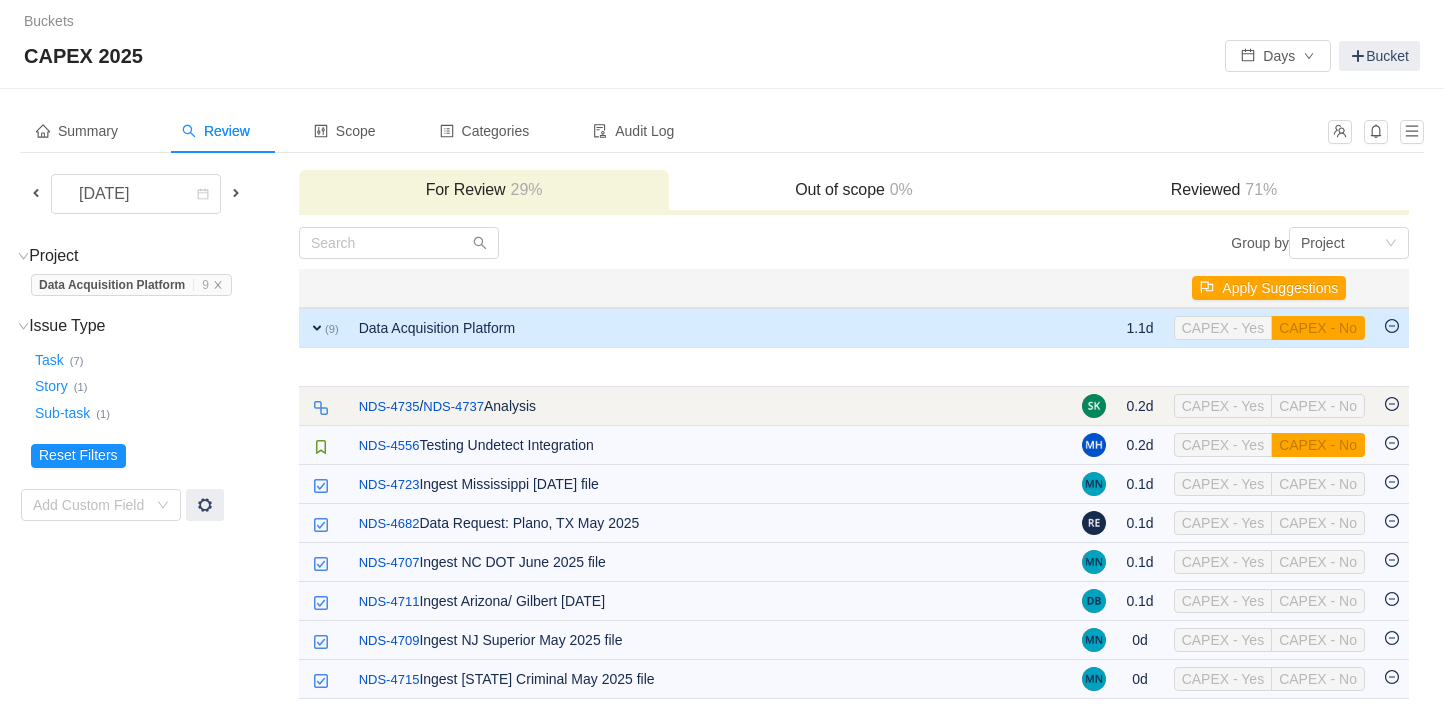 scroll, scrollTop: 0, scrollLeft: 0, axis: both 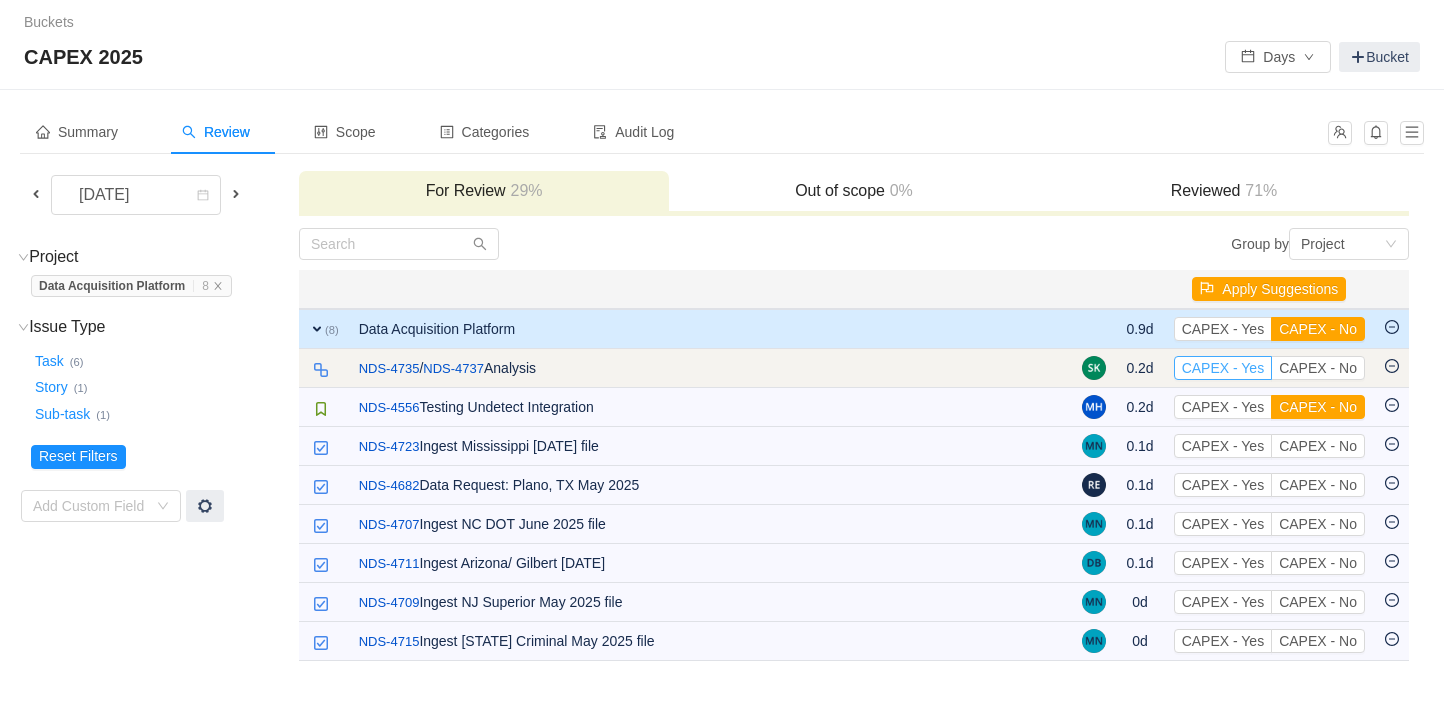 click on "CAPEX - Yes" at bounding box center (1223, 368) 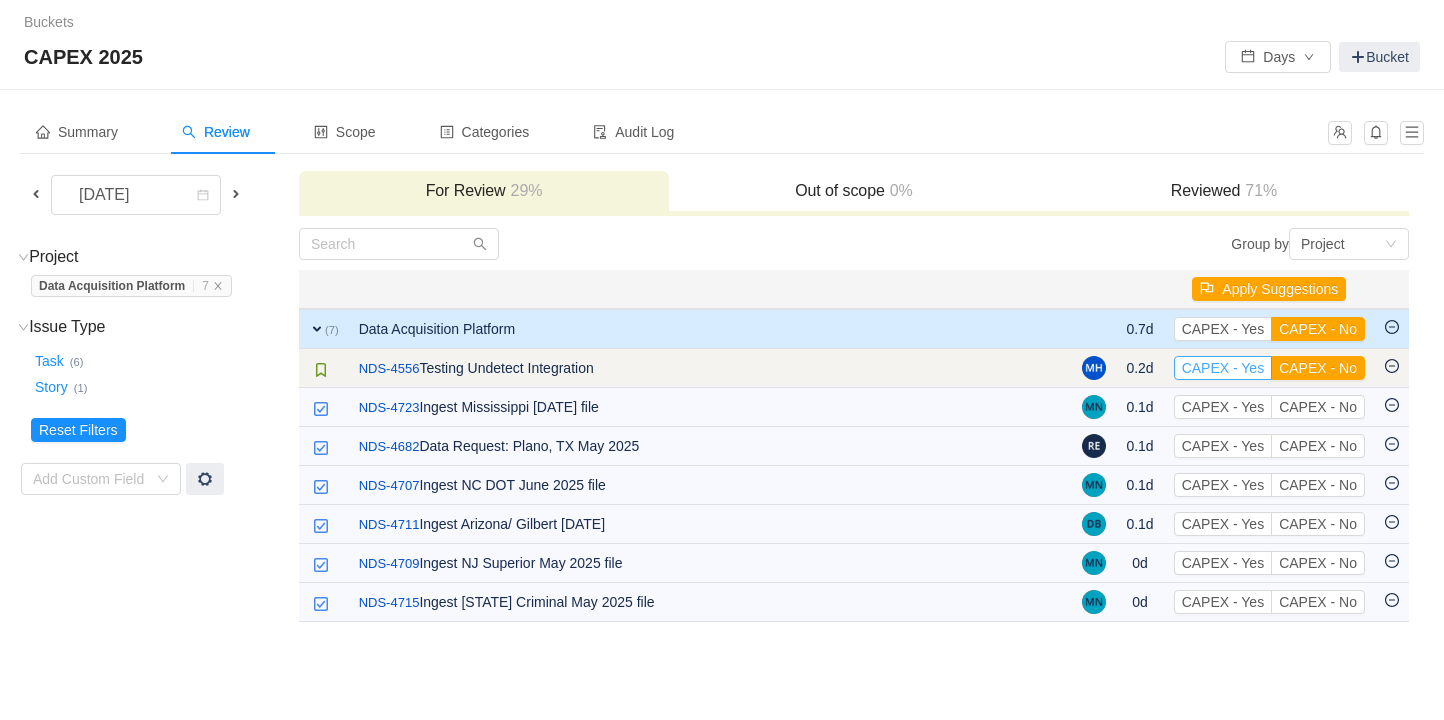 click on "CAPEX - Yes" at bounding box center (1223, 368) 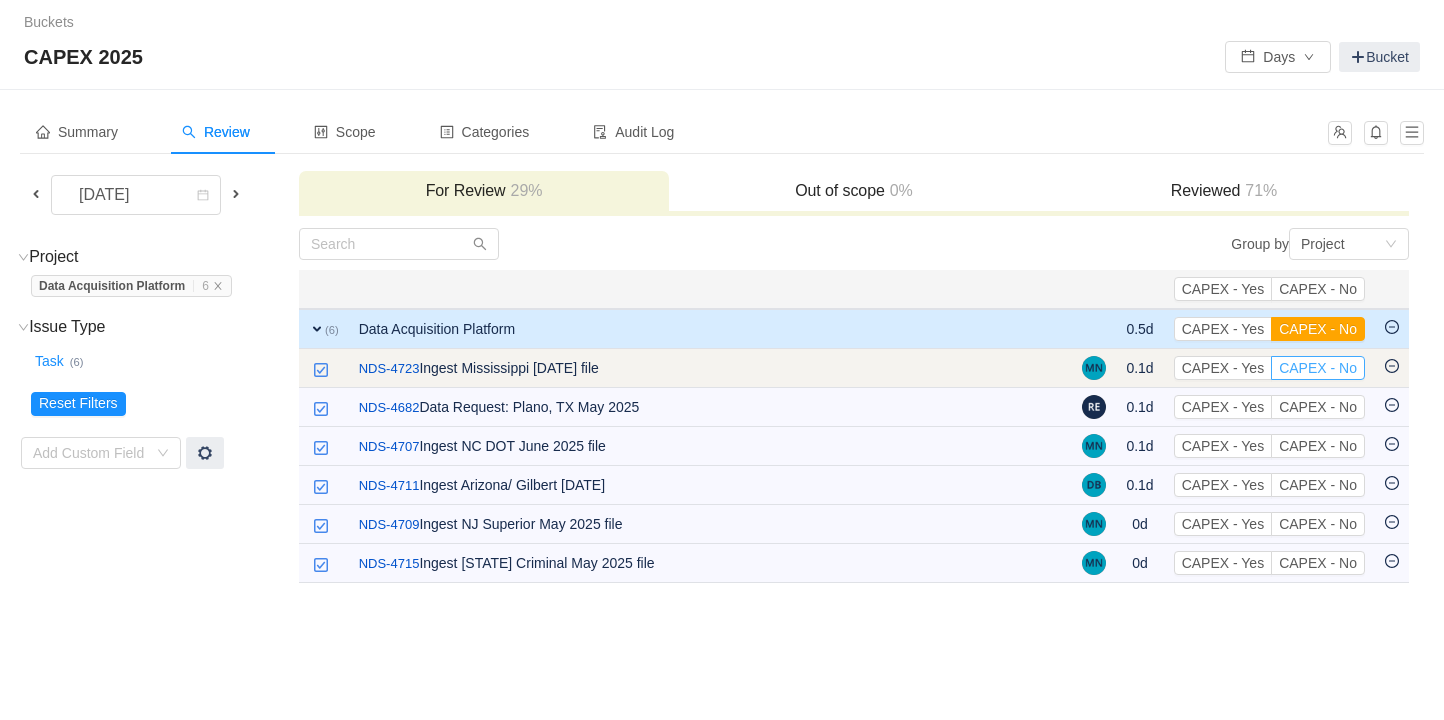 click on "CAPEX - No" at bounding box center (1318, 368) 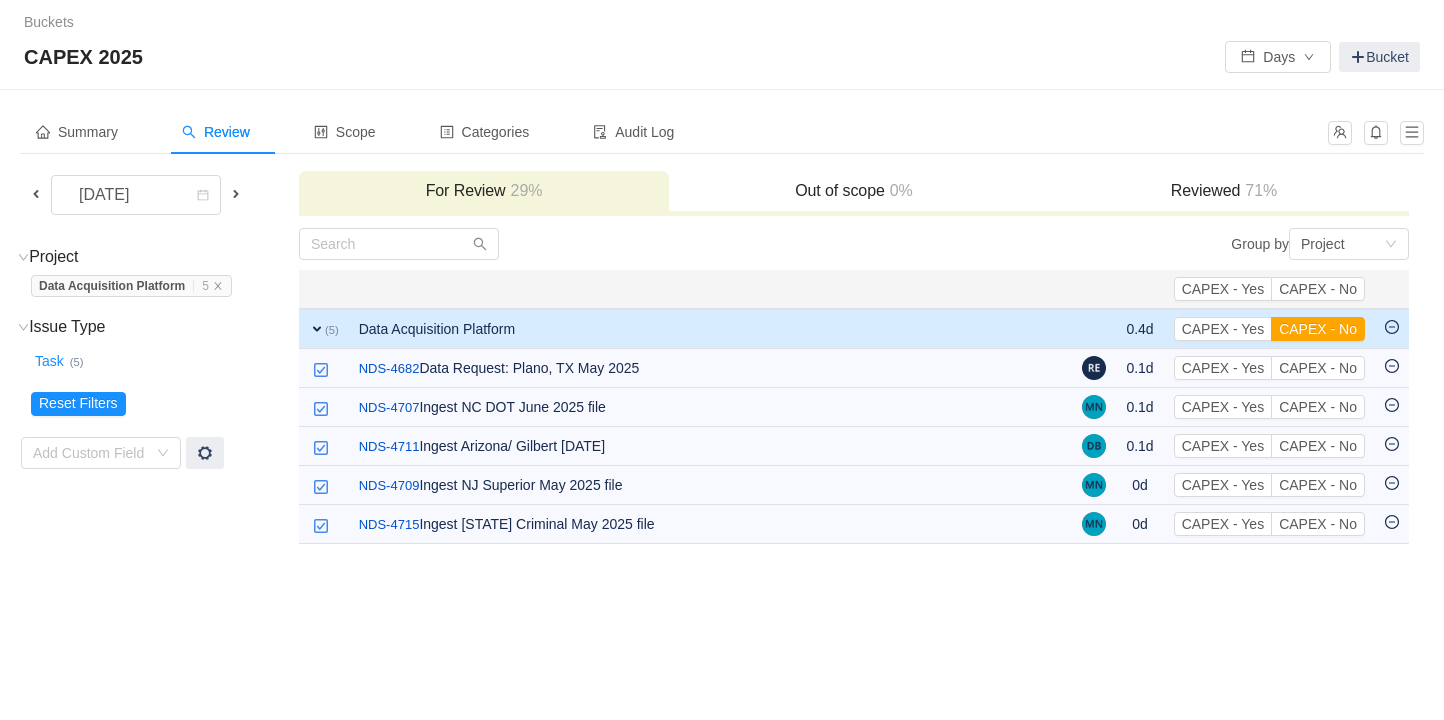click on "CAPEX - No" at bounding box center [1318, 368] 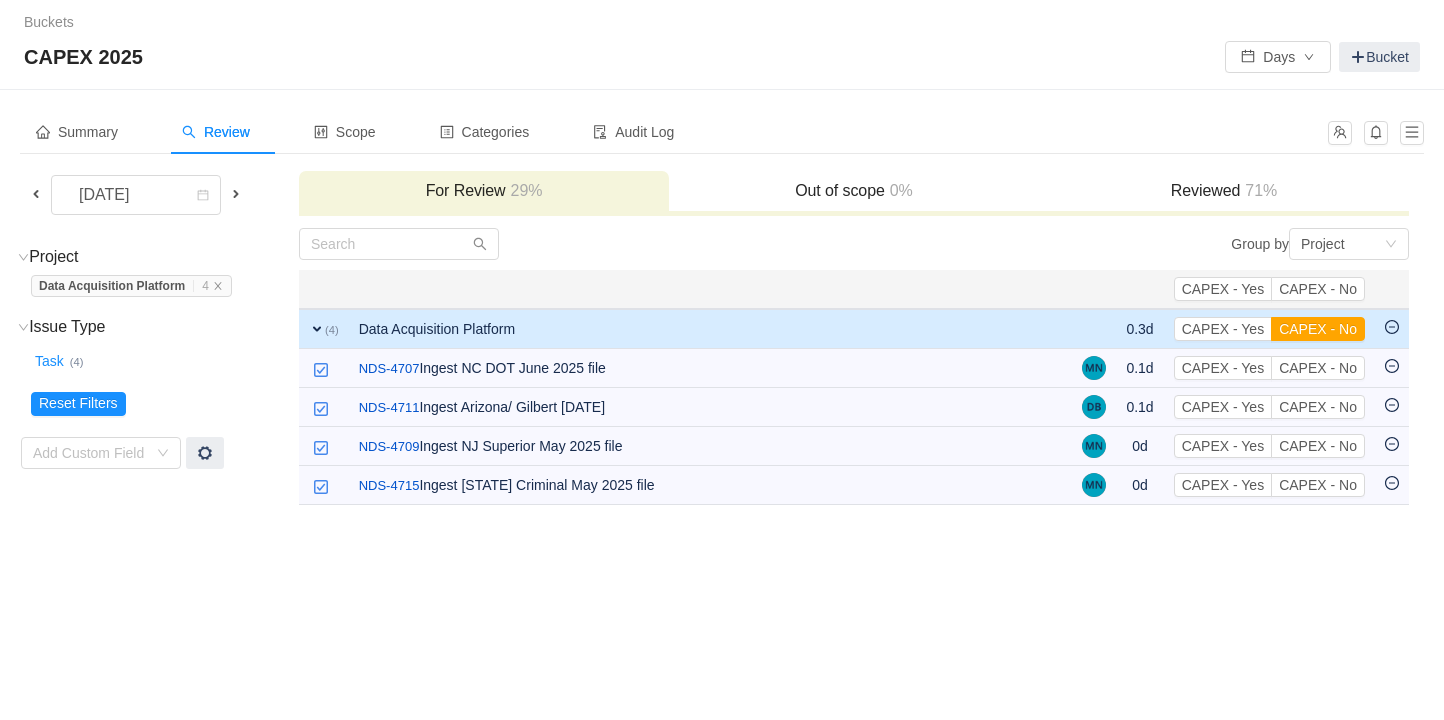 click on "CAPEX - No" at bounding box center [1318, 368] 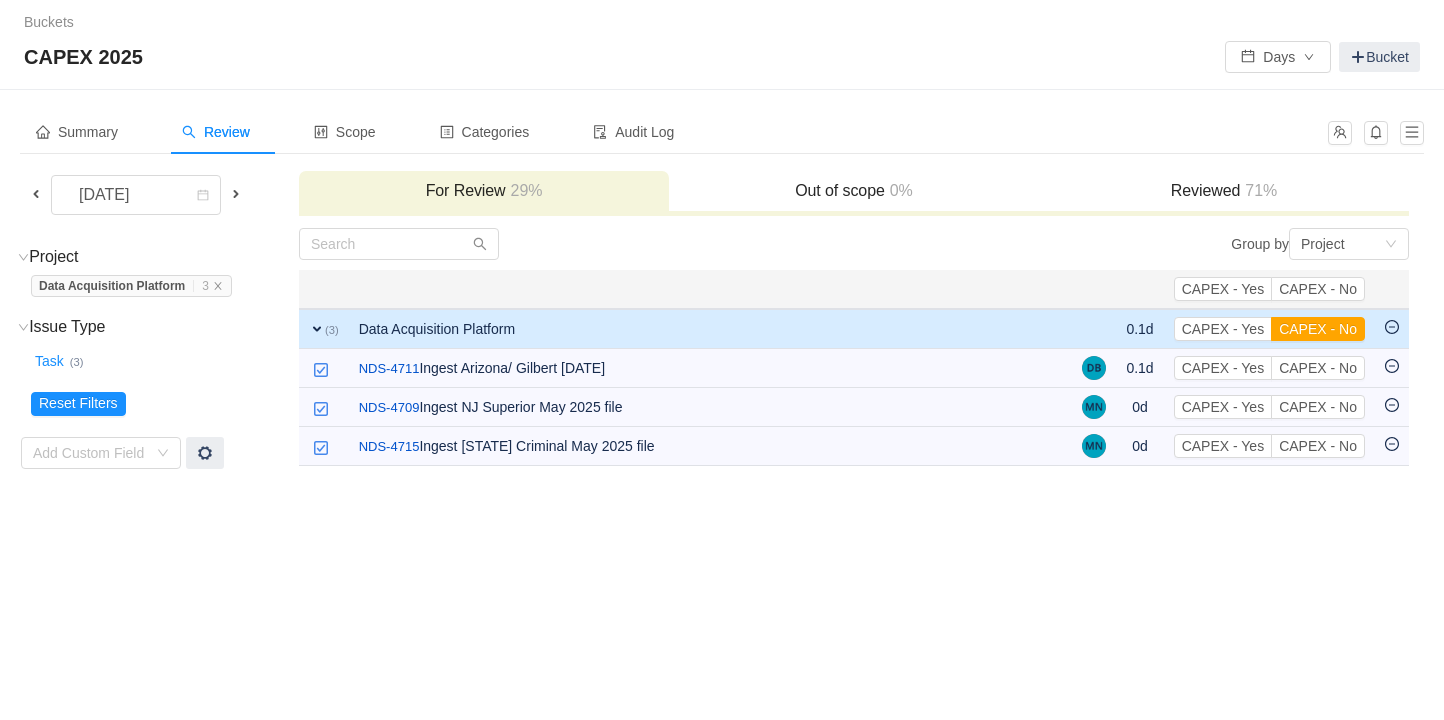 click on "CAPEX - No" at bounding box center [1318, 368] 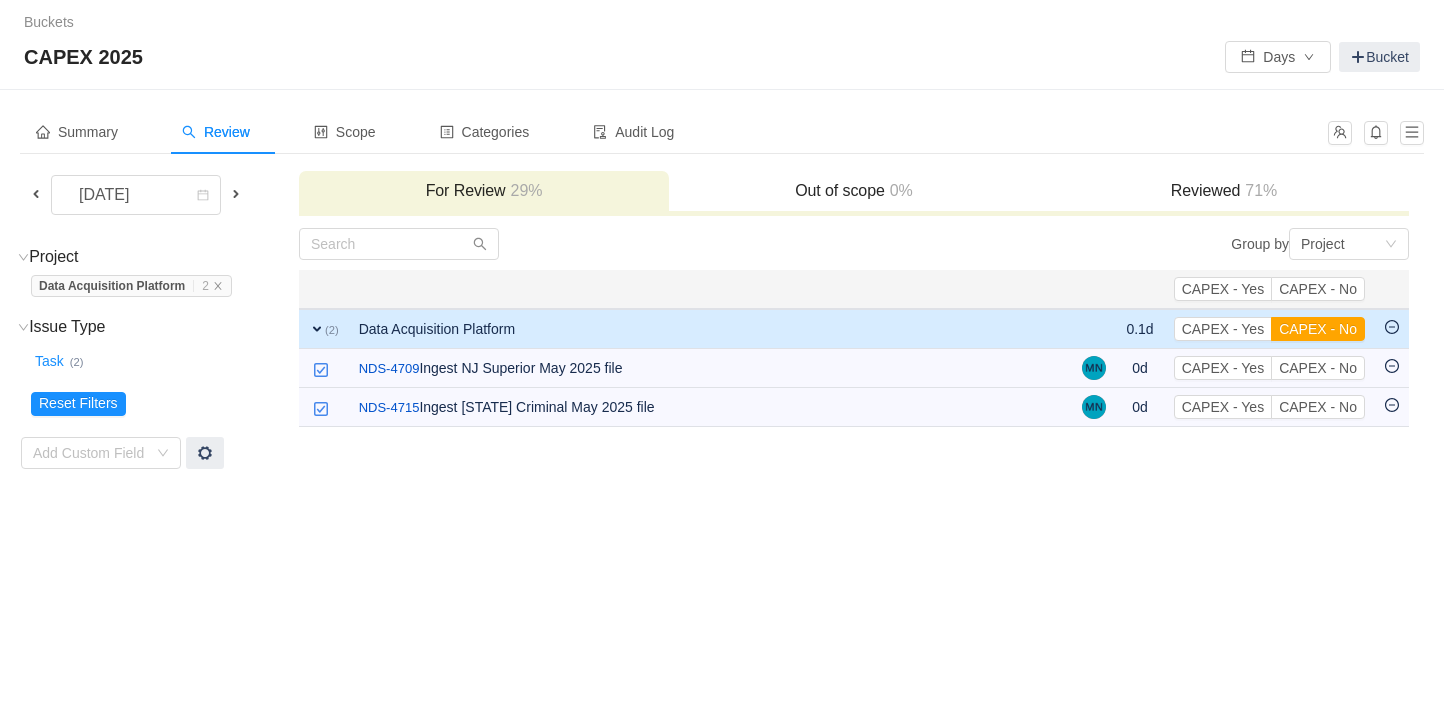 click on "CAPEX - No" at bounding box center [1318, 368] 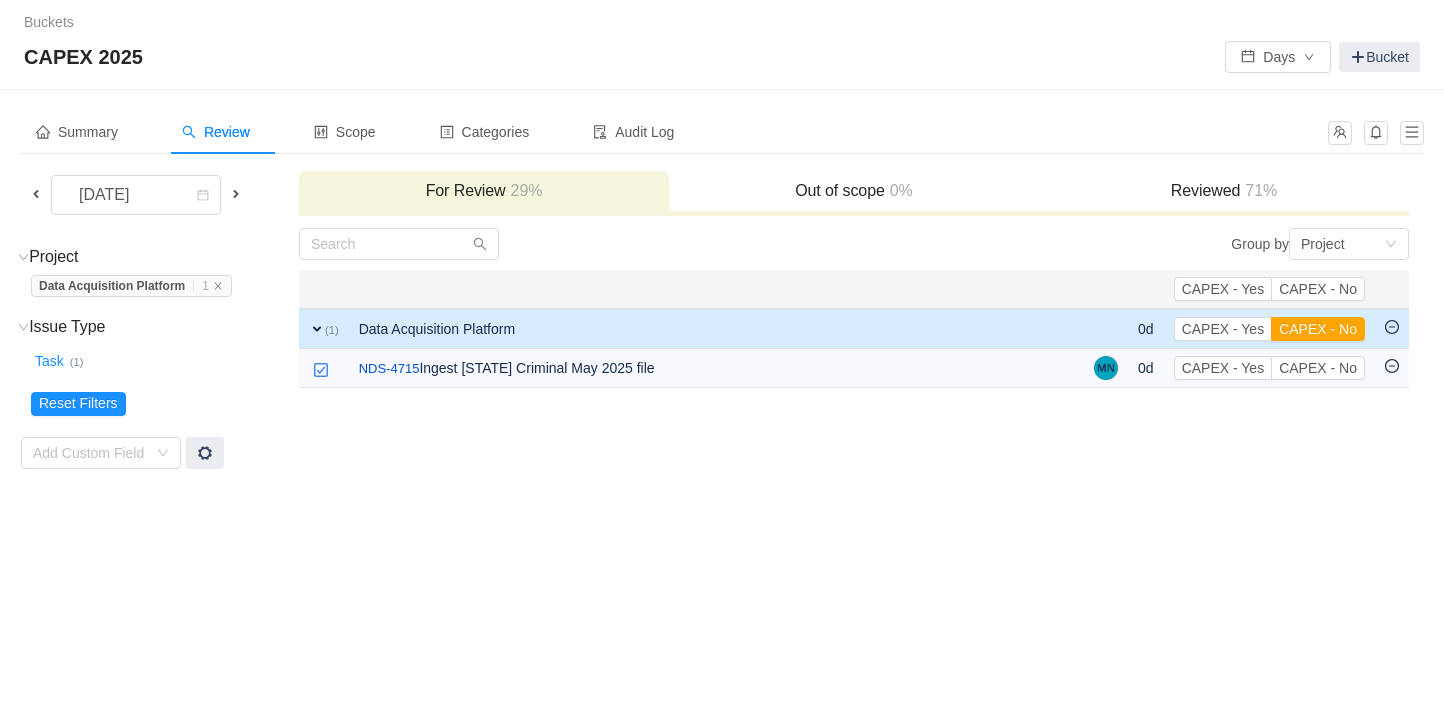 click on "CAPEX - No" at bounding box center [1318, 368] 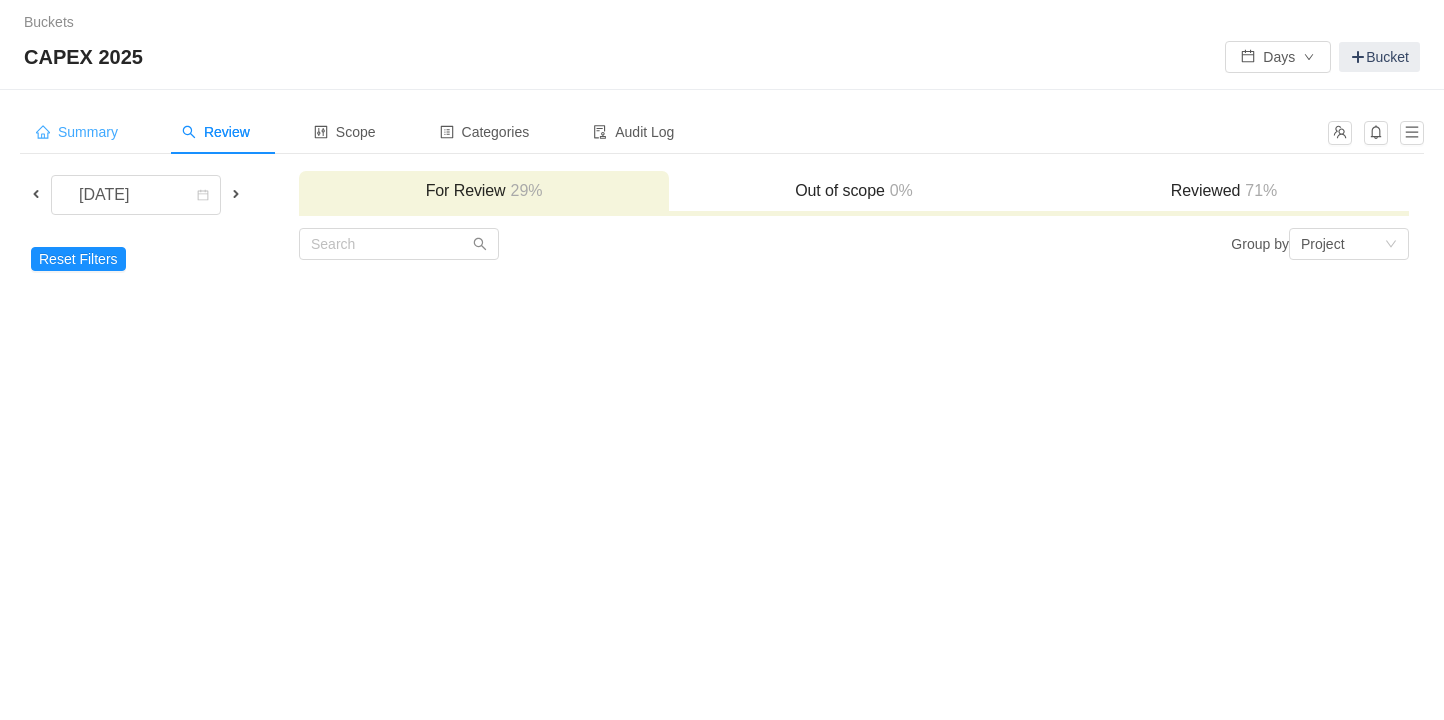 click on "Summary" at bounding box center (77, 132) 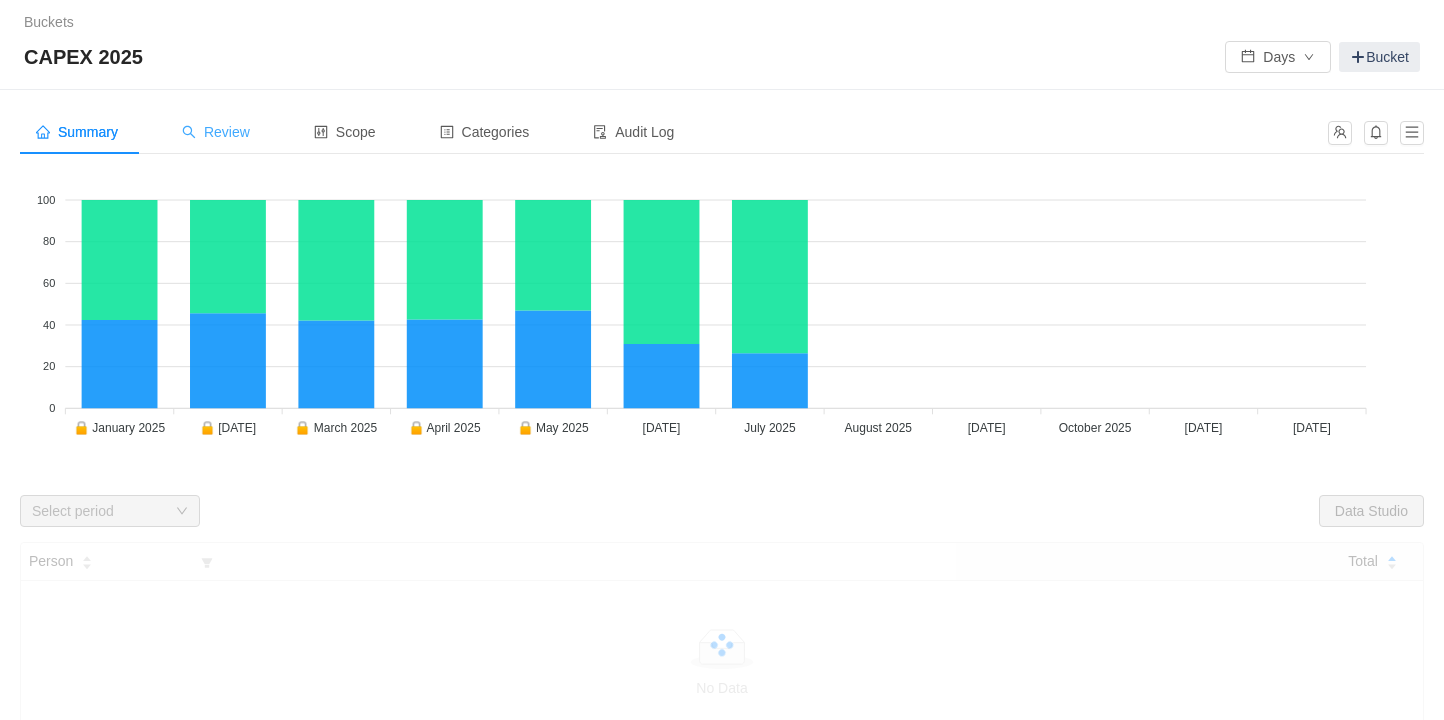 click on "Review" at bounding box center (77, 132) 